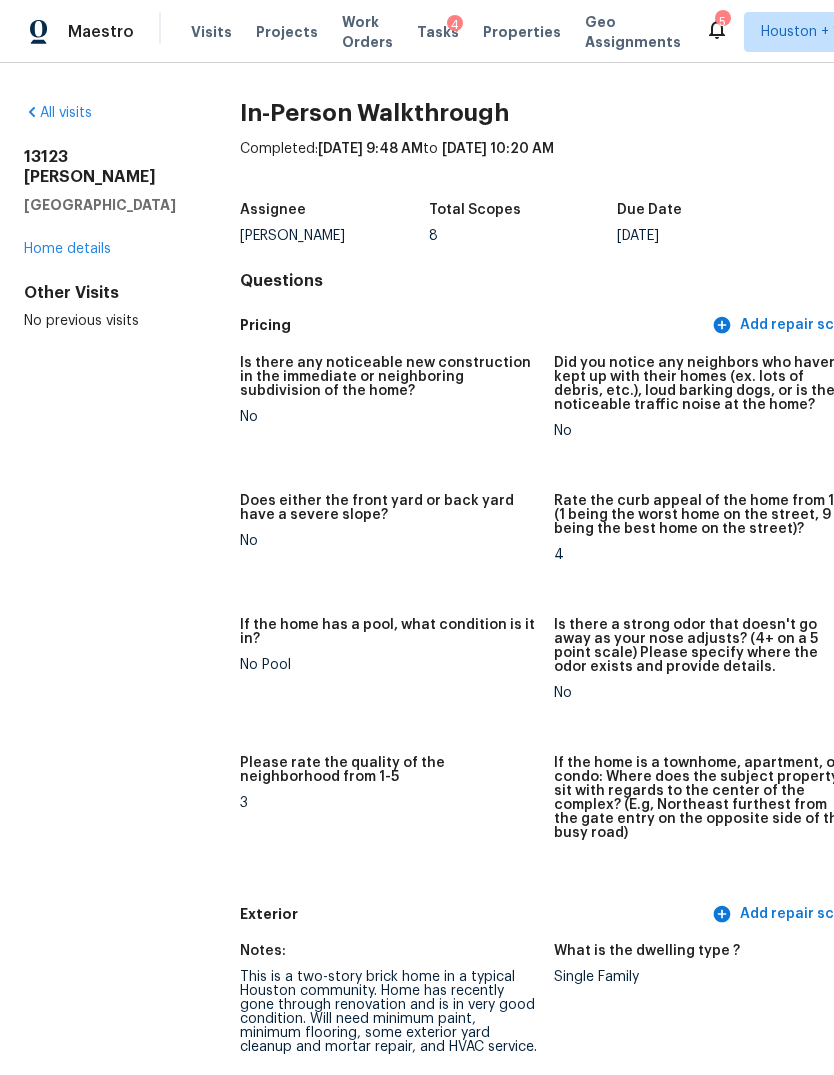 scroll, scrollTop: 0, scrollLeft: 0, axis: both 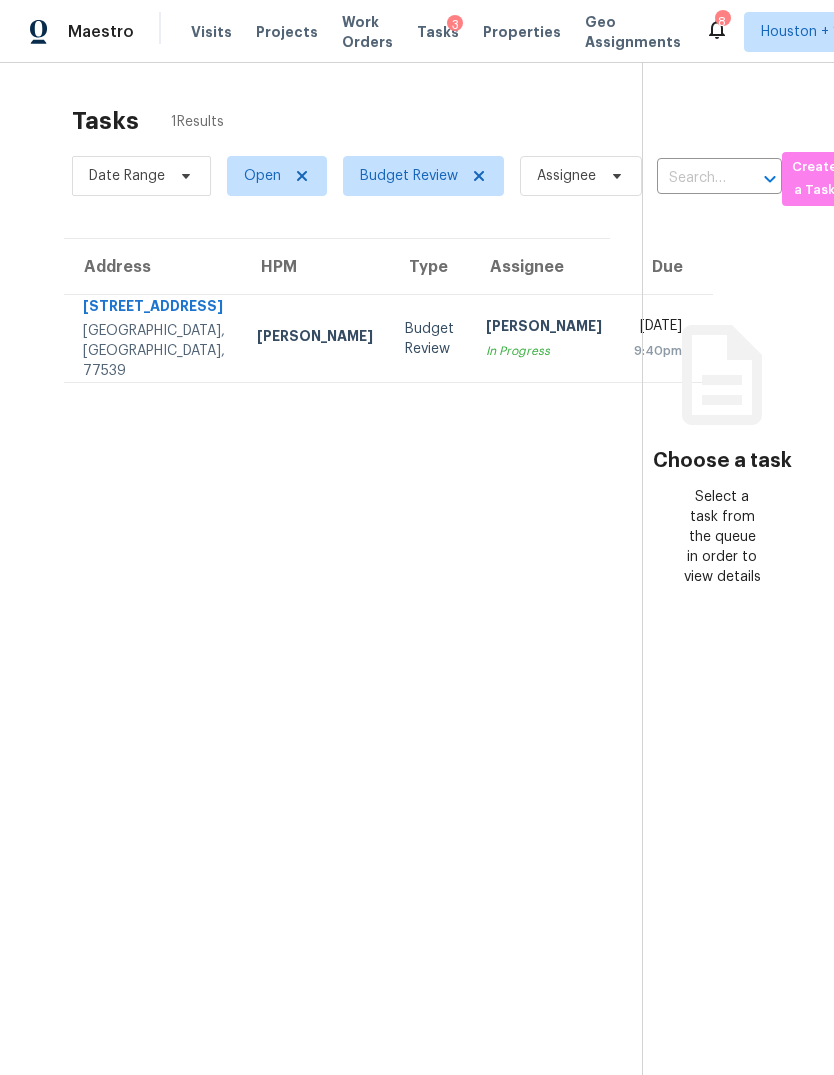 click on "[STREET_ADDRESS]" at bounding box center (154, 308) 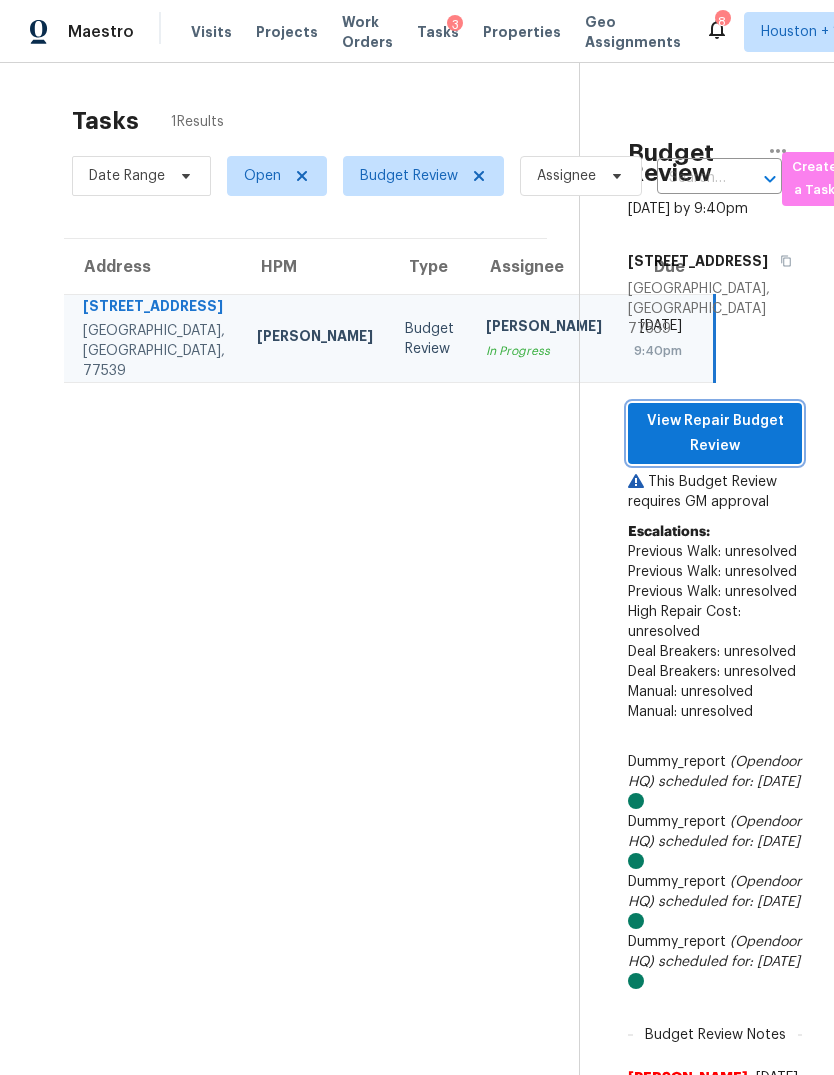 click on "View Repair Budget Review" at bounding box center [715, 433] 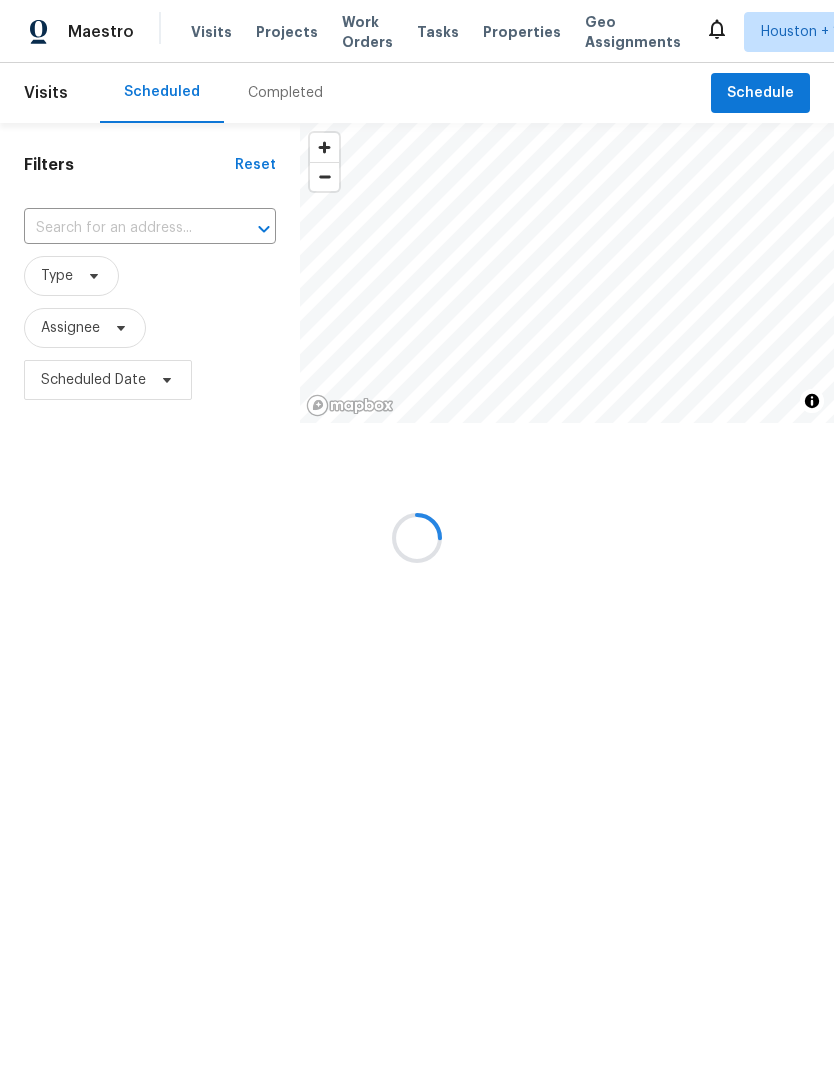 scroll, scrollTop: 0, scrollLeft: 0, axis: both 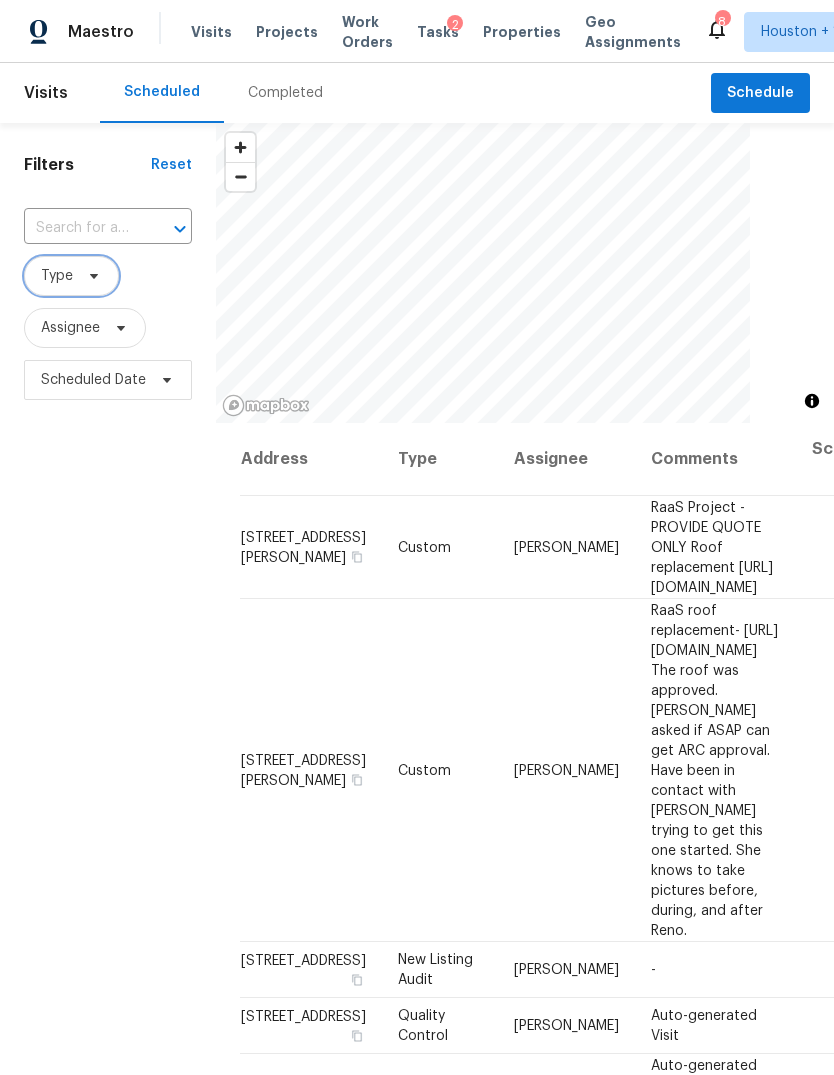 click on "Type" at bounding box center (57, 276) 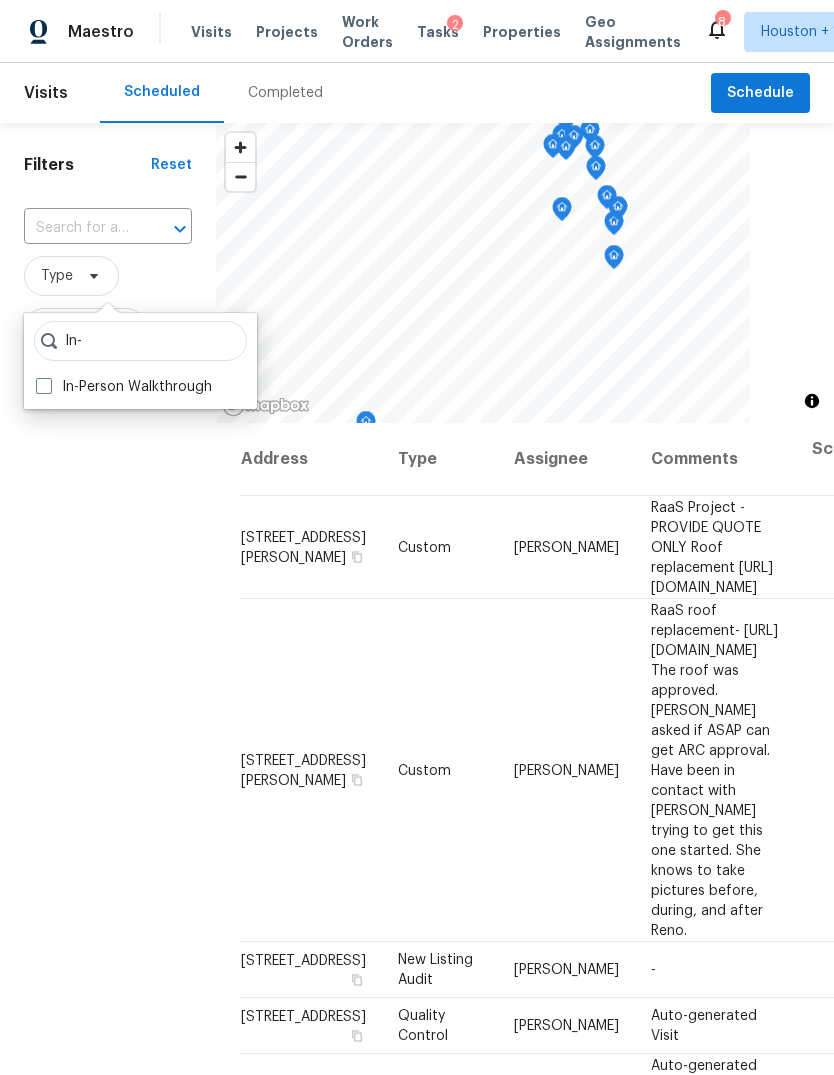 type on "In-" 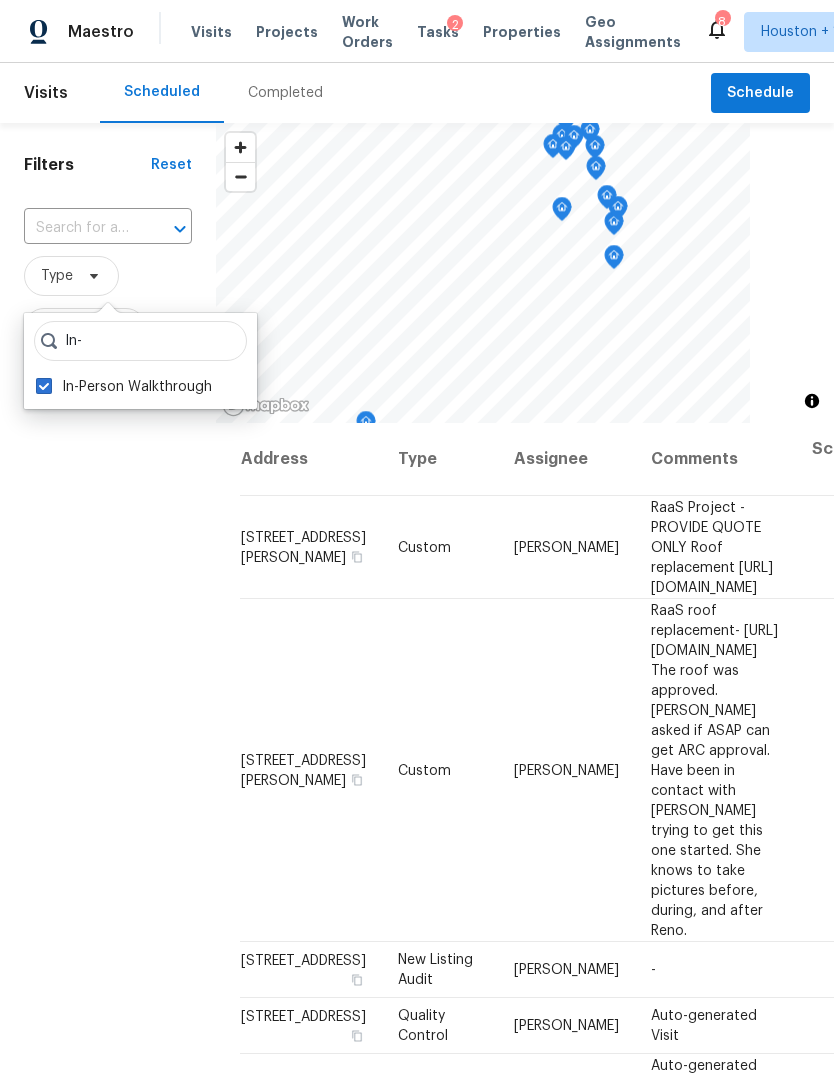 checkbox on "true" 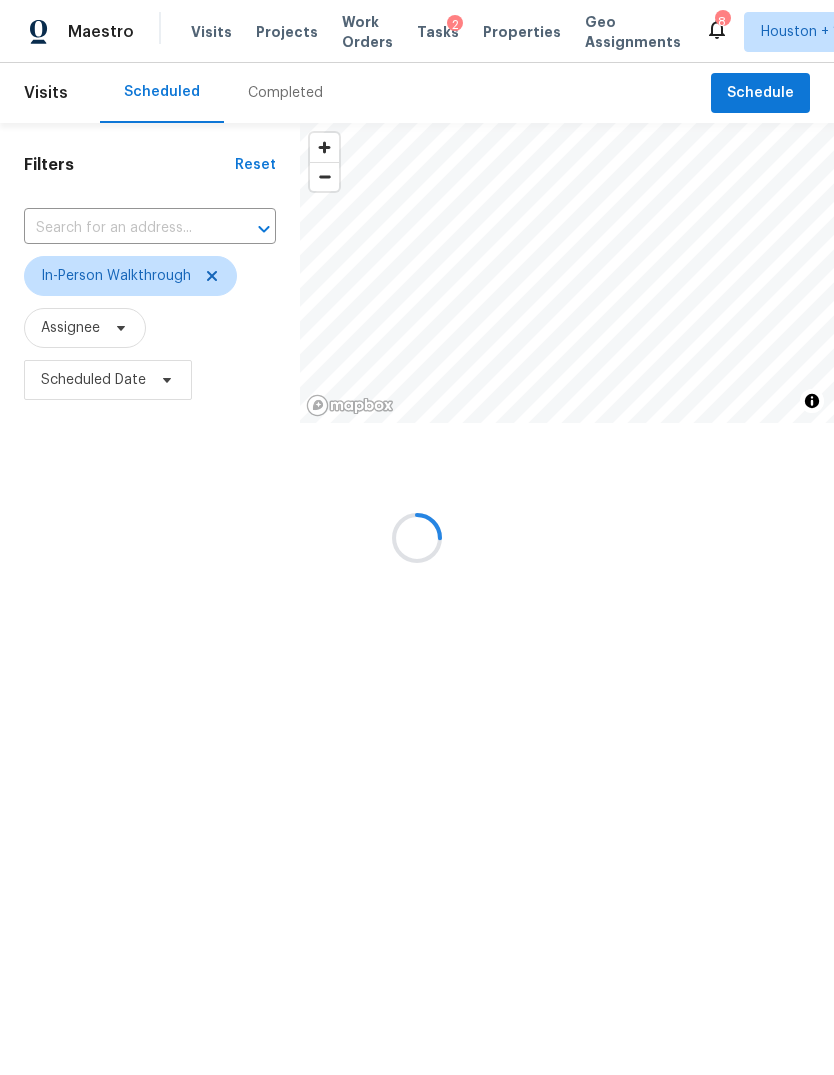 click at bounding box center [417, 537] 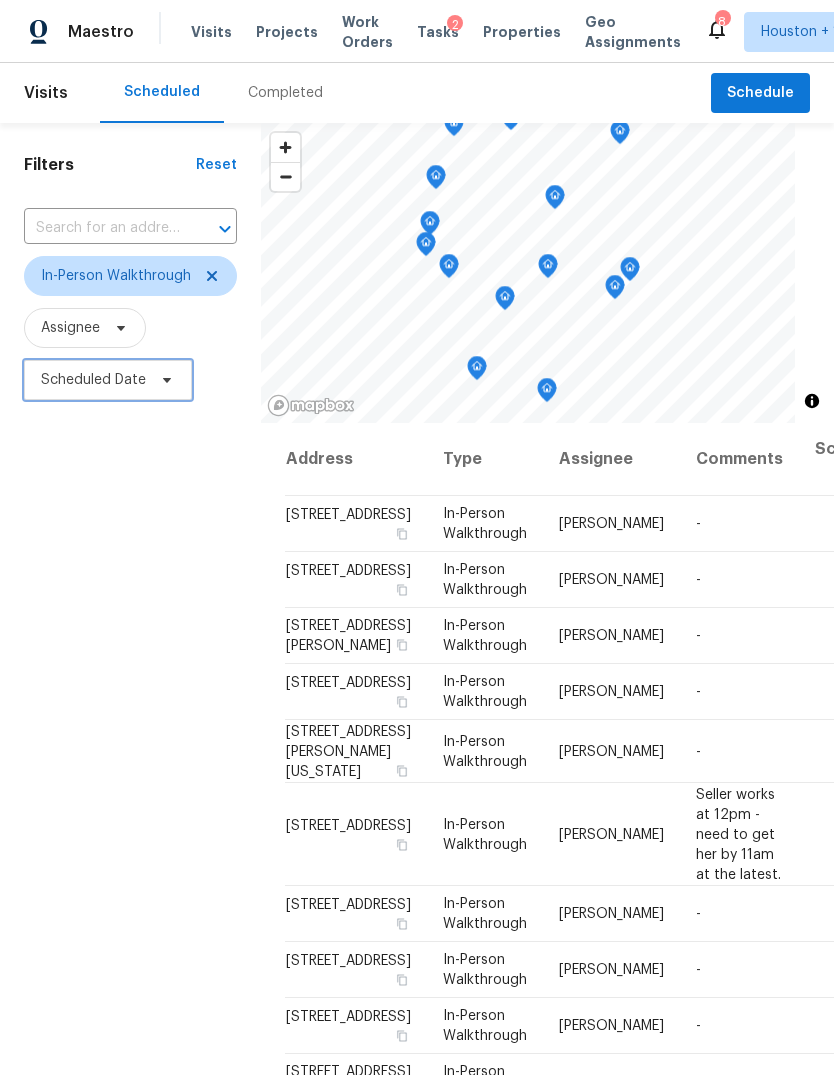 click on "Scheduled Date" at bounding box center [93, 380] 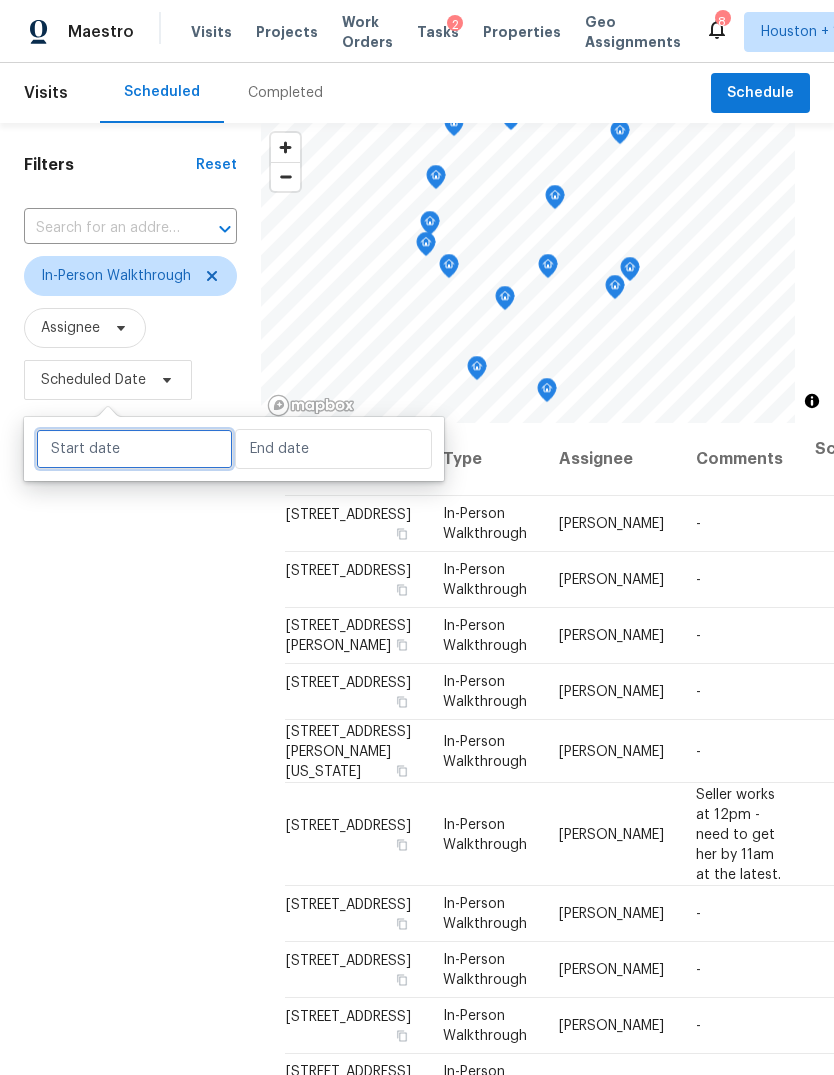 click at bounding box center (134, 449) 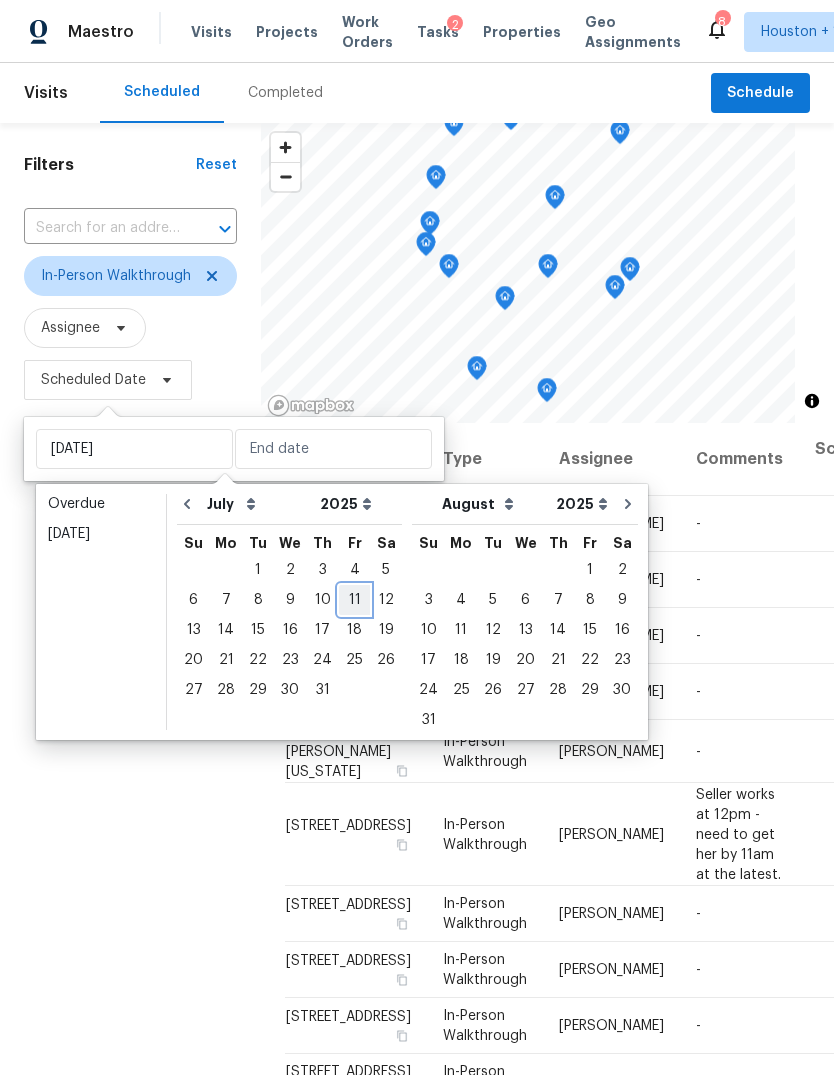 click on "11" at bounding box center [354, 600] 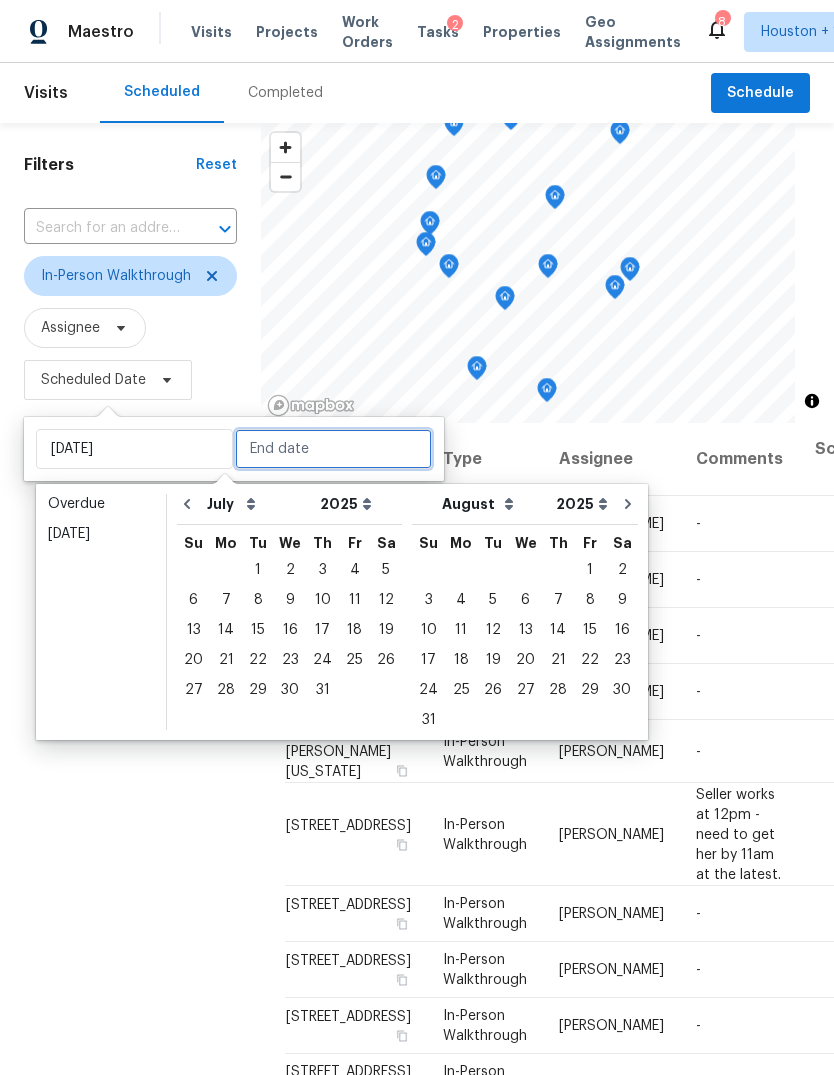 type on "Fri, Jul 11" 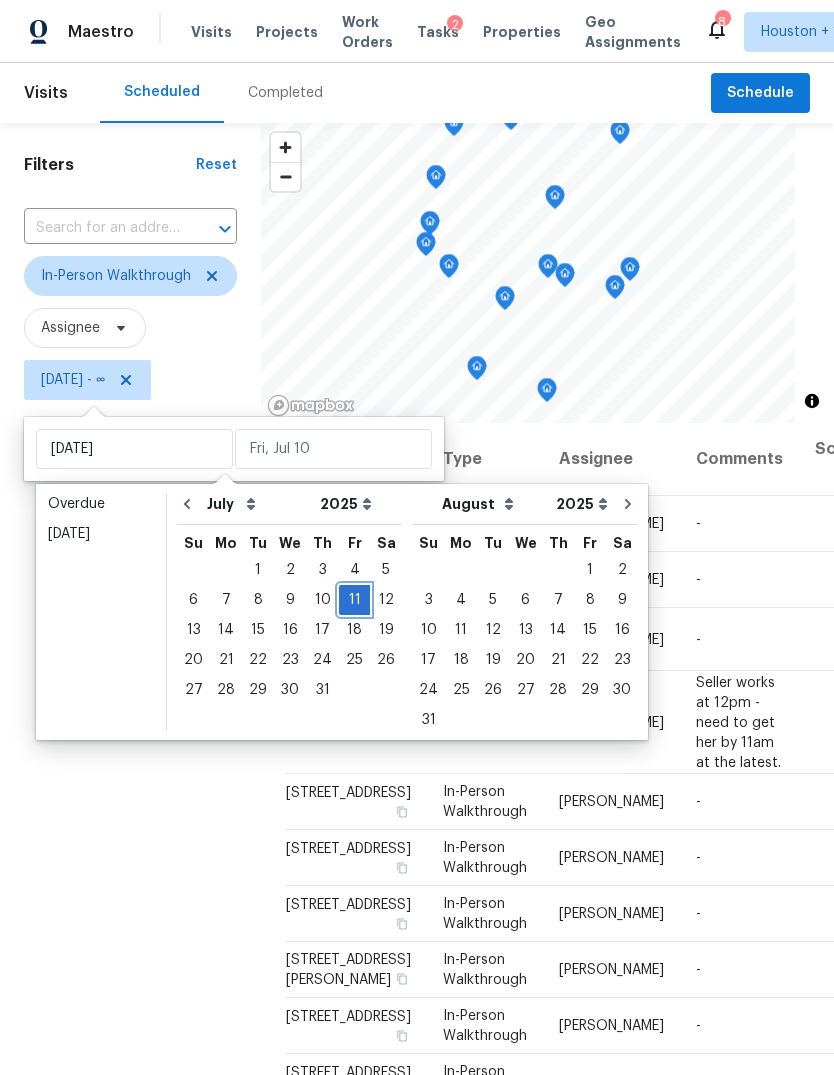 click on "11" at bounding box center (354, 600) 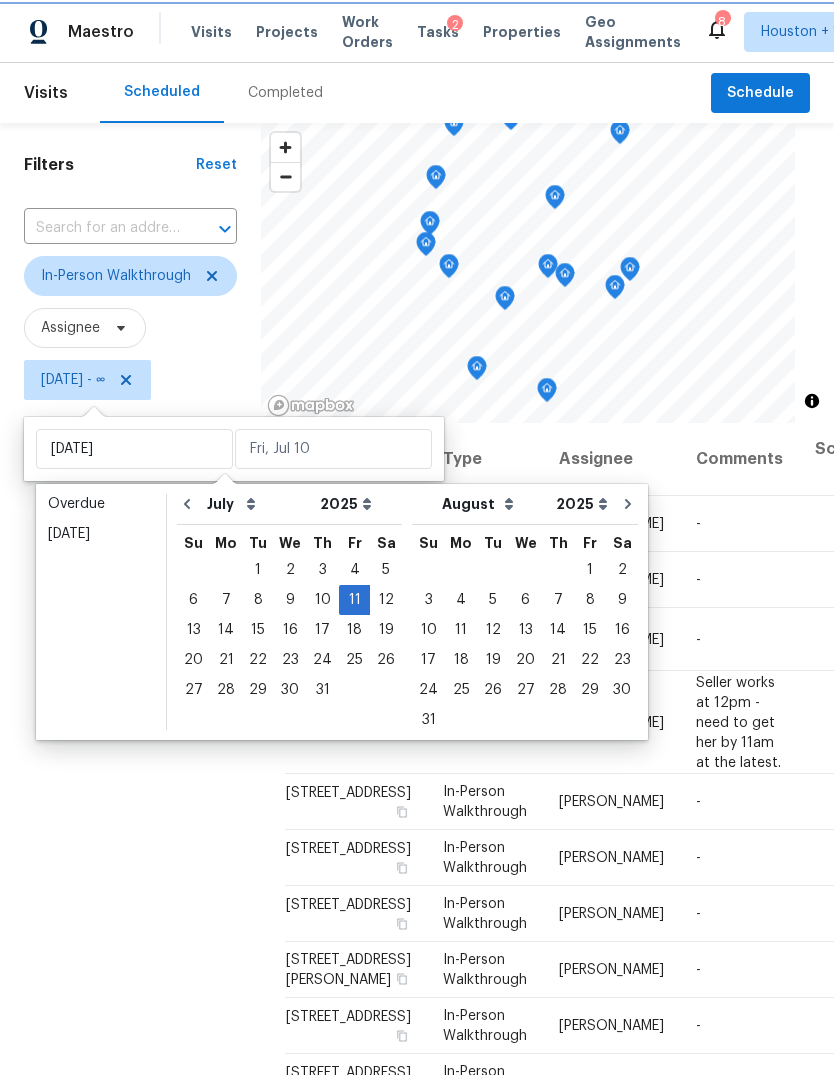 type on "Fri, Jul 11" 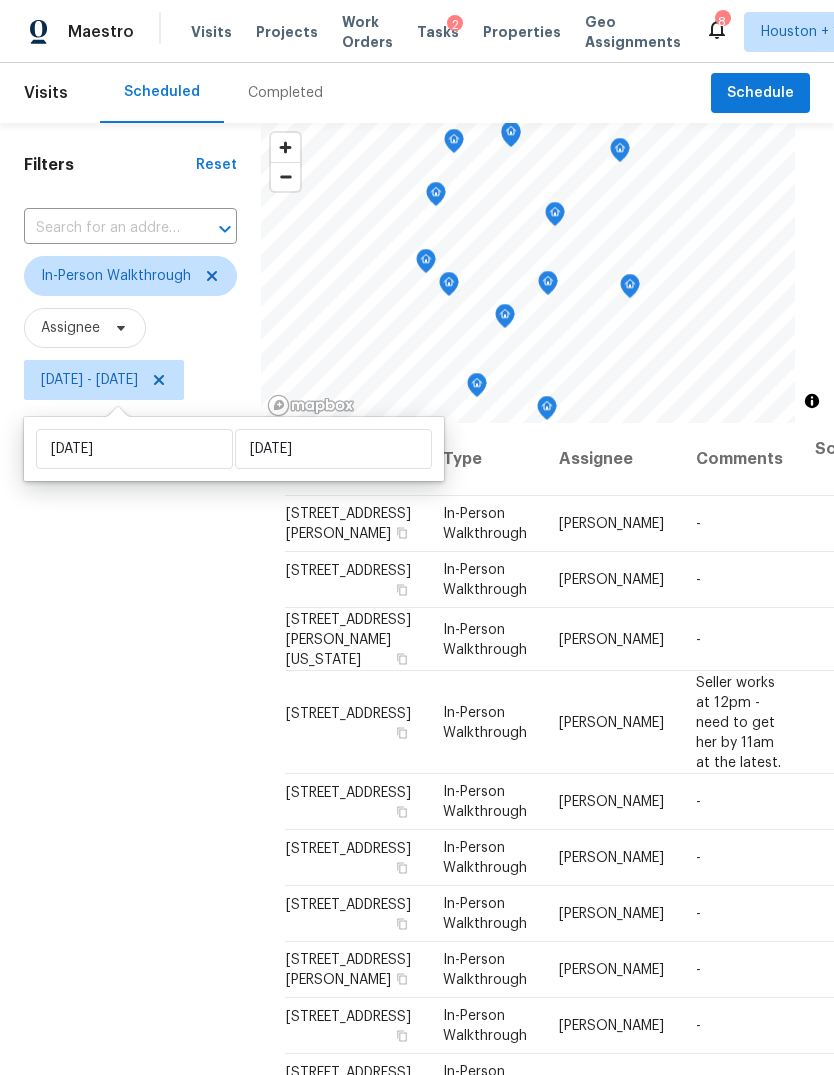click on "Filters Reset ​ In-Person Walkthrough Assignee Fri, Jul 11 - Fri, Jul 11" at bounding box center [130, 703] 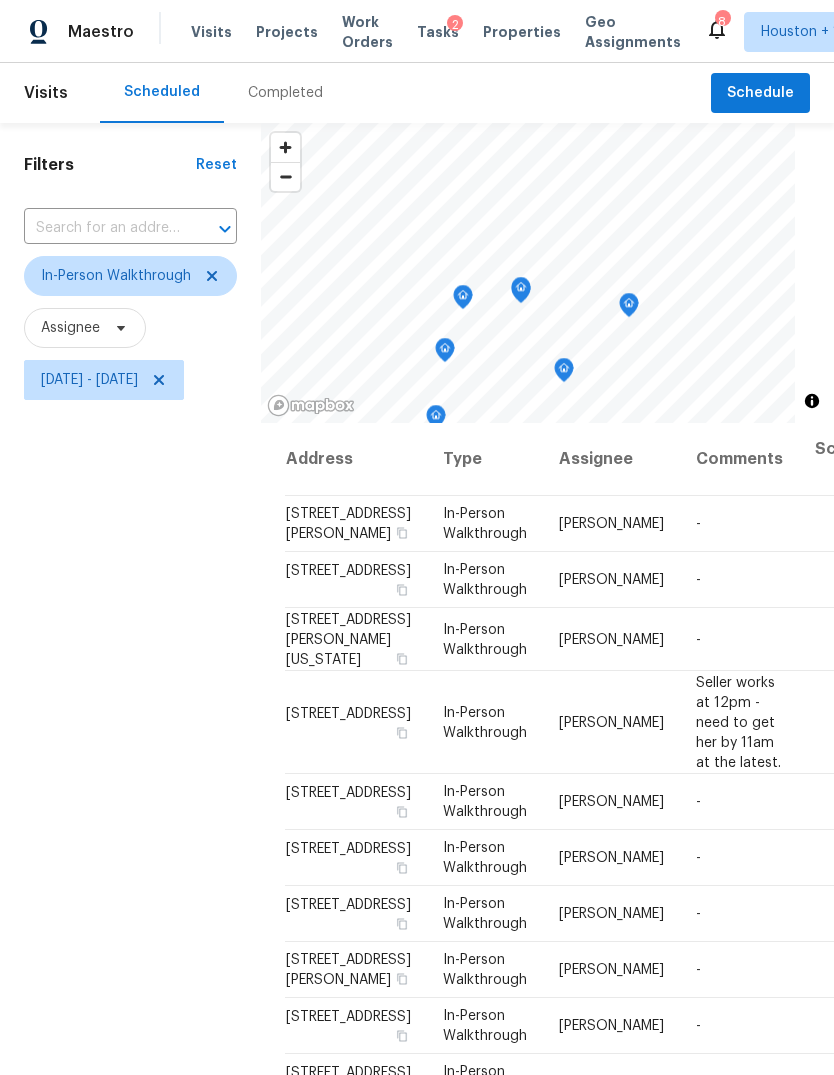 click 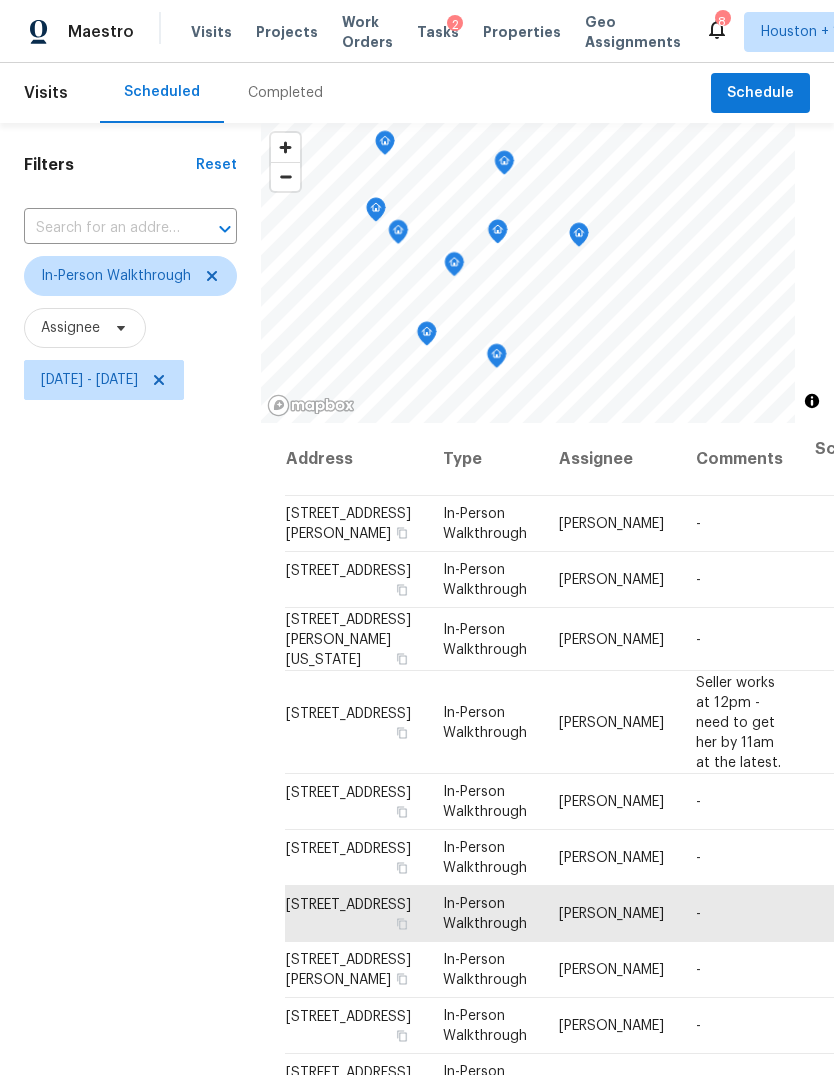 scroll, scrollTop: 75, scrollLeft: 0, axis: vertical 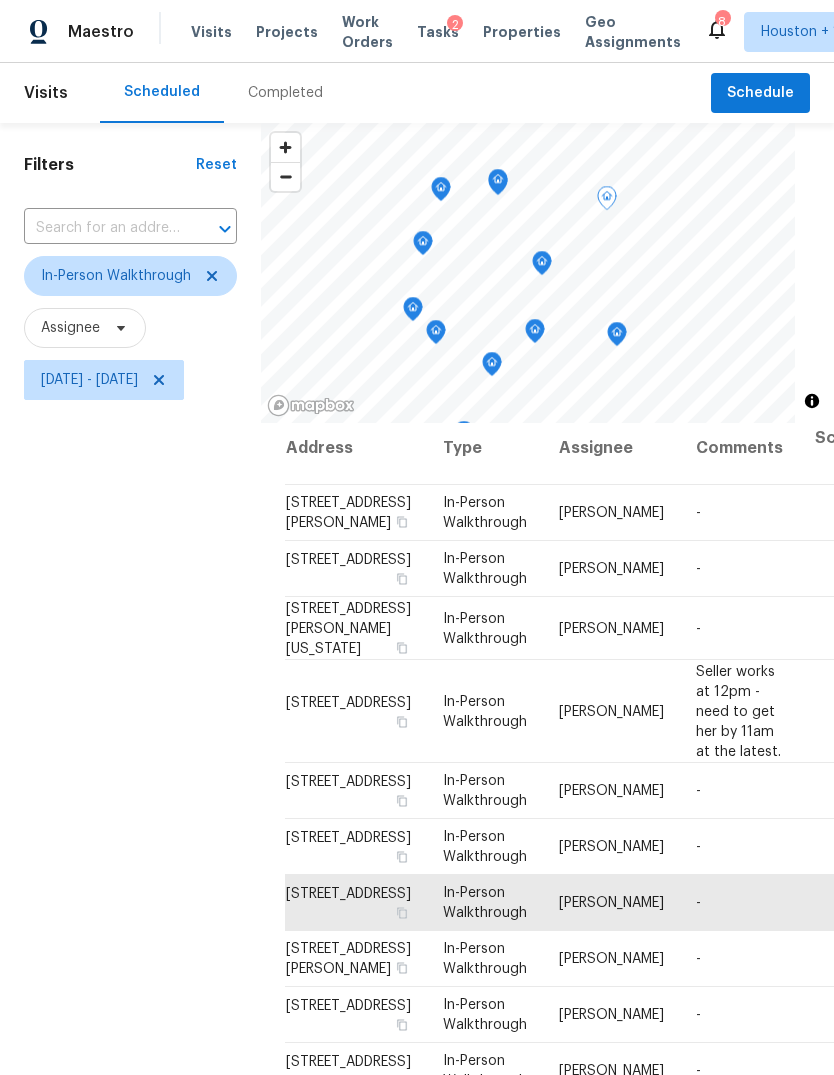 click 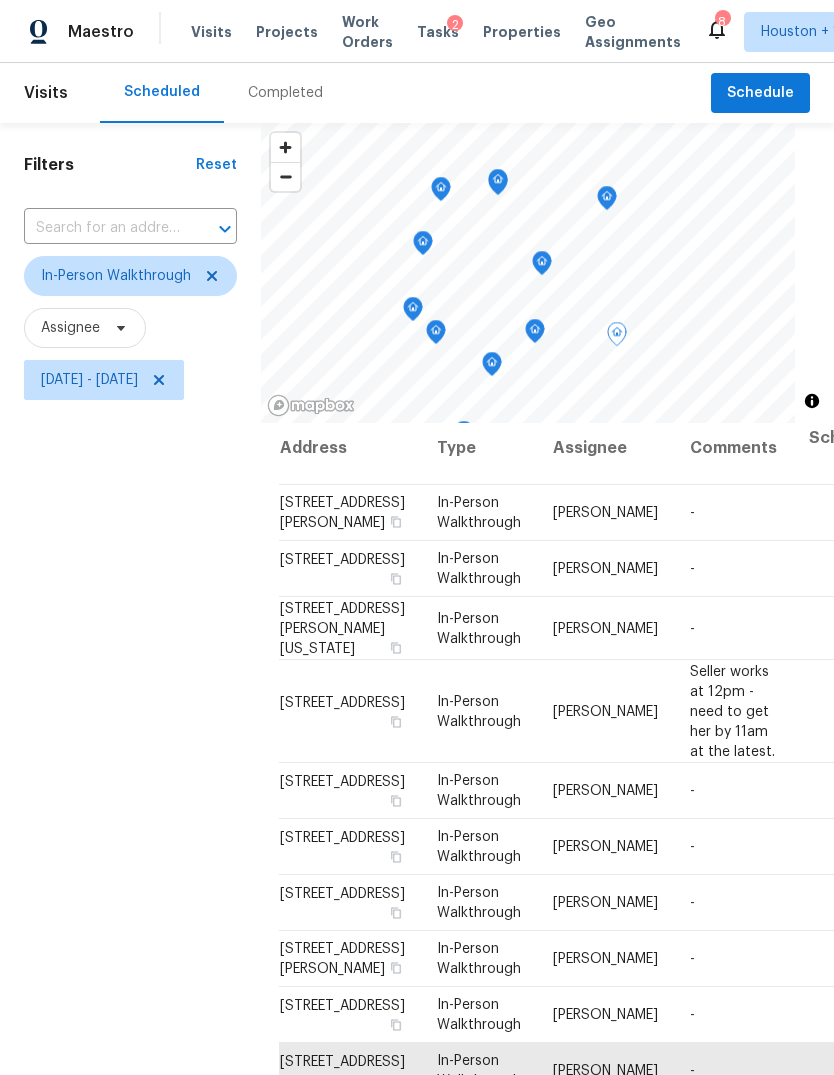 scroll, scrollTop: 350, scrollLeft: 5, axis: both 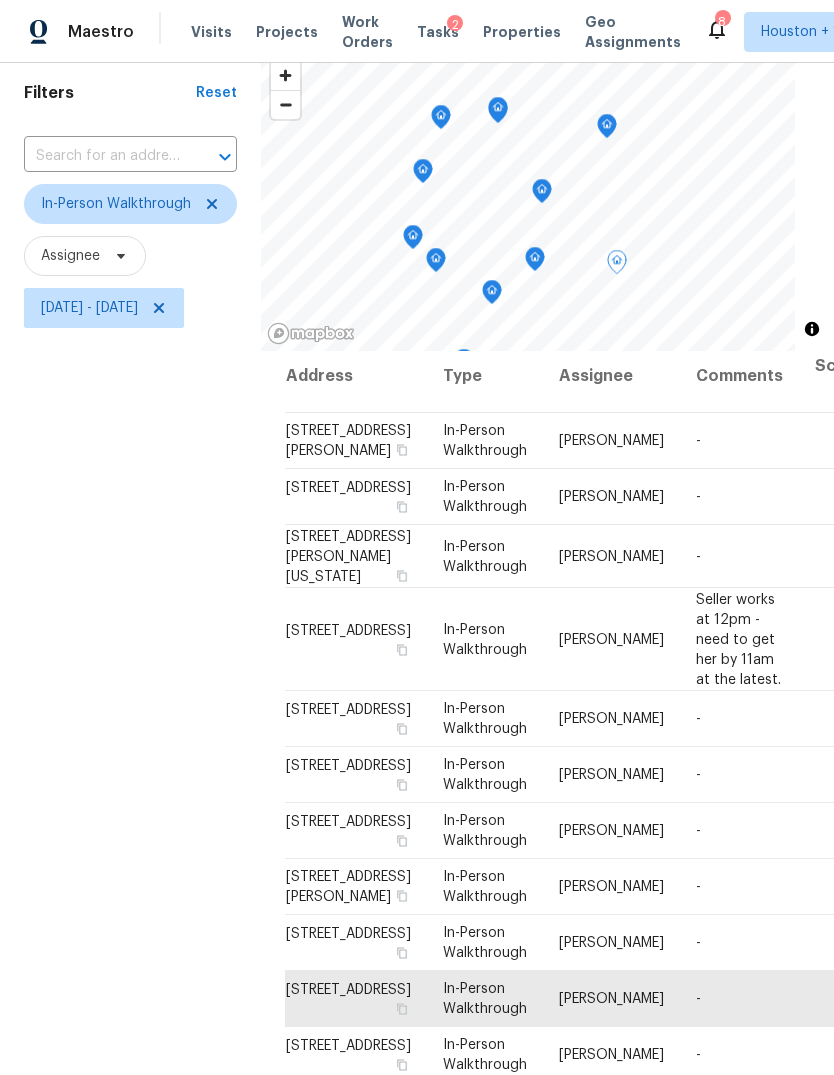 click 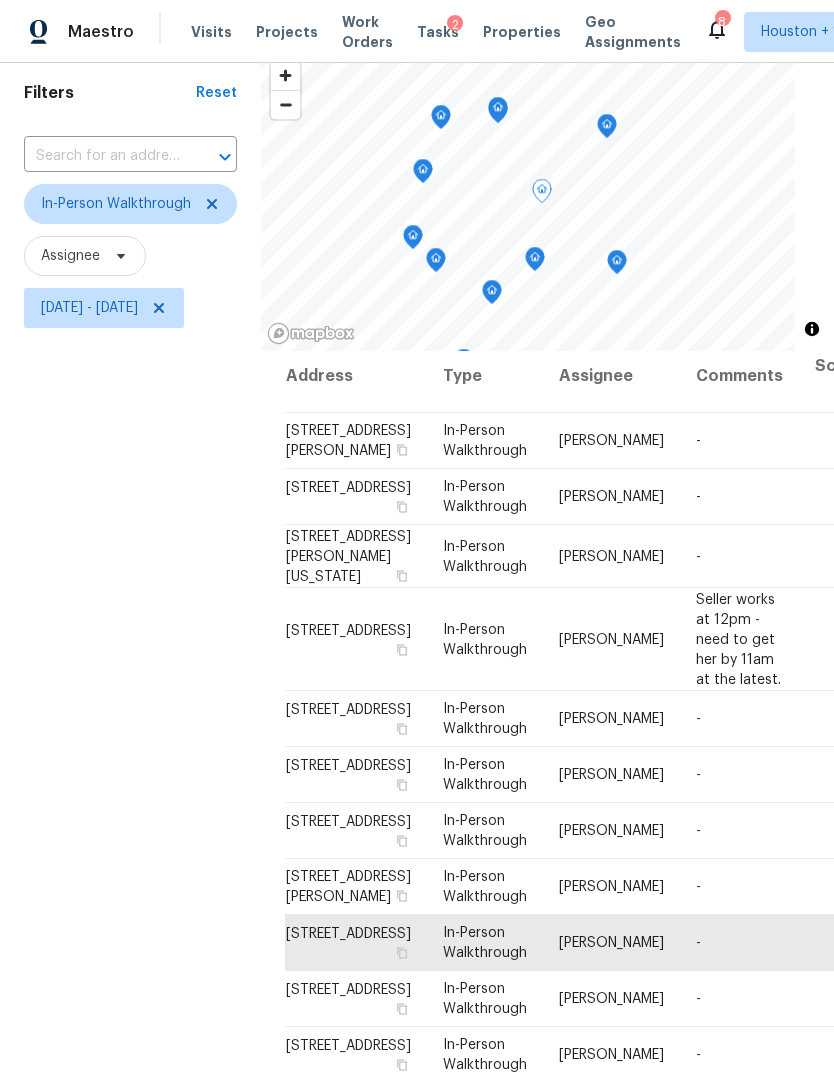 scroll, scrollTop: 306, scrollLeft: 0, axis: vertical 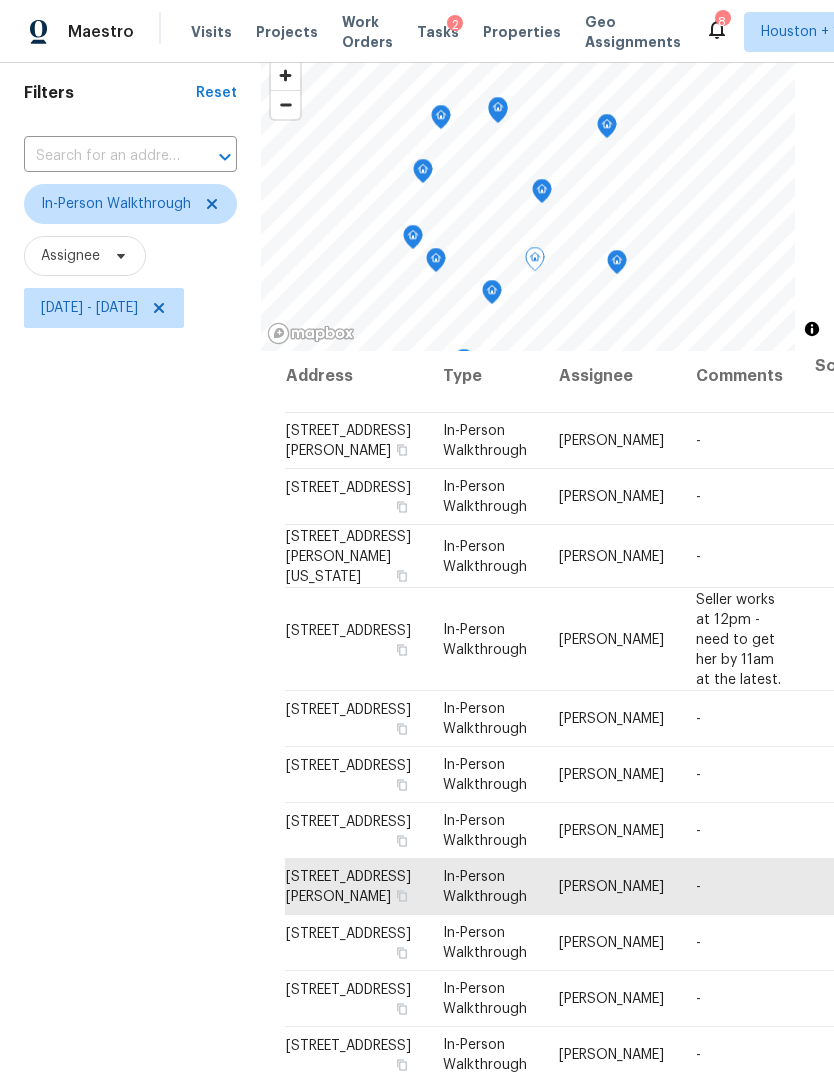 click 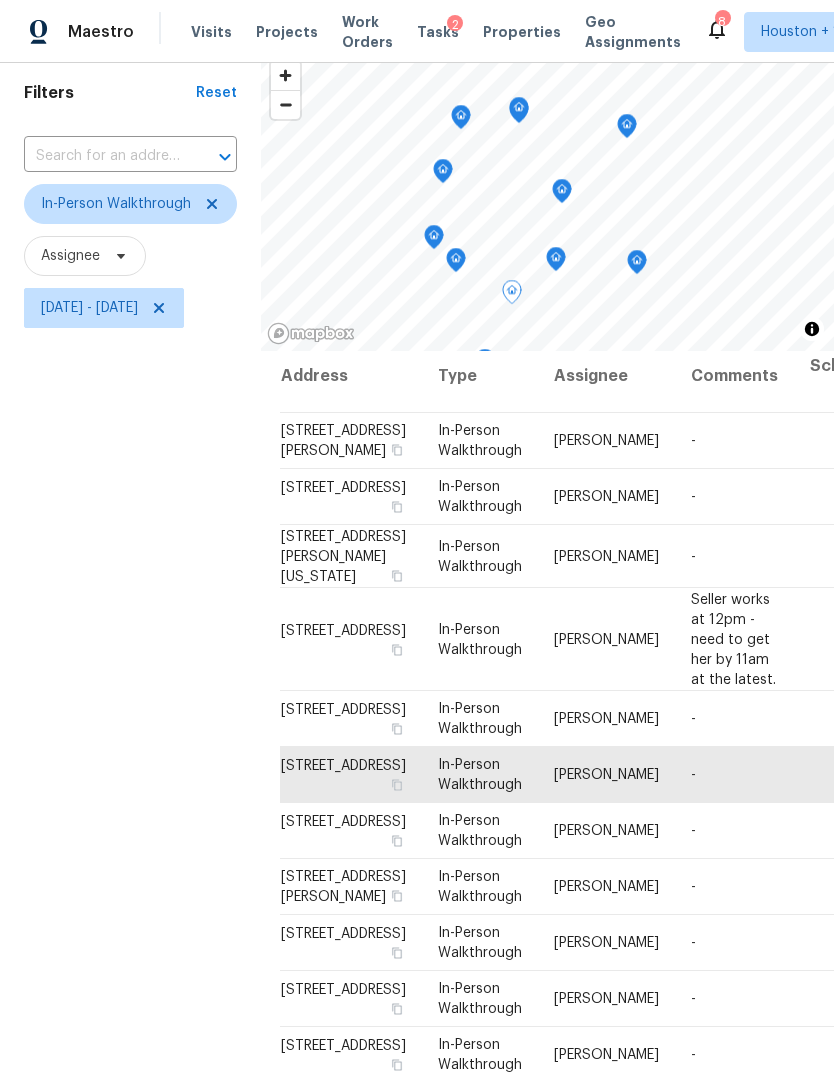 scroll, scrollTop: 348, scrollLeft: 5, axis: both 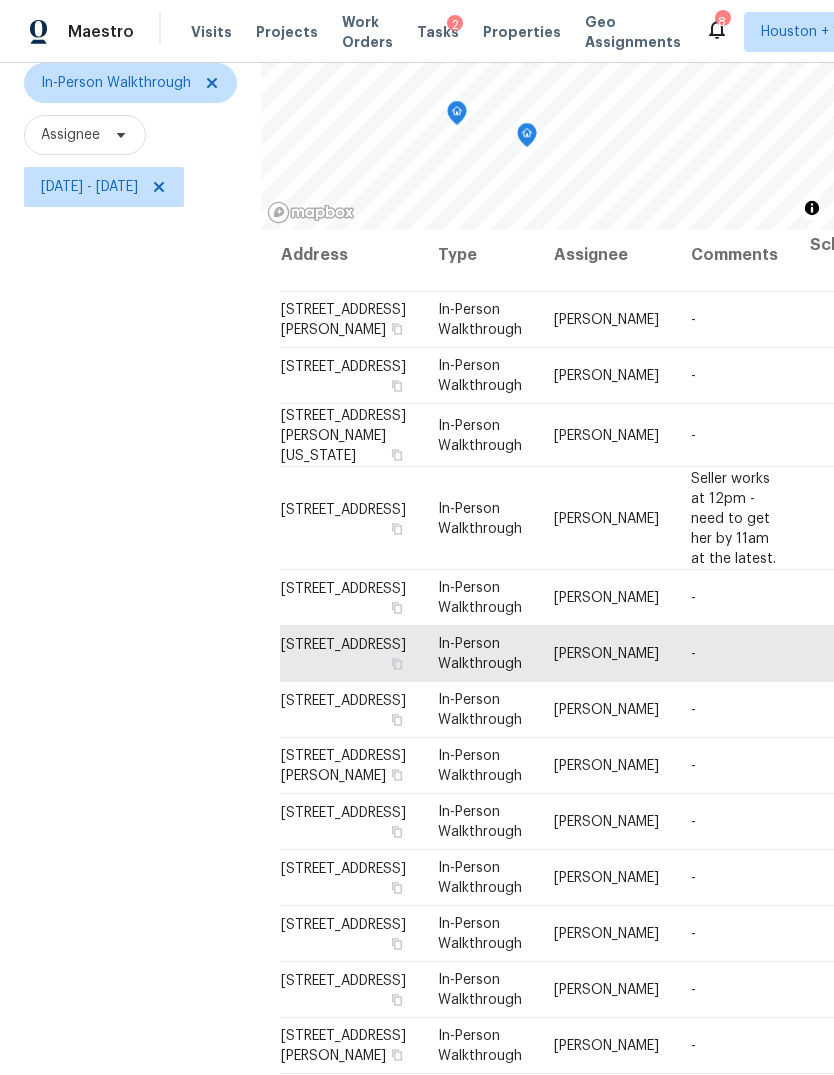 click 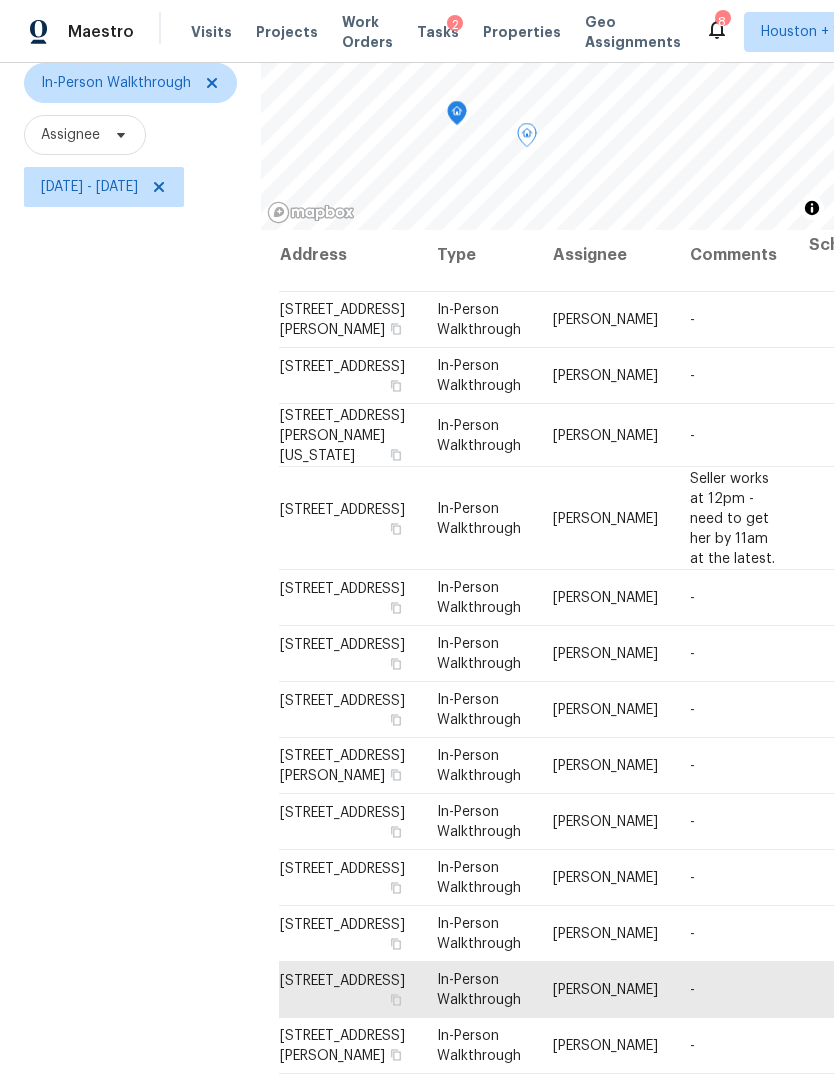 scroll, scrollTop: 318, scrollLeft: 5, axis: both 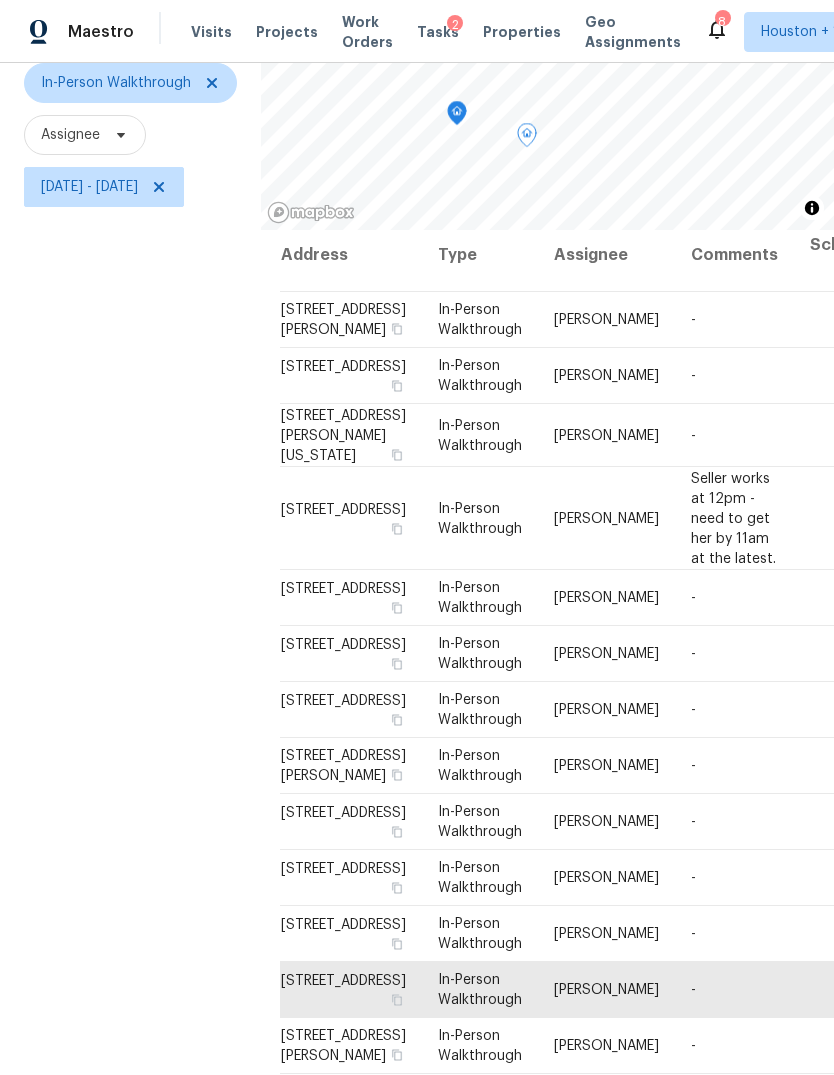 click on "Filters Reset ​ In-Person Walkthrough Assignee Fri, Jul 11 - Fri, Jul 11" at bounding box center (130, 510) 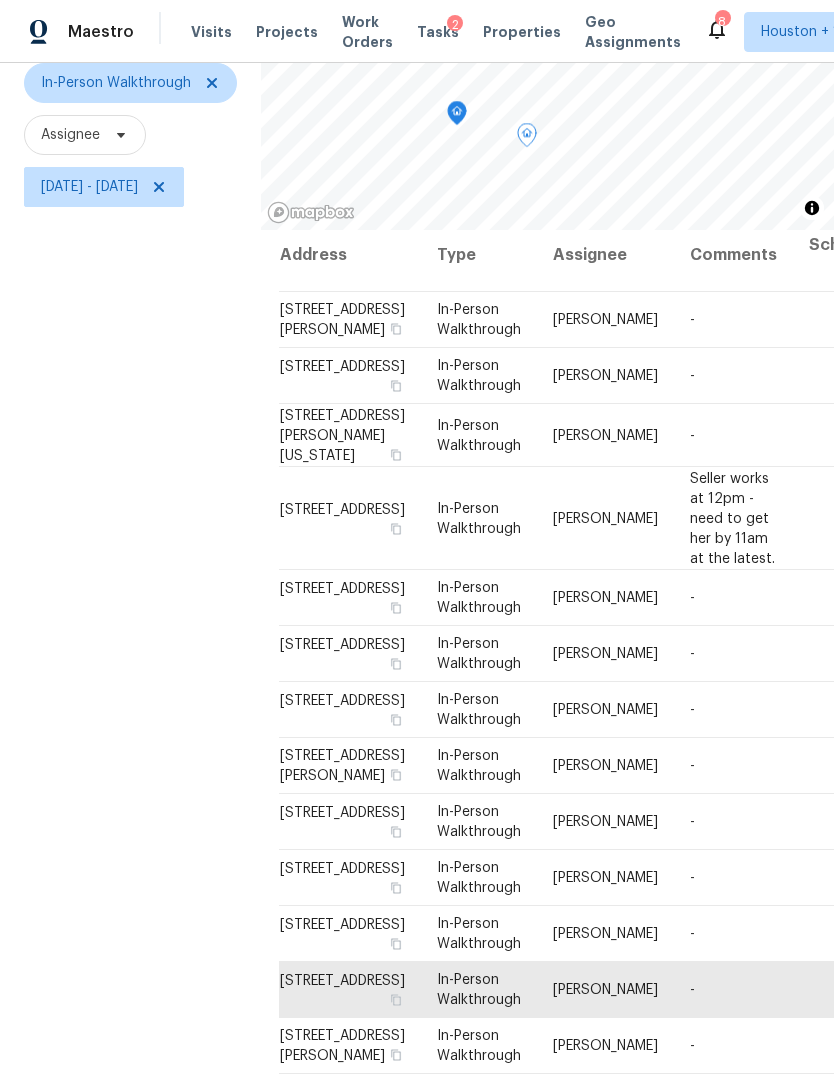 scroll, scrollTop: 81, scrollLeft: 1, axis: both 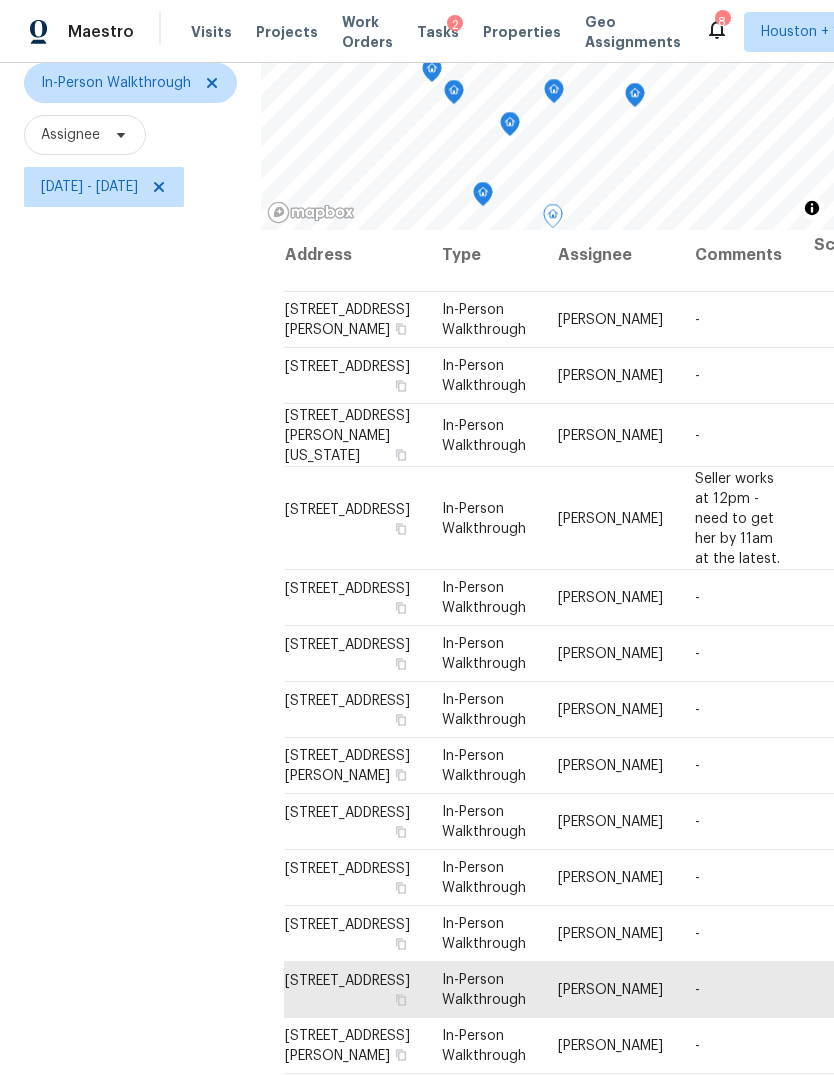 click 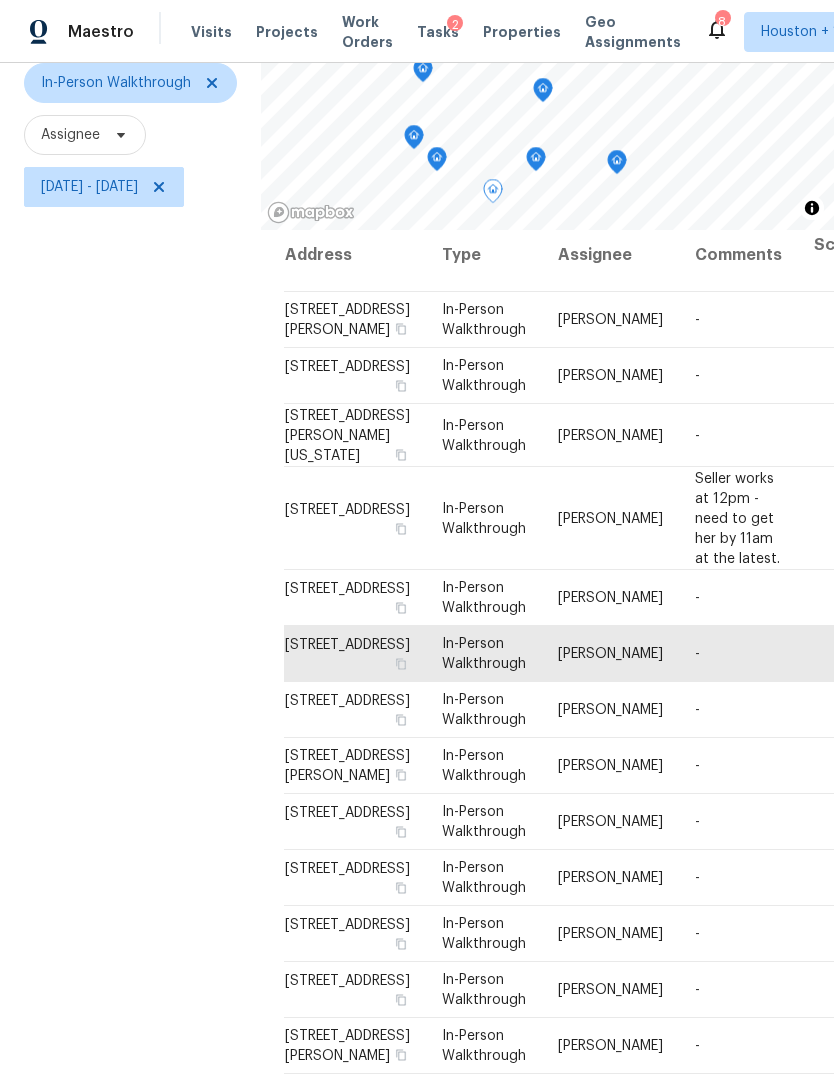 click 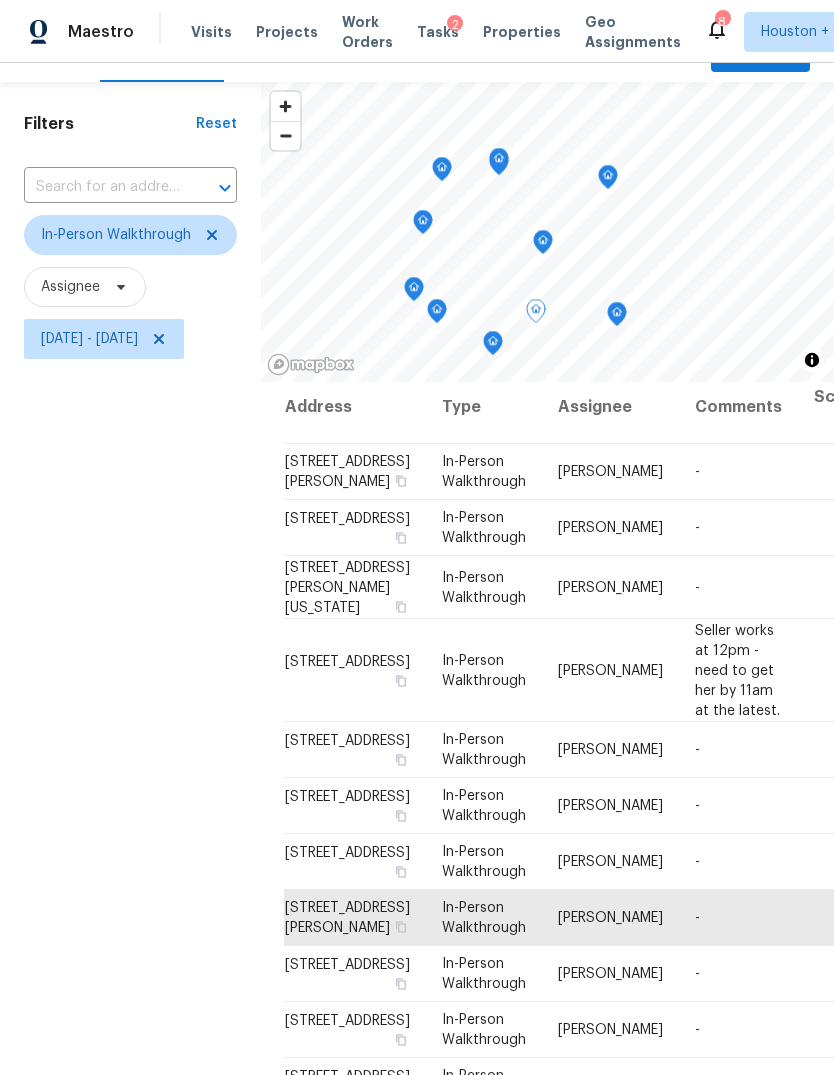 scroll, scrollTop: 14, scrollLeft: 0, axis: vertical 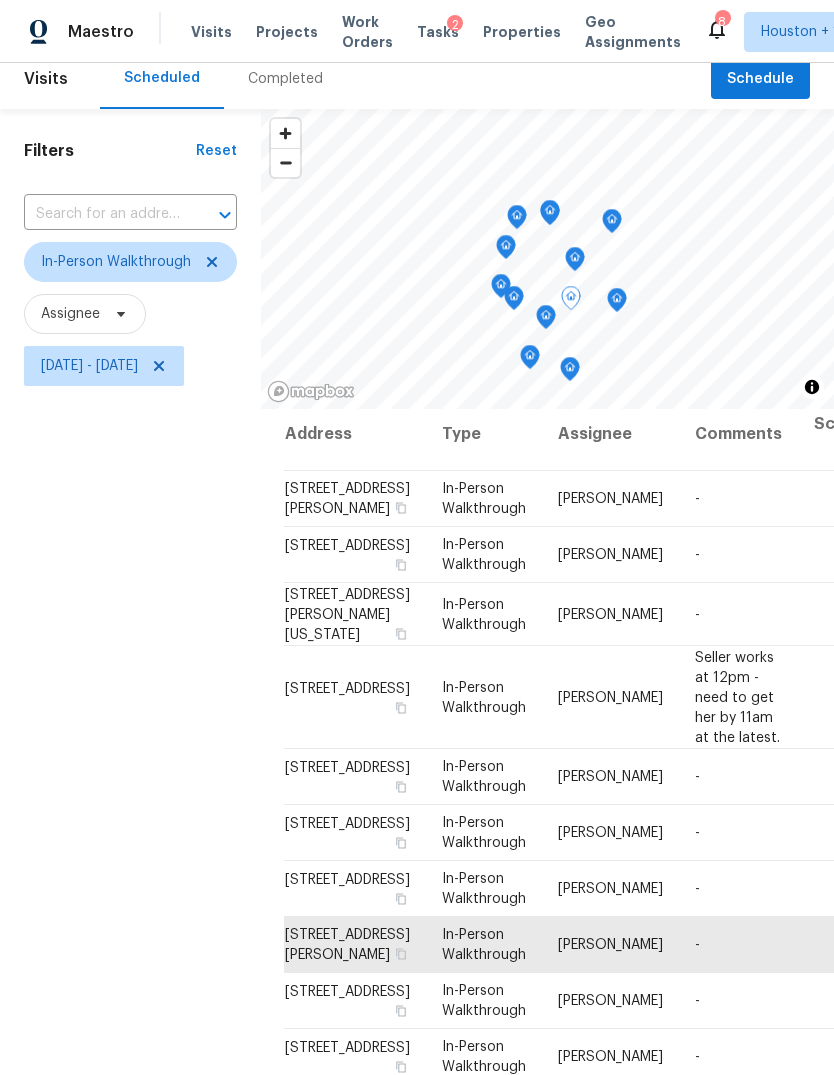 click 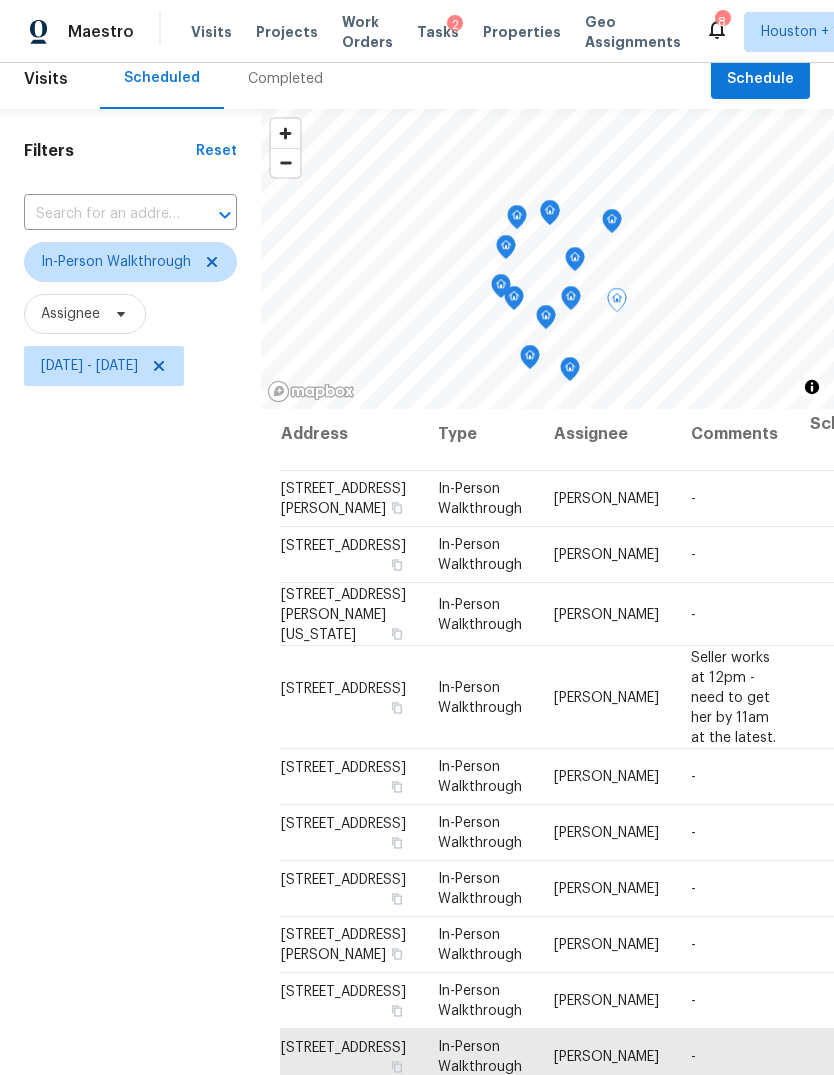 scroll, scrollTop: 348, scrollLeft: 5, axis: both 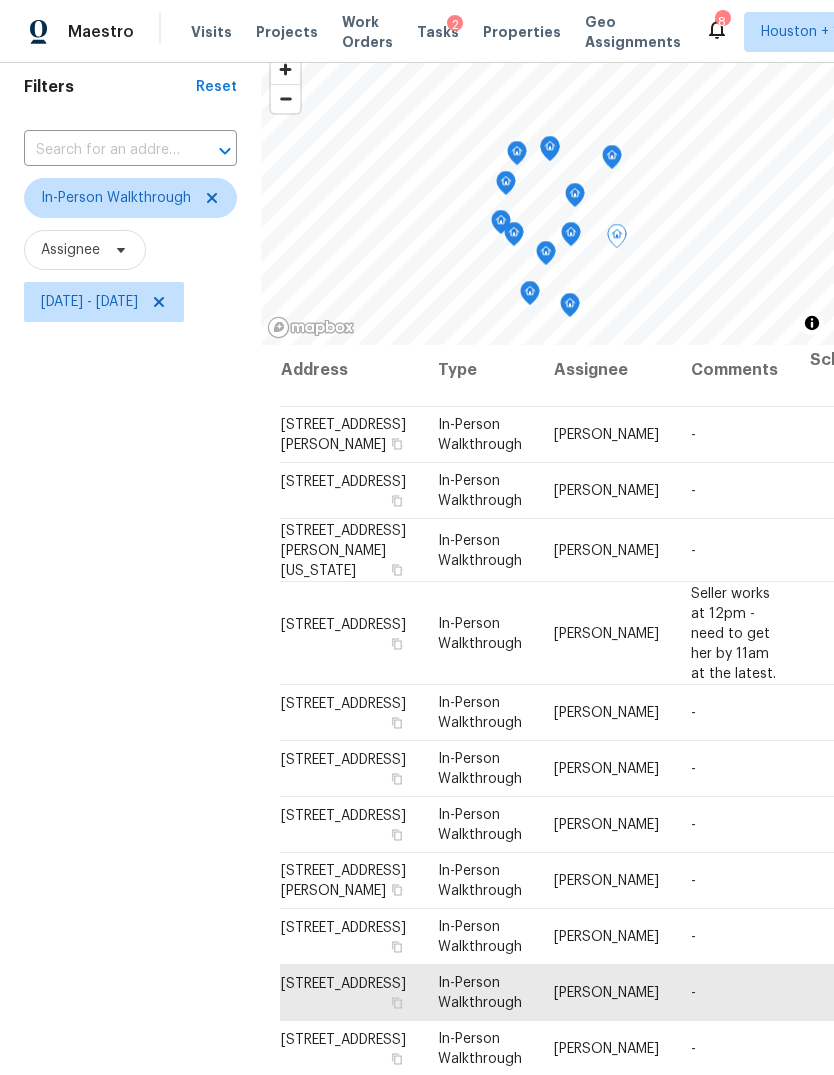 click 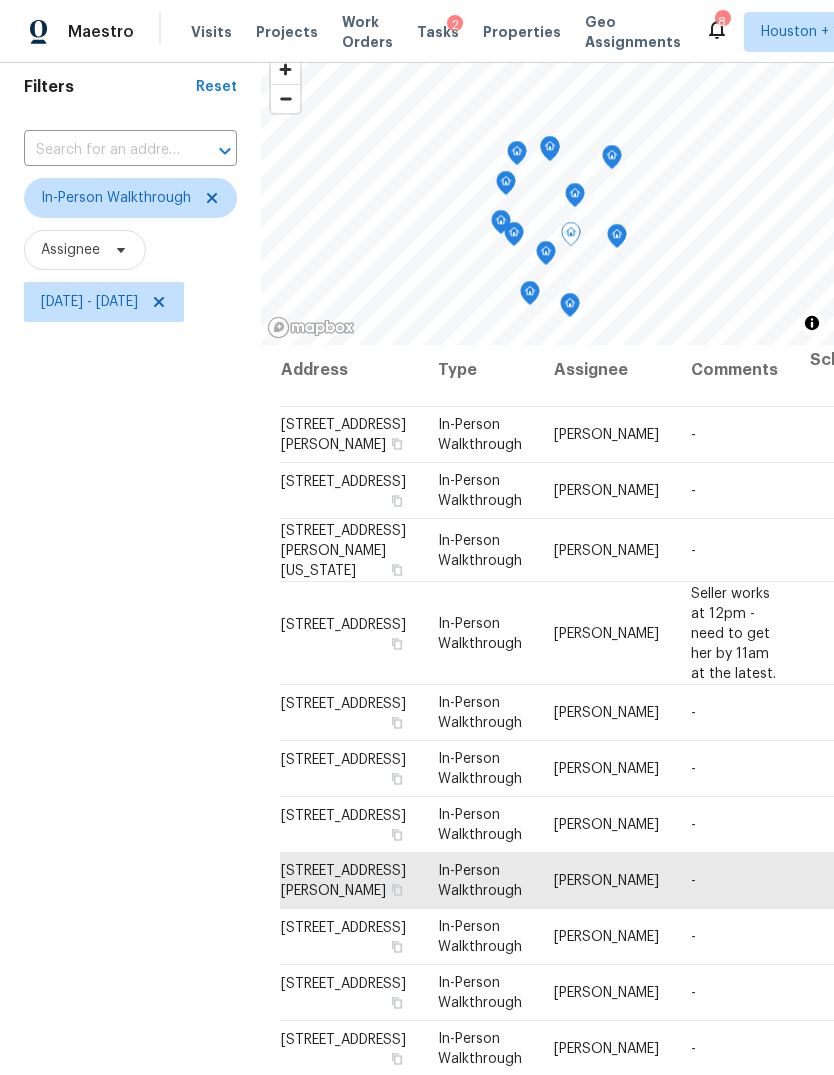 click 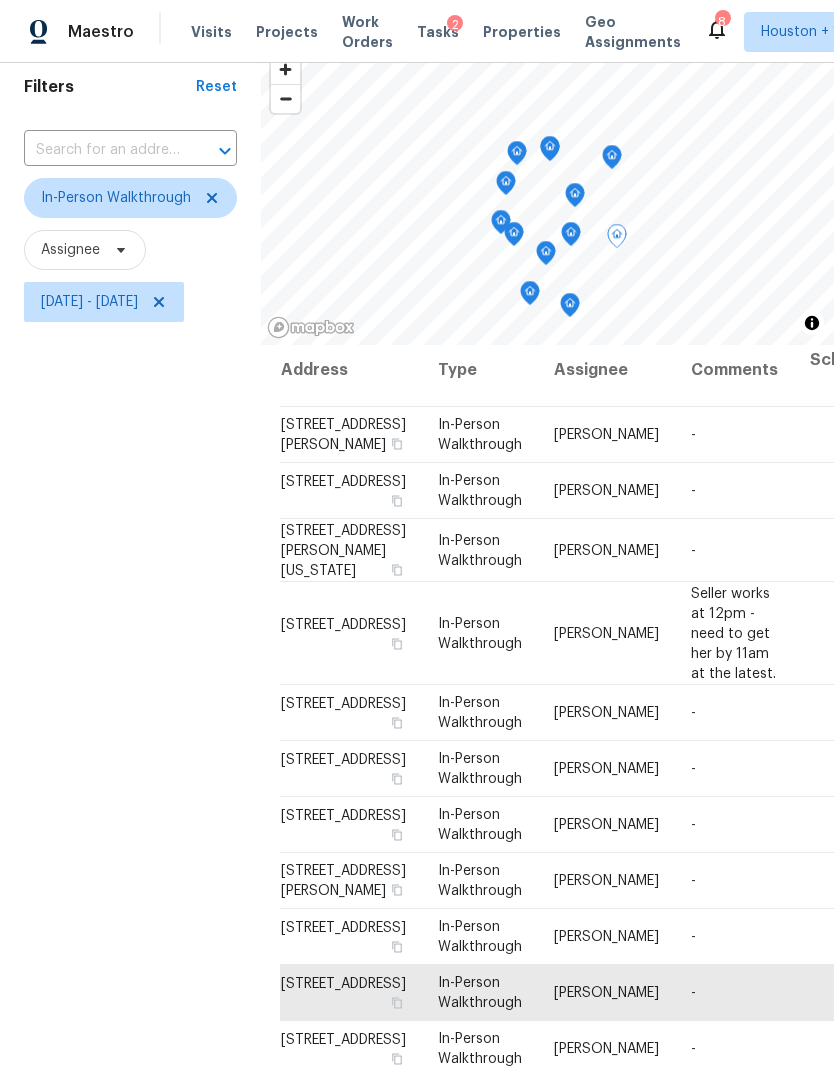 click 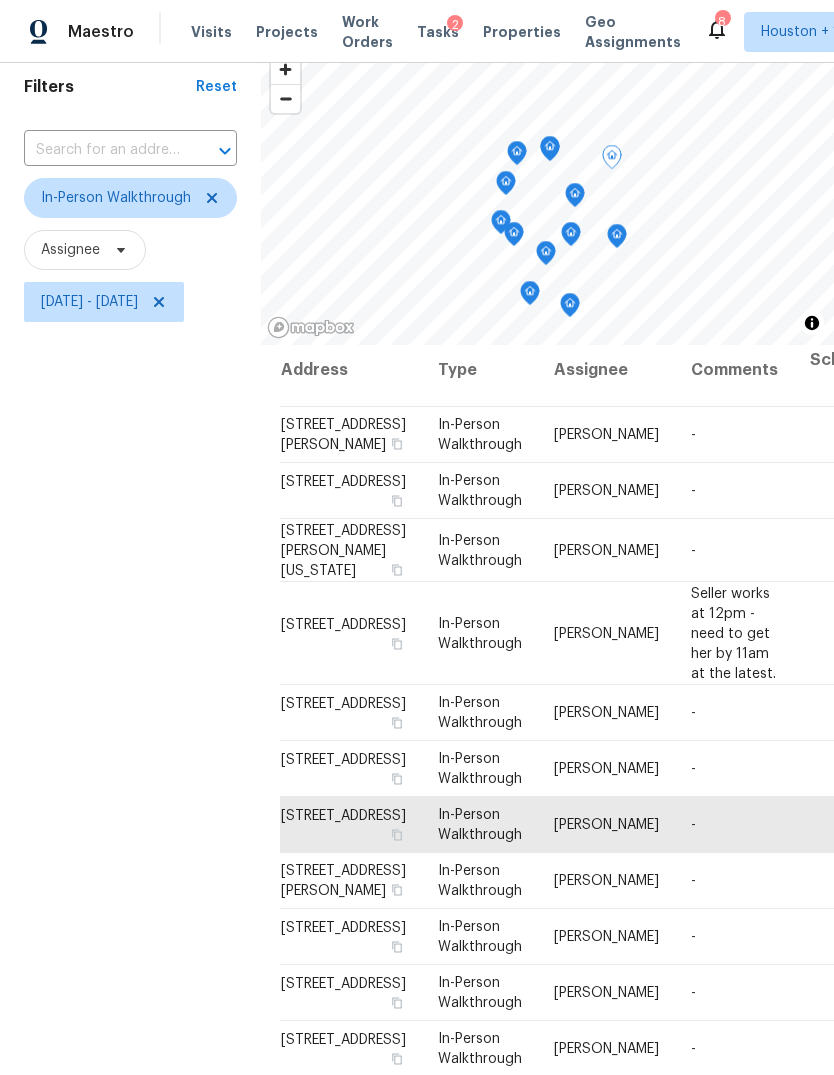 click 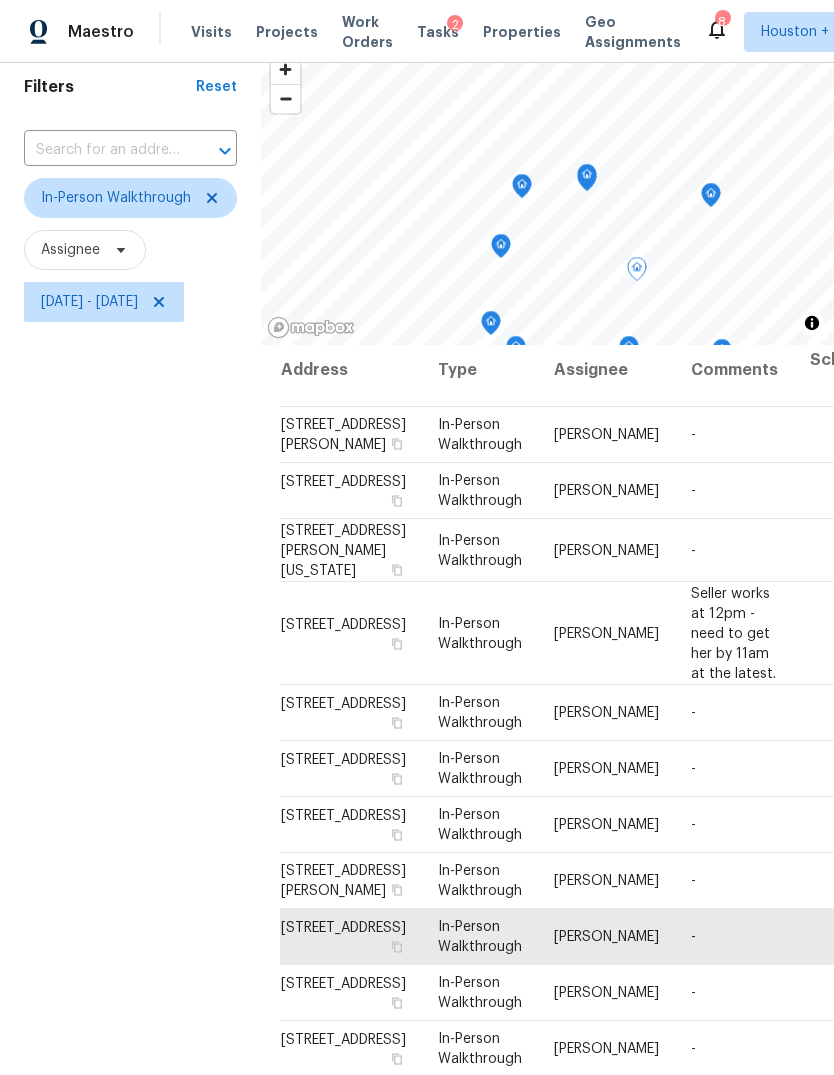 click 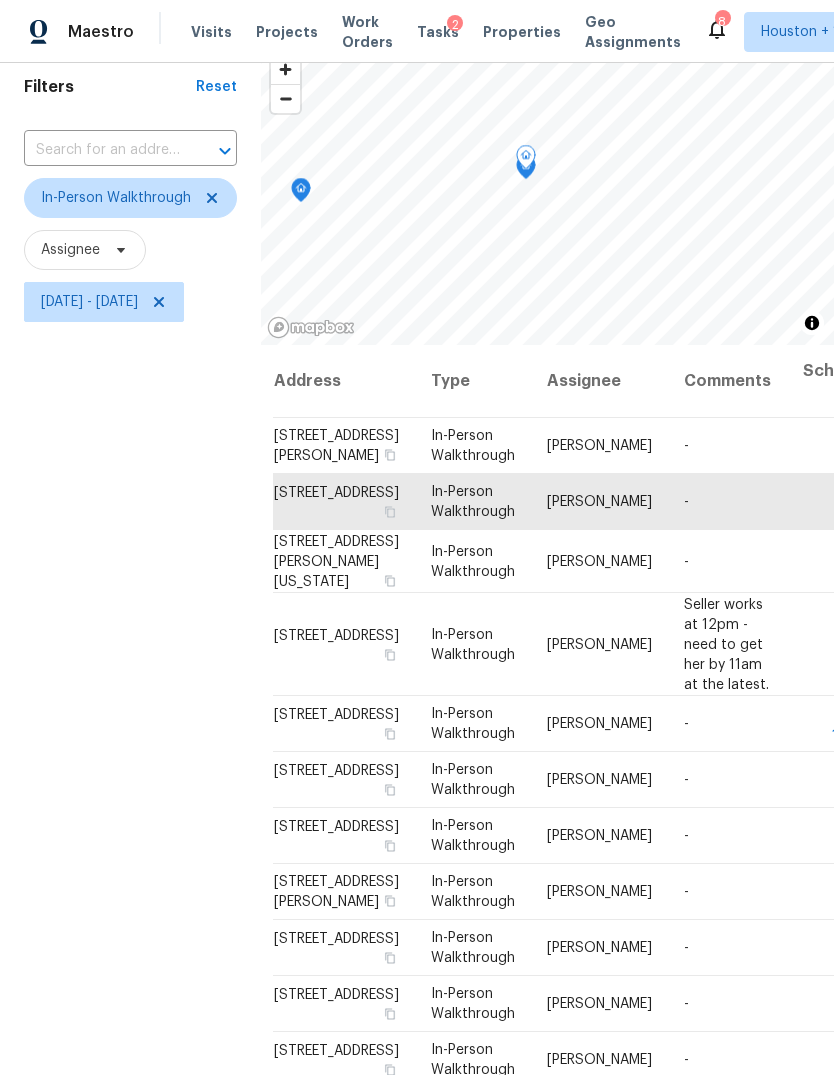scroll, scrollTop: -1, scrollLeft: 9, axis: both 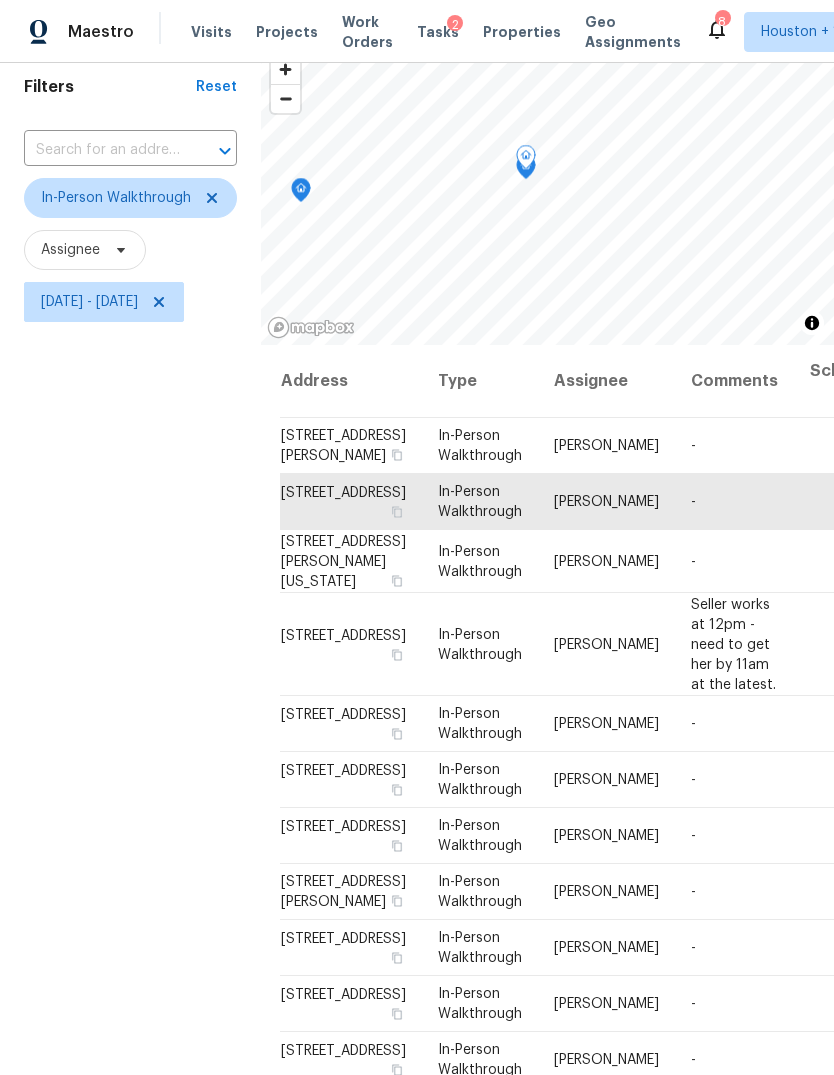 click 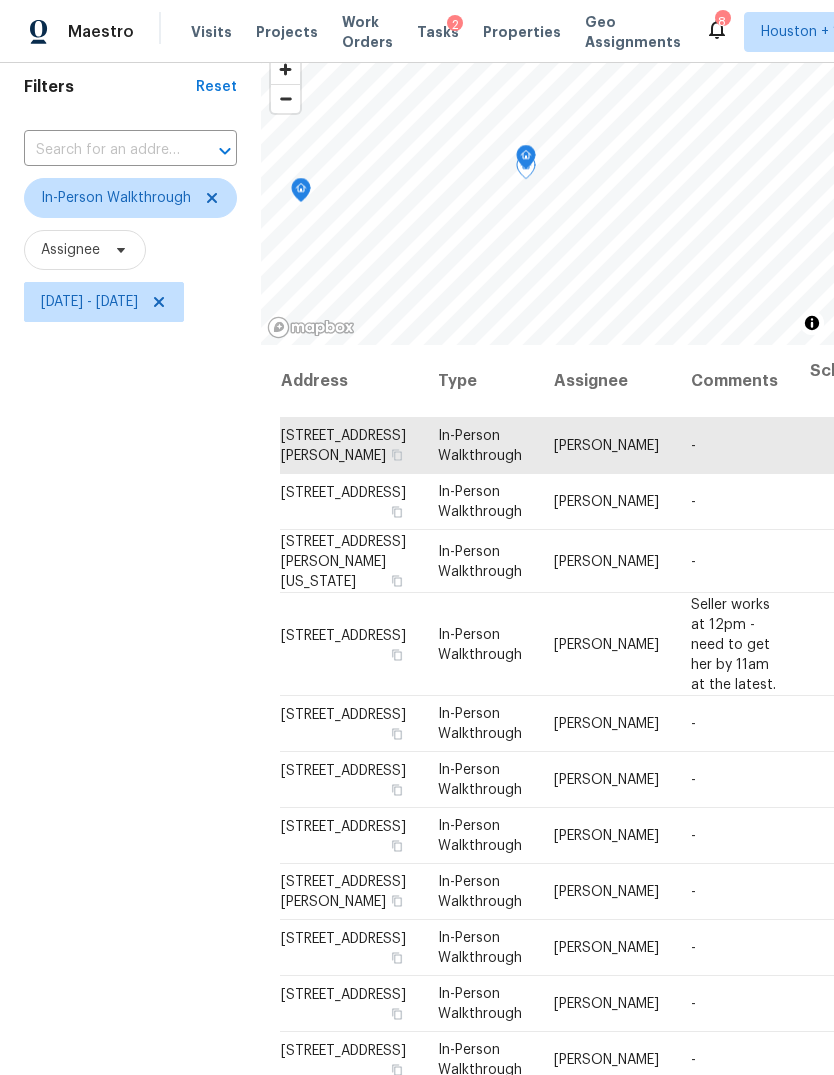 click 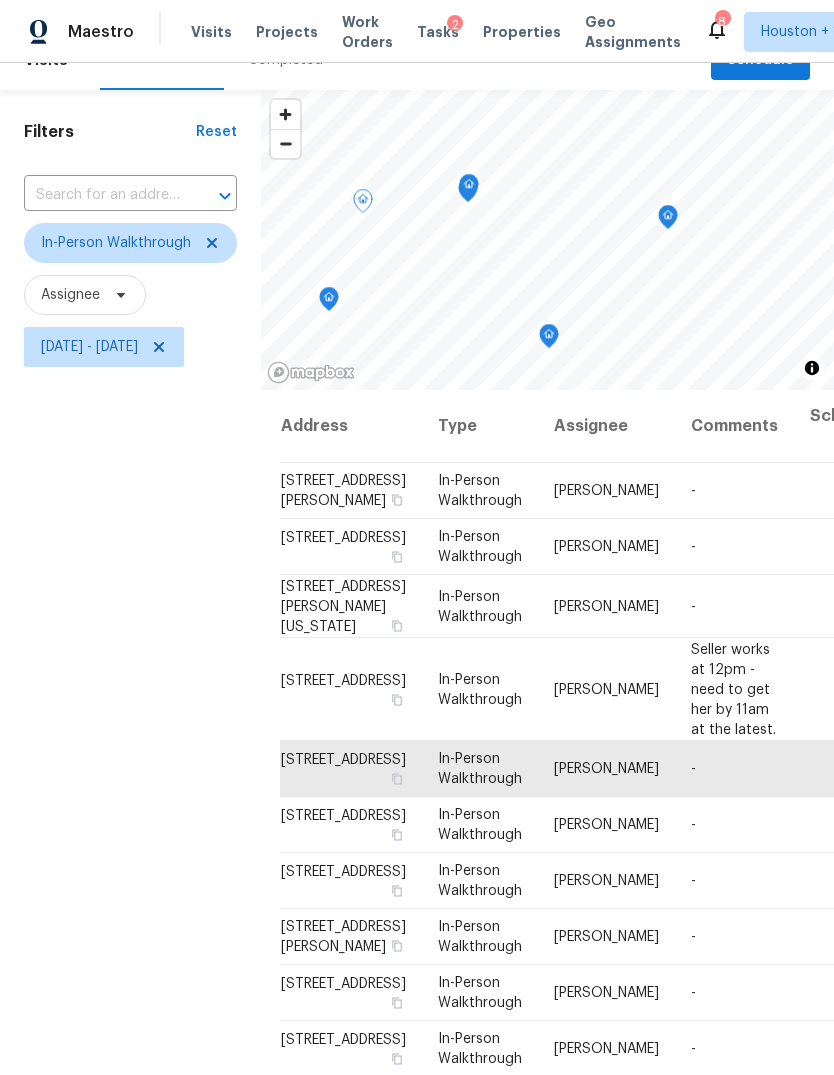 click on "Filters Reset ​ In-Person Walkthrough Assignee Fri, Jul 11 - Fri, Jul 11" at bounding box center [130, 670] 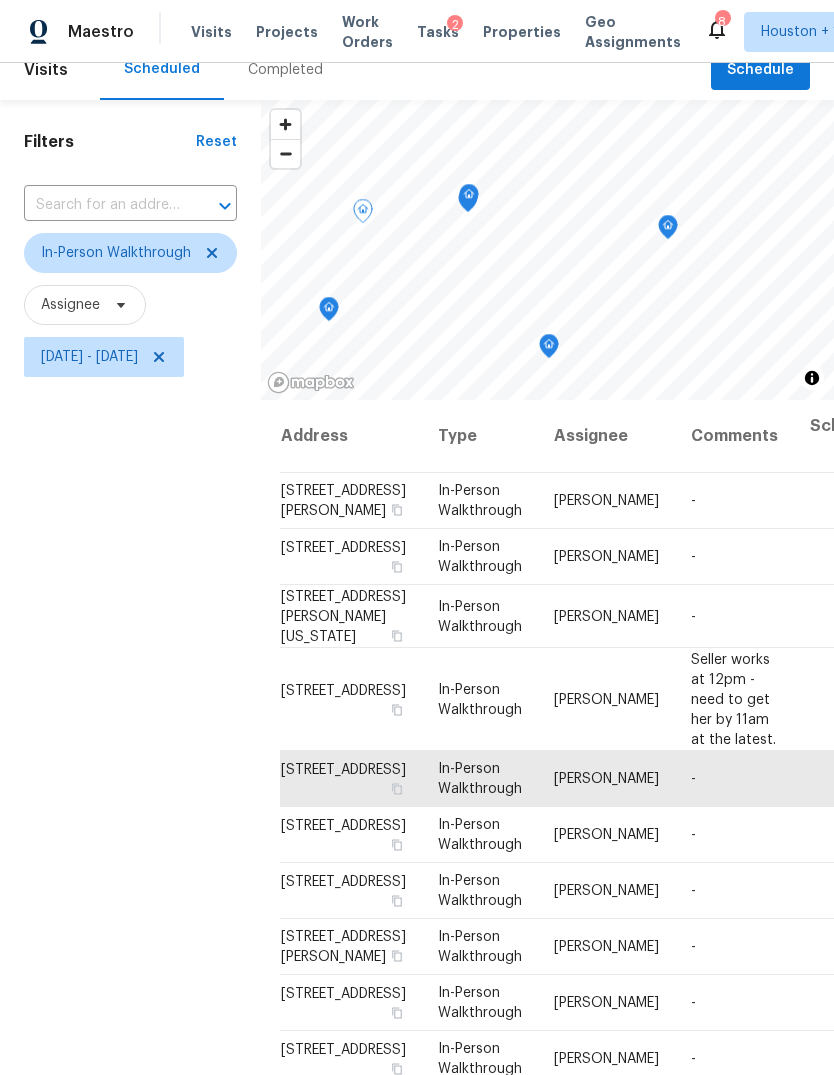 scroll, scrollTop: 21, scrollLeft: 0, axis: vertical 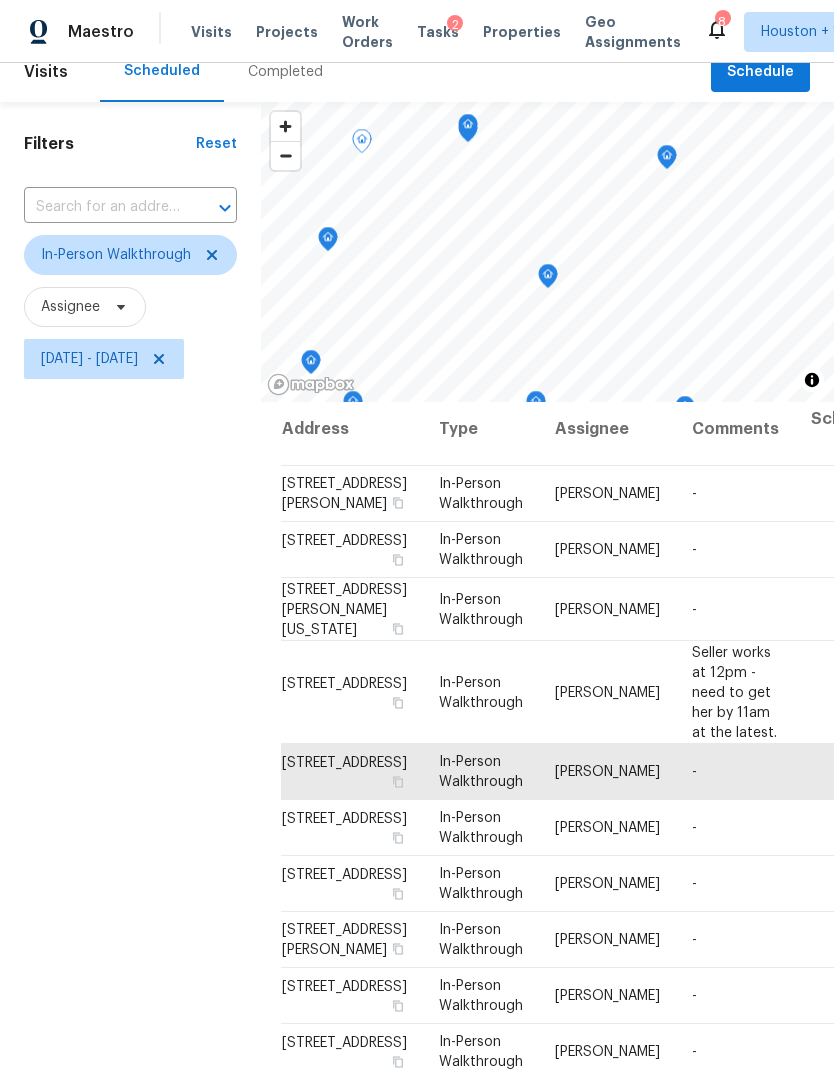 click 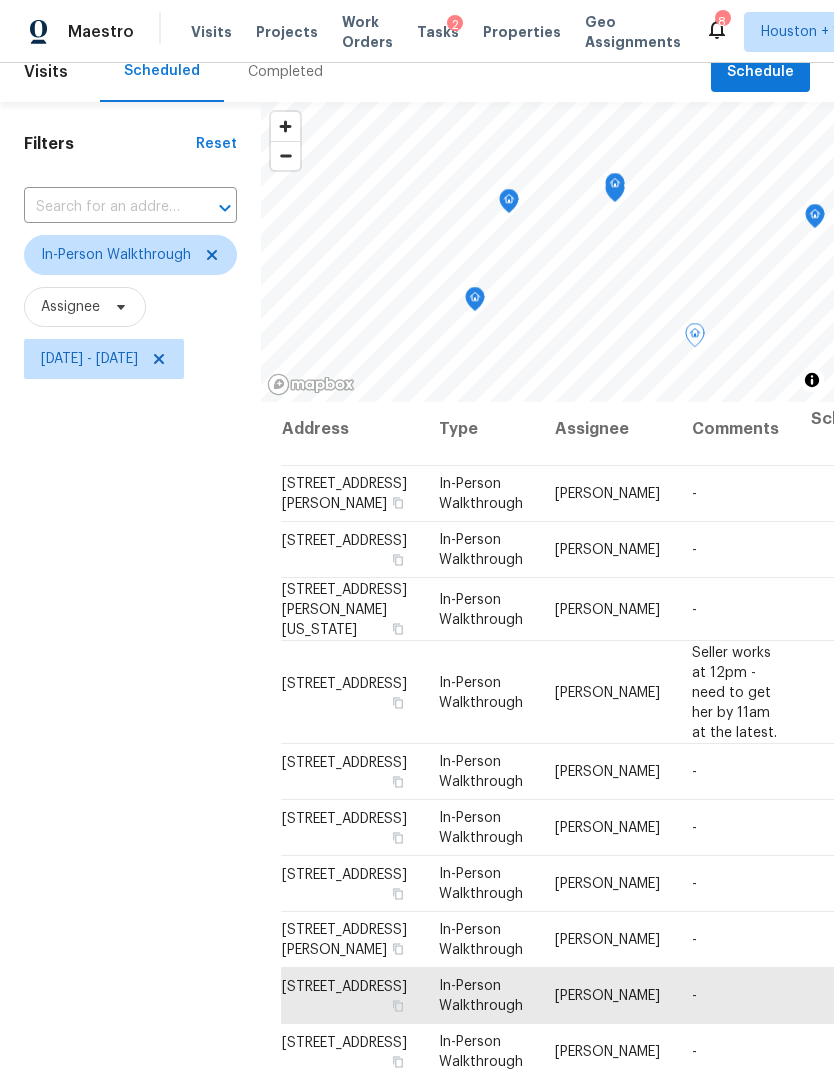 click 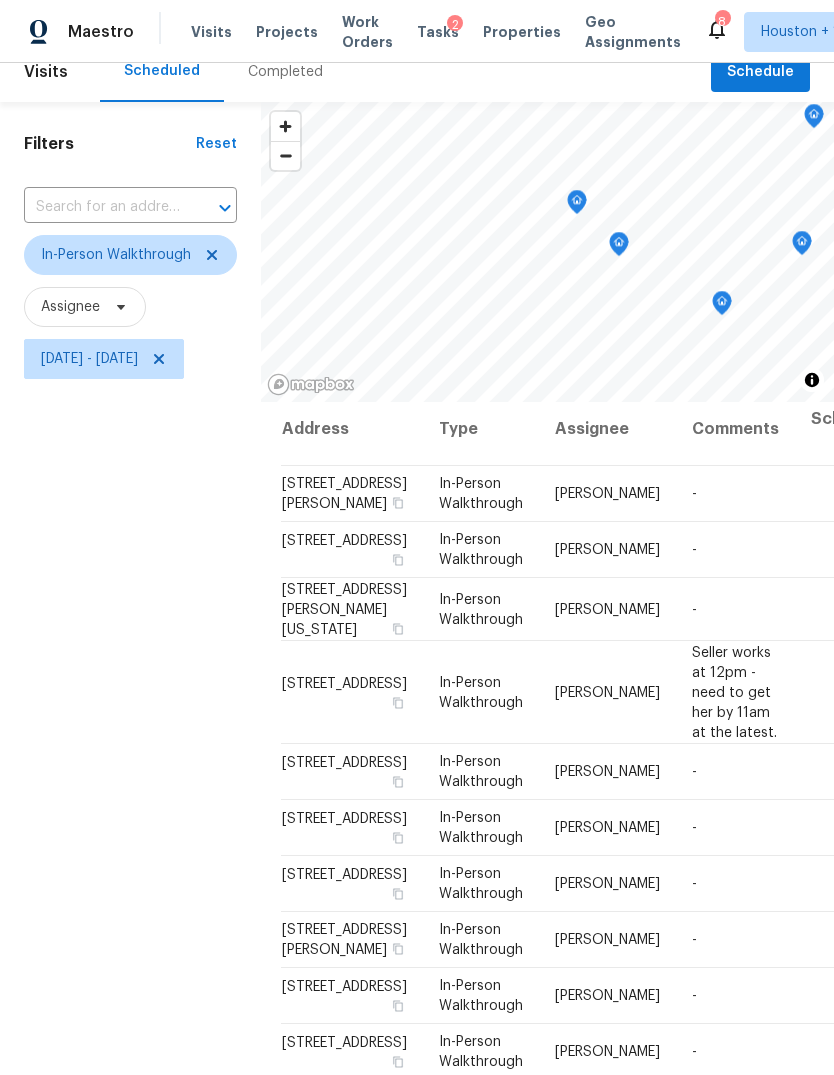 click 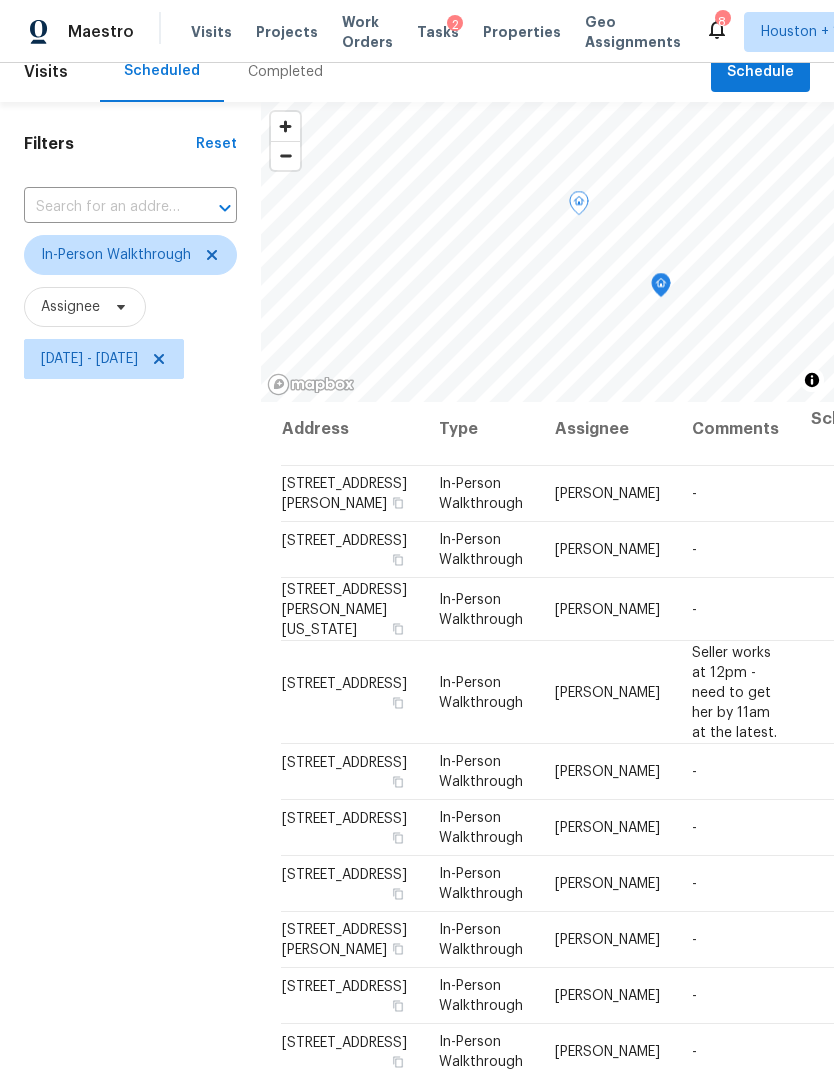 click 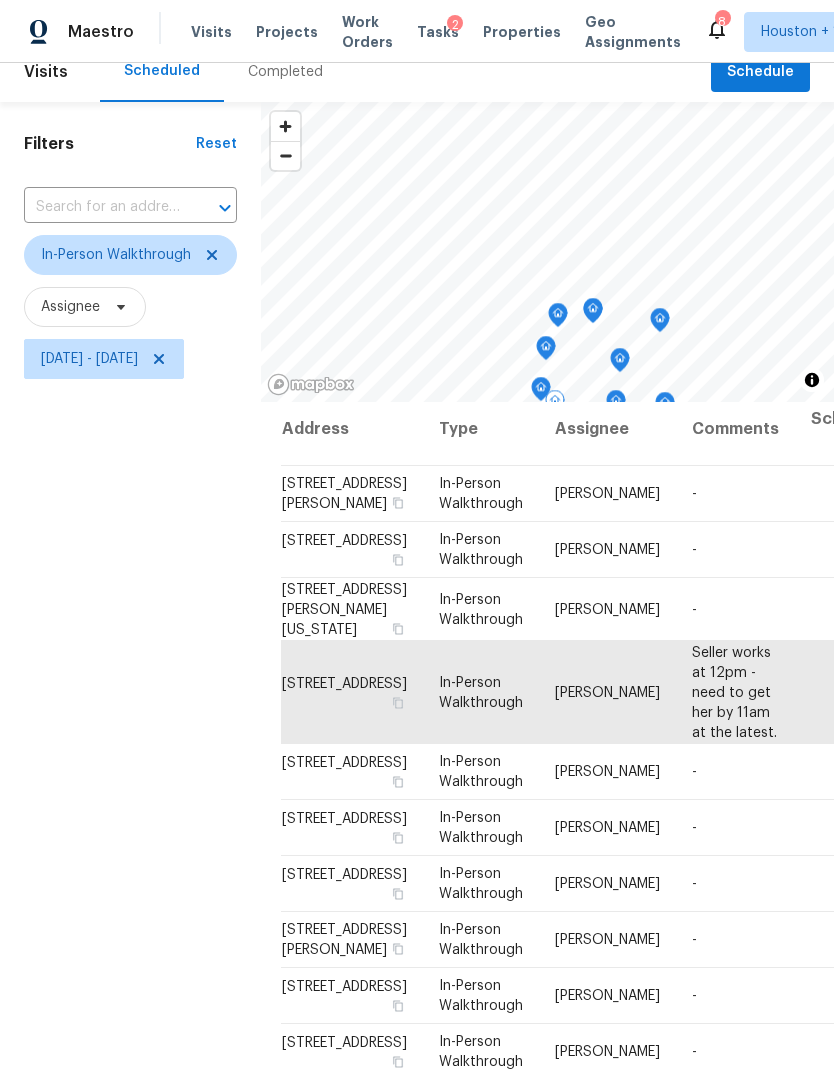 click 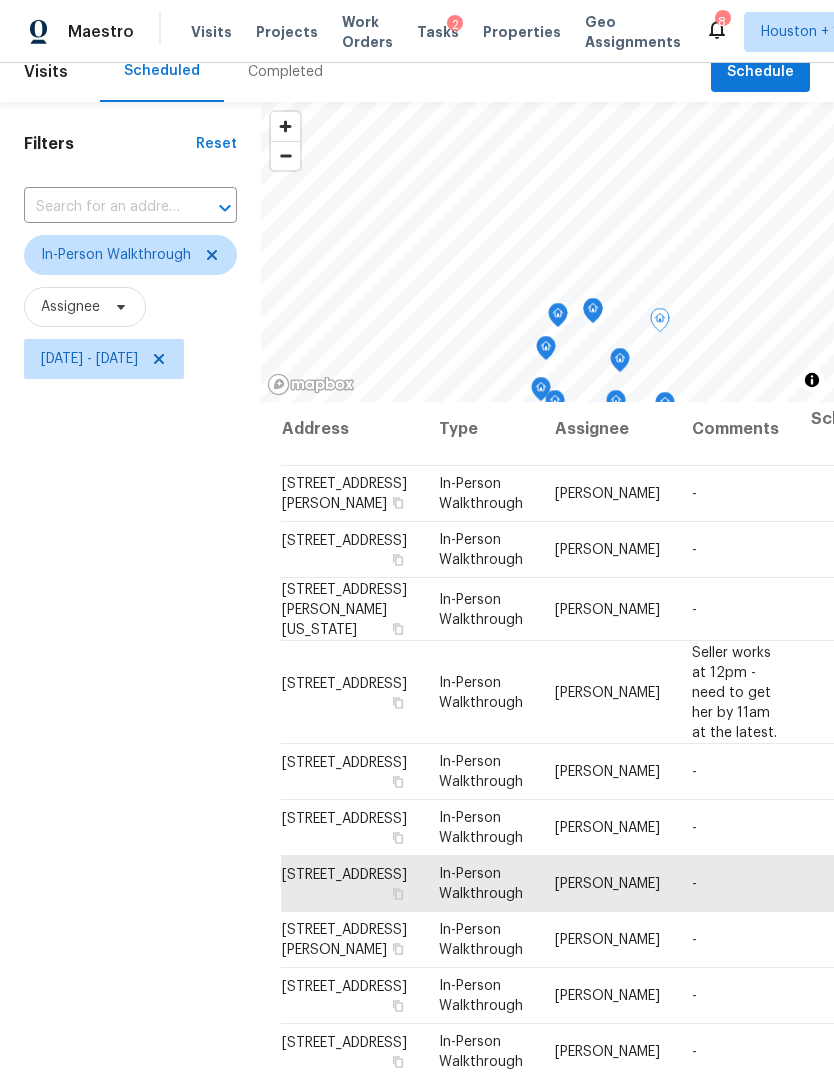 click 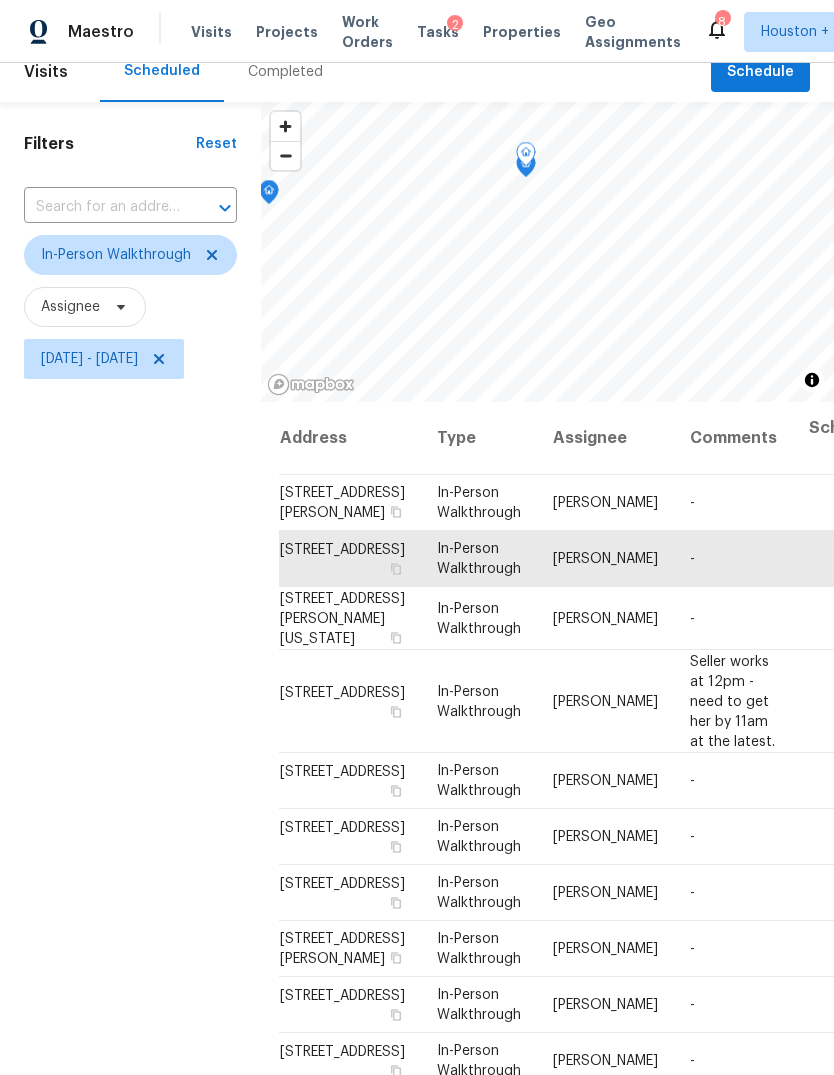 click on "Filters Reset ​ In-Person Walkthrough Assignee Fri, Jul 11 - Fri, Jul 11" at bounding box center [130, 682] 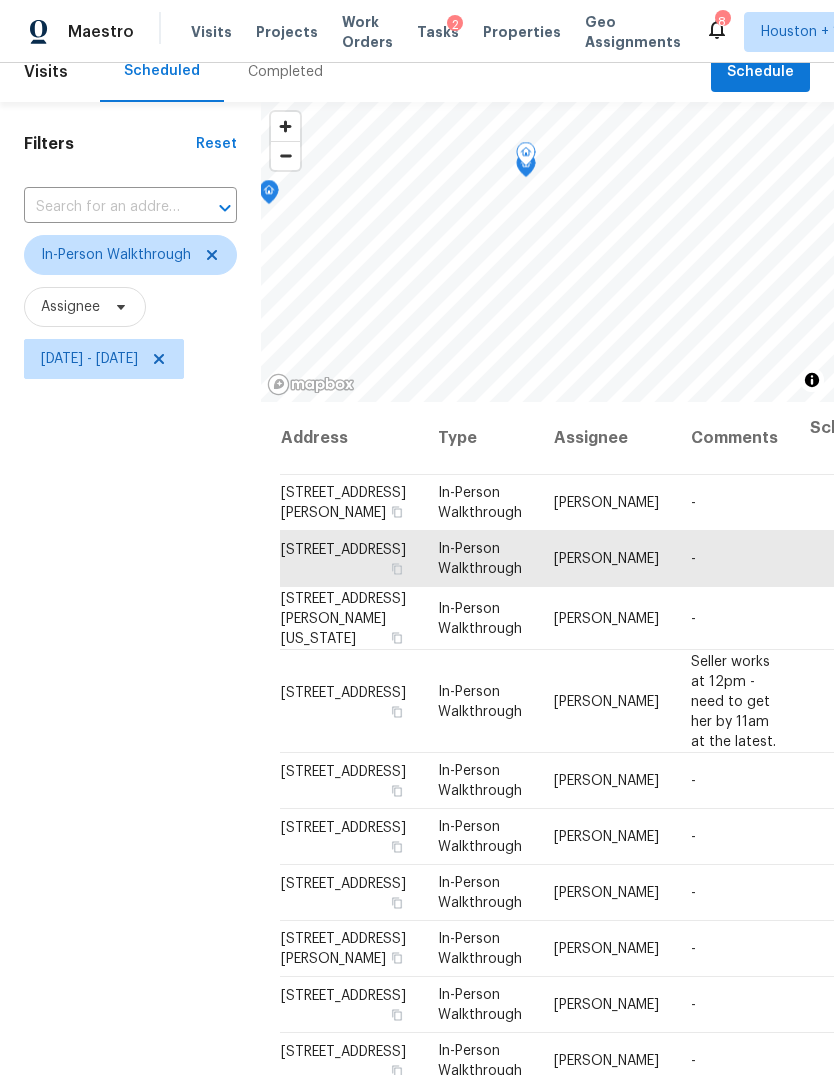 scroll, scrollTop: 0, scrollLeft: 5, axis: horizontal 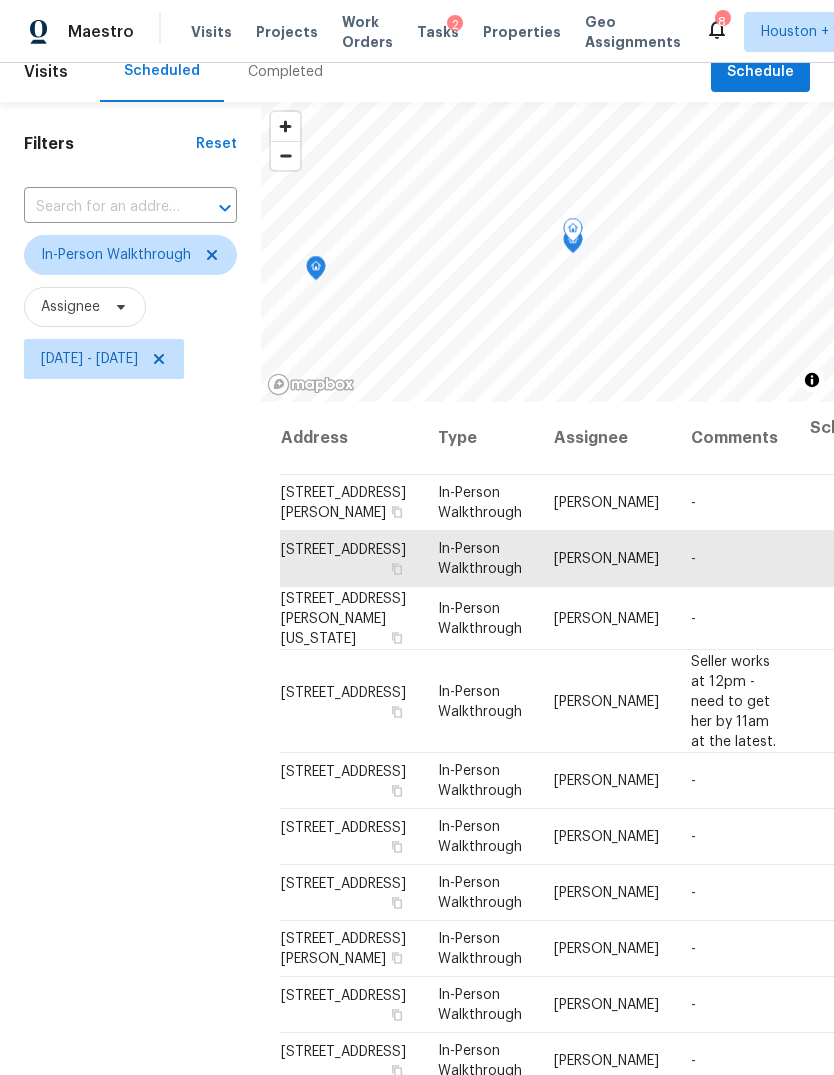 click 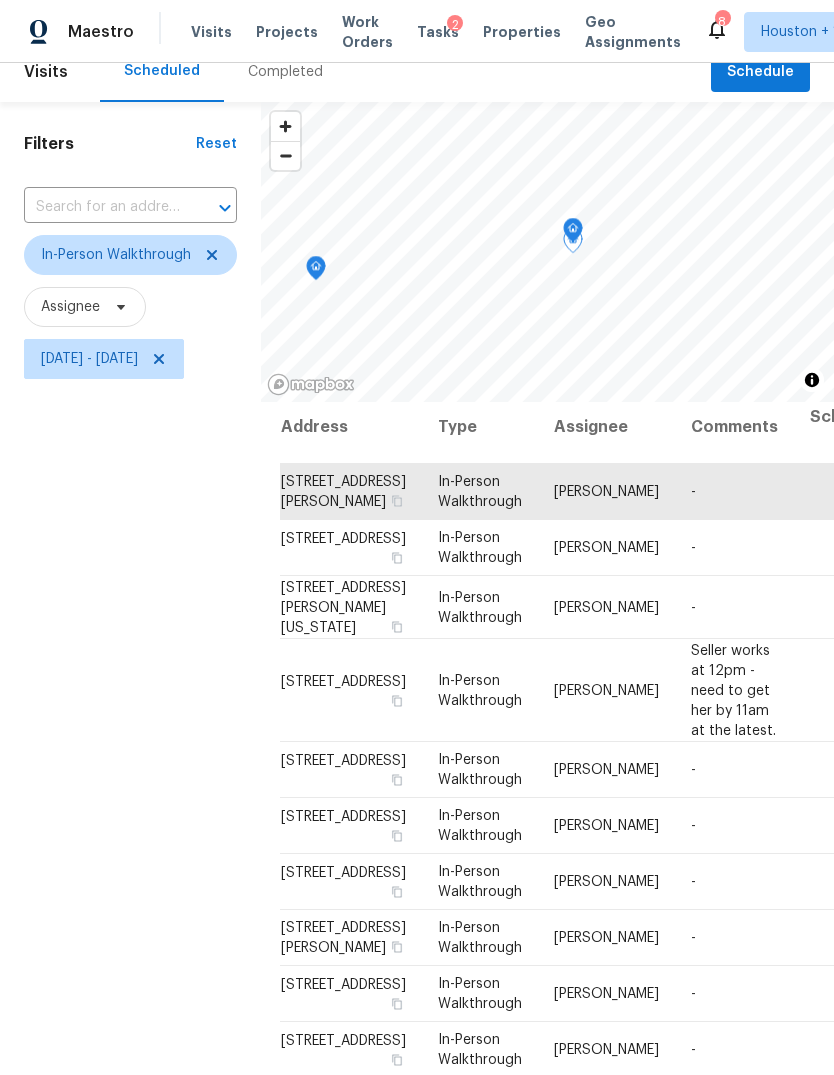 click on "Filters Reset ​ In-Person Walkthrough Assignee Fri, Jul 11 - Fri, Jul 11" at bounding box center [130, 682] 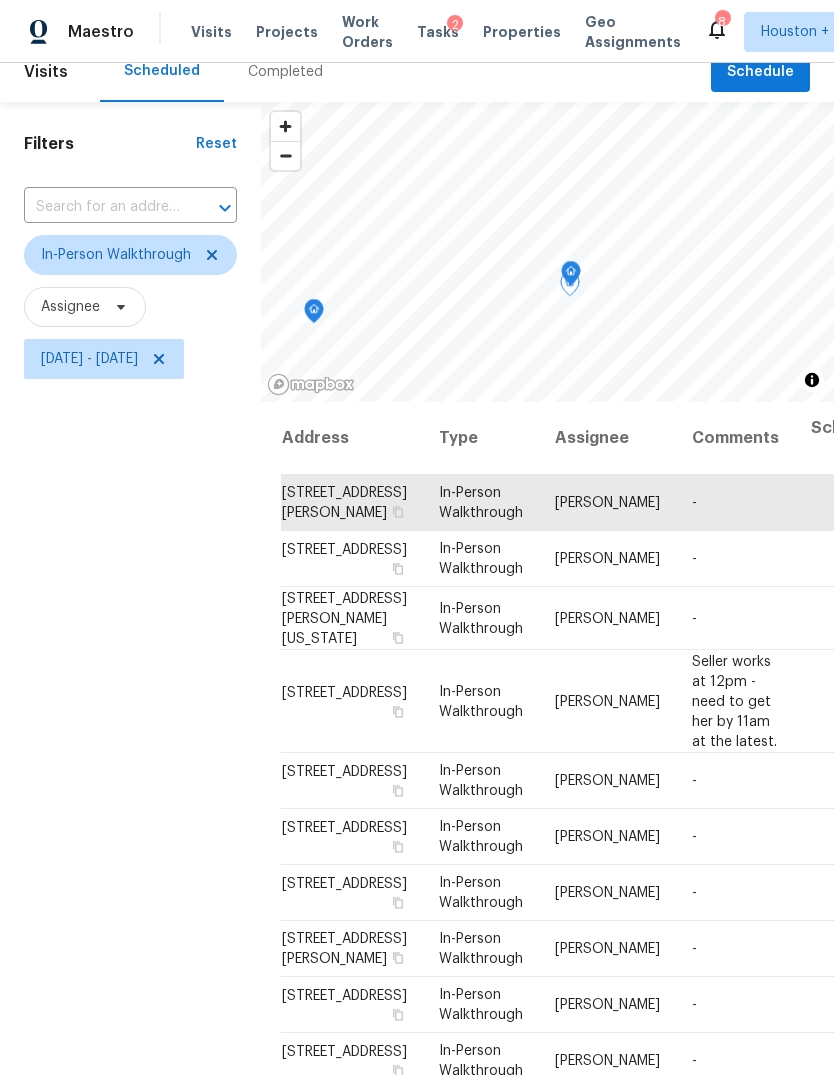 scroll, scrollTop: 0, scrollLeft: 4, axis: horizontal 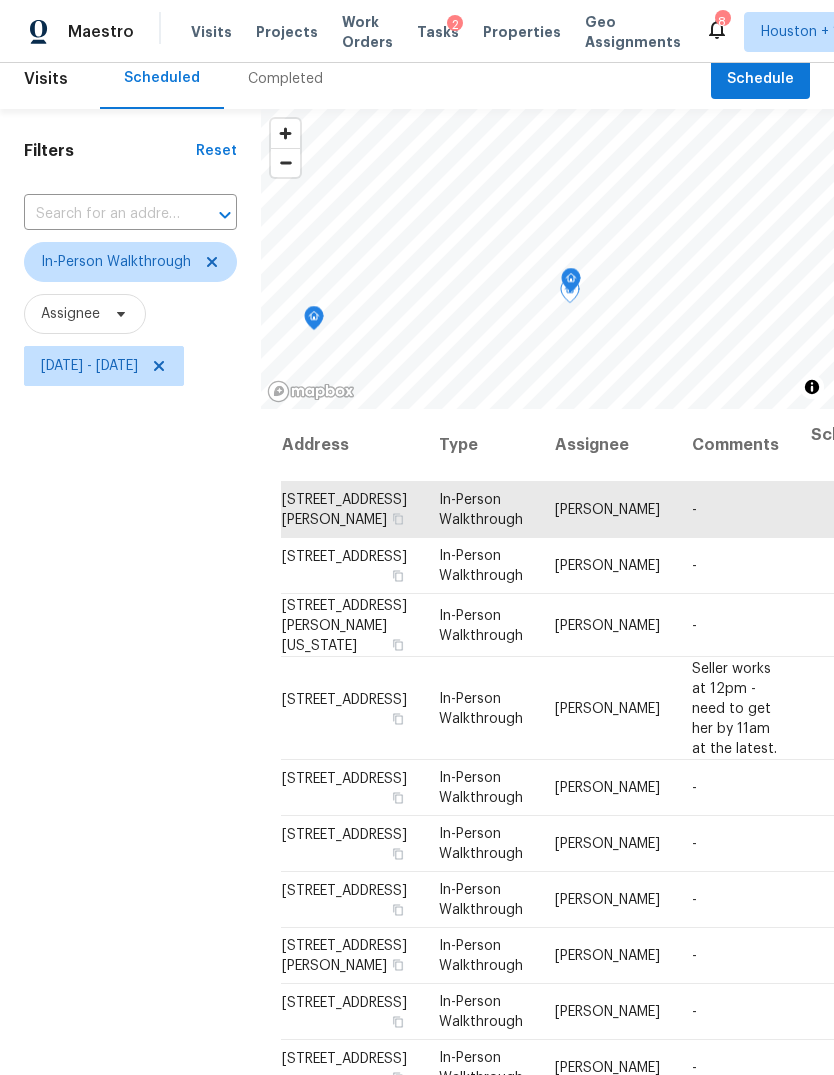 click 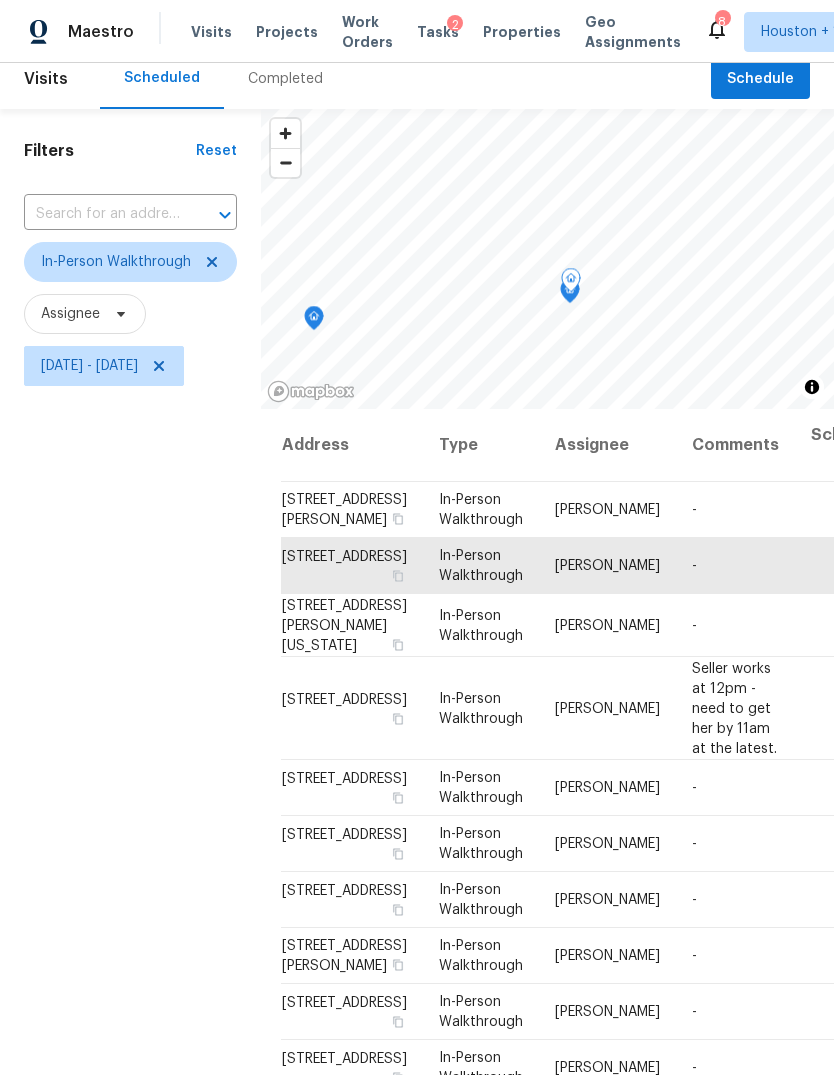 click 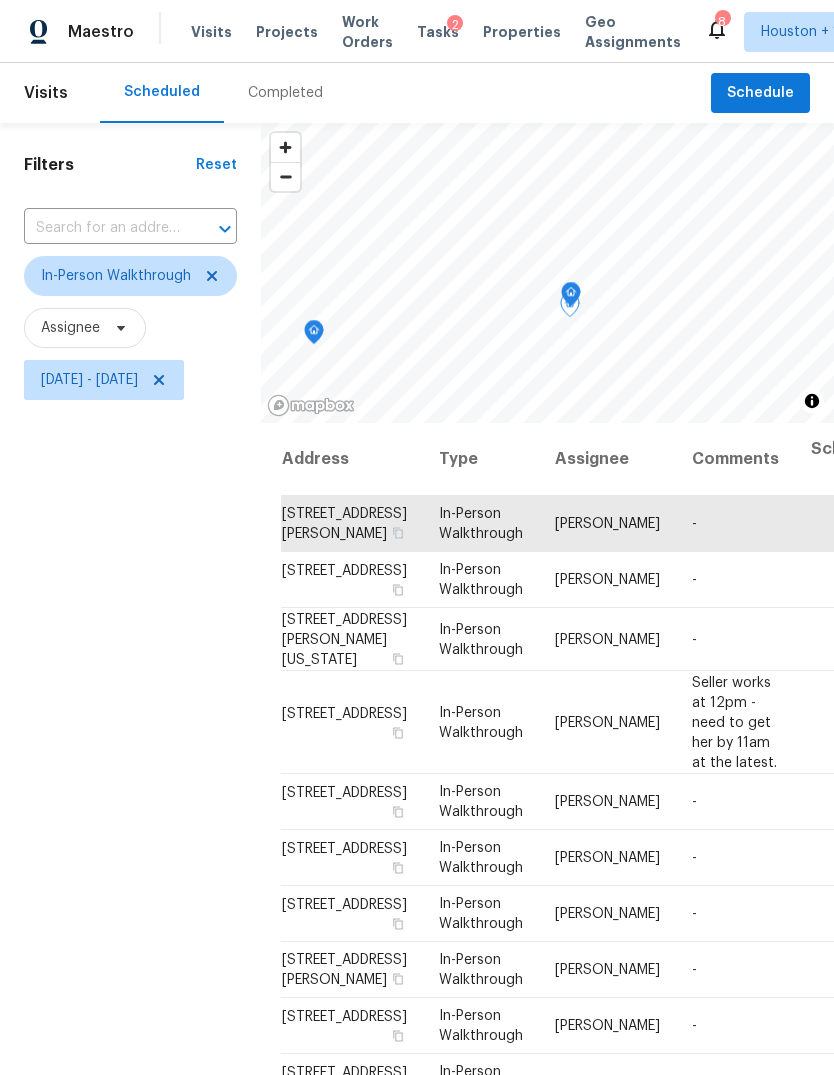 scroll, scrollTop: 0, scrollLeft: 0, axis: both 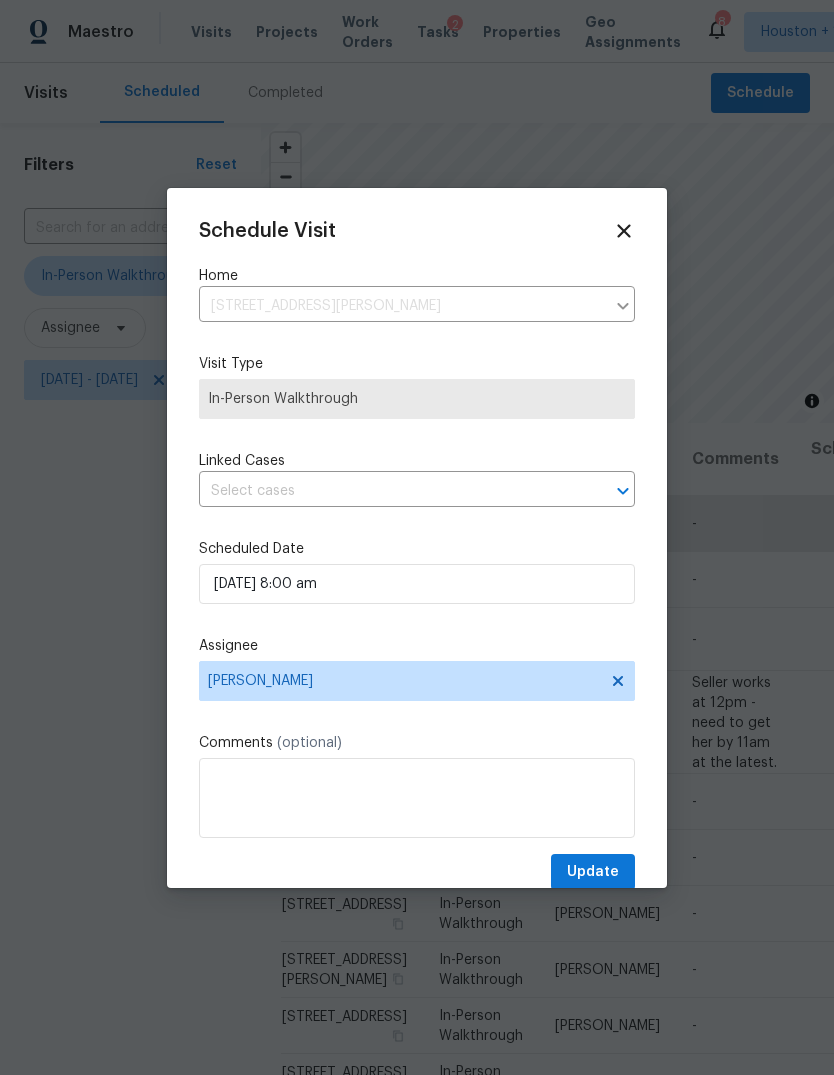 click on "Schedule Visit Home   12322 Turchin Dr, Houston, TX 77014 ​ Visit Type   In-Person Walkthrough Linked Cases   ​ Scheduled Date   07/11/2025 8:00 am Assignee   Maria Zakharnitskaia Comments   (optional) Update" at bounding box center (417, 555) 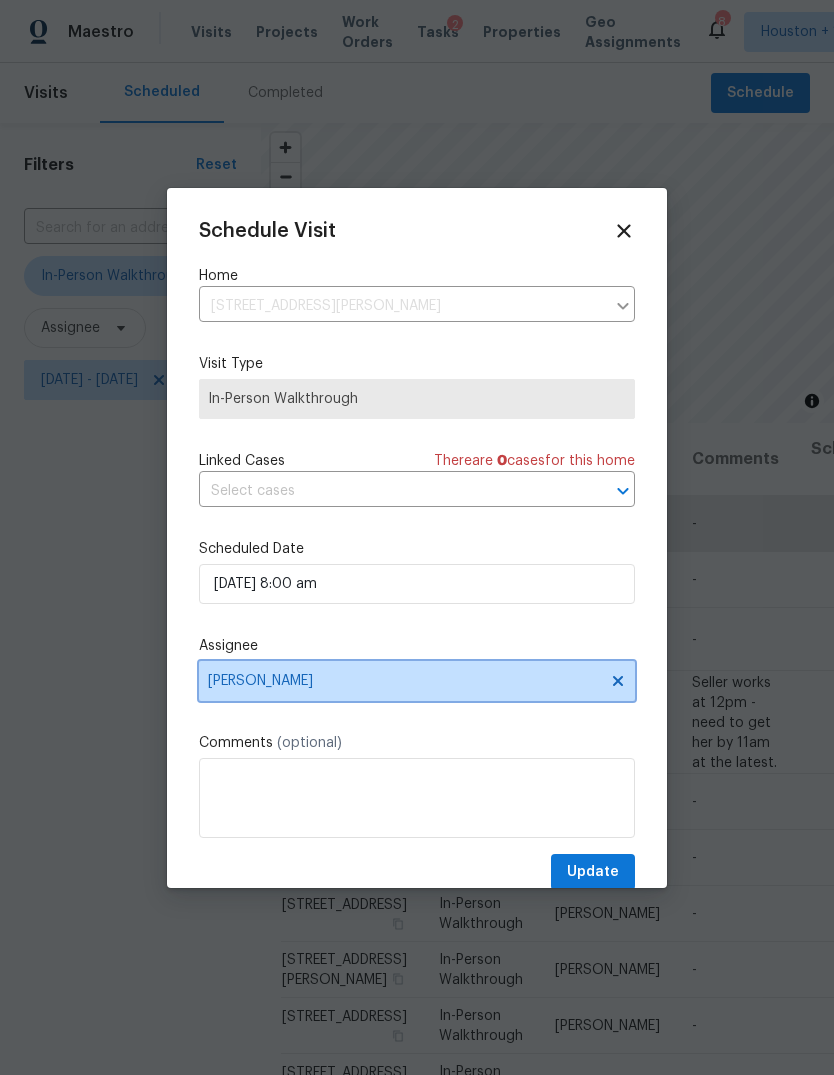 click on "Maria Zakharnitskaia" at bounding box center (404, 681) 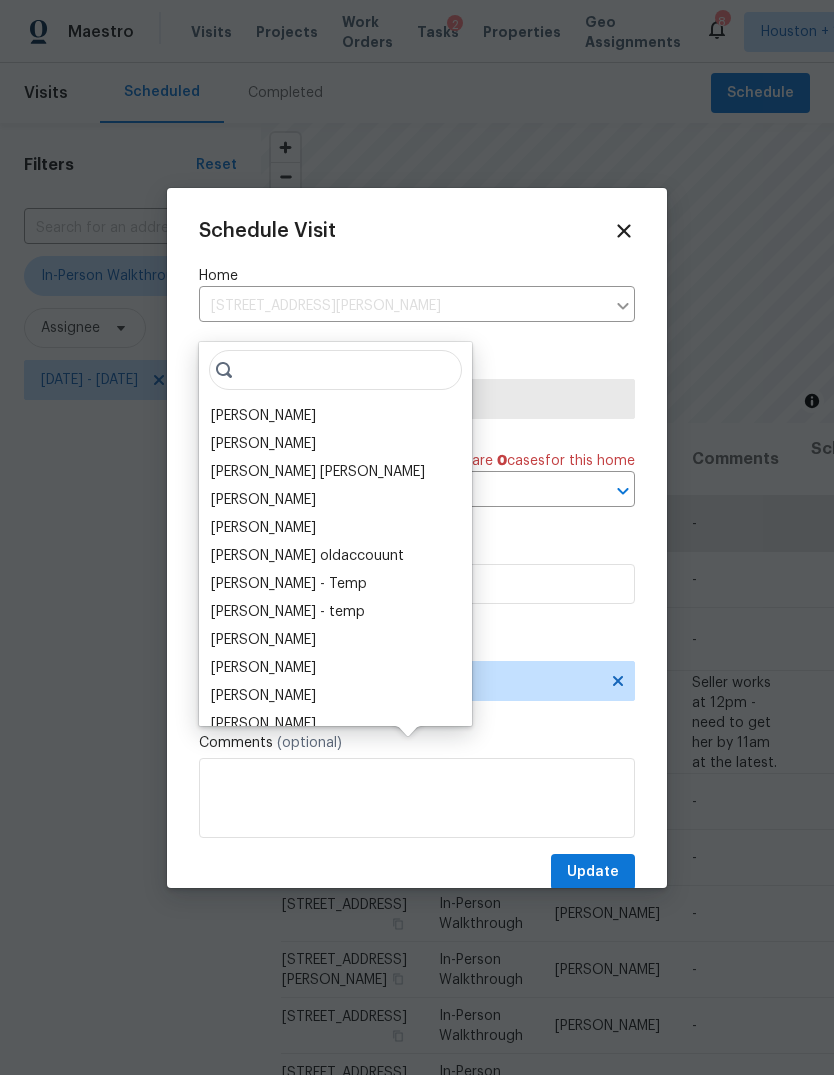 click on "Joseph Wolfe" at bounding box center [263, 416] 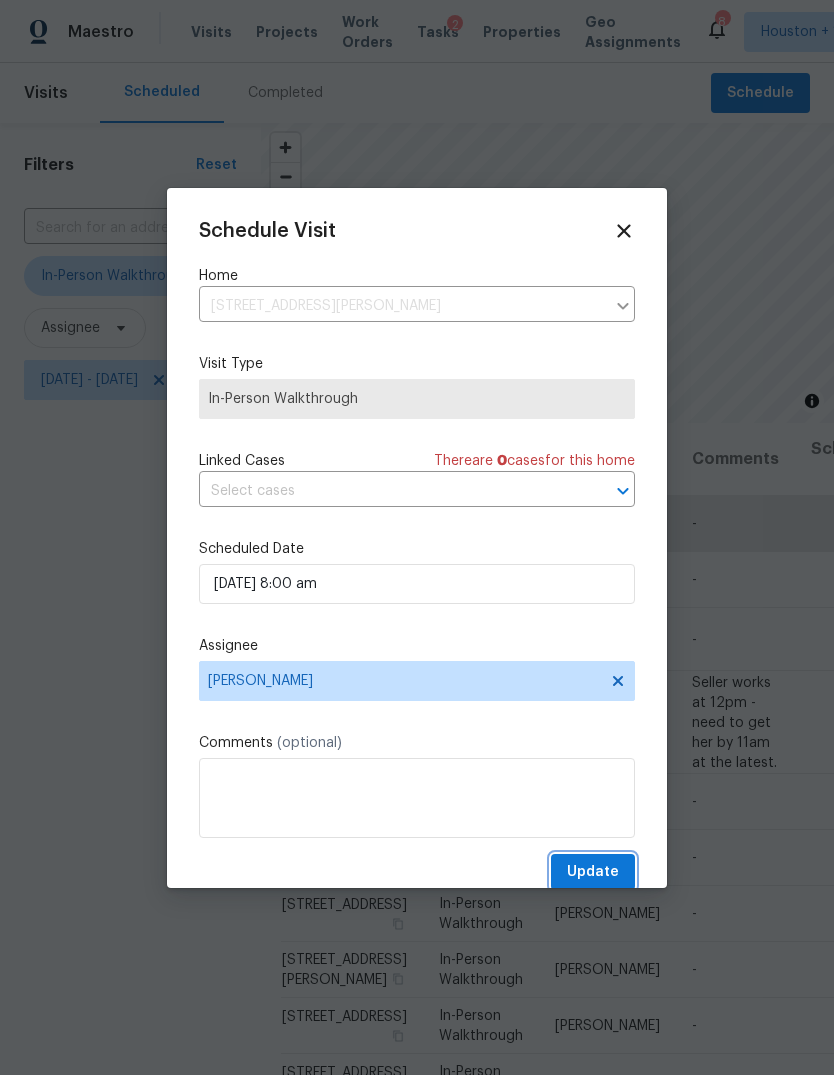 click on "Update" at bounding box center (593, 872) 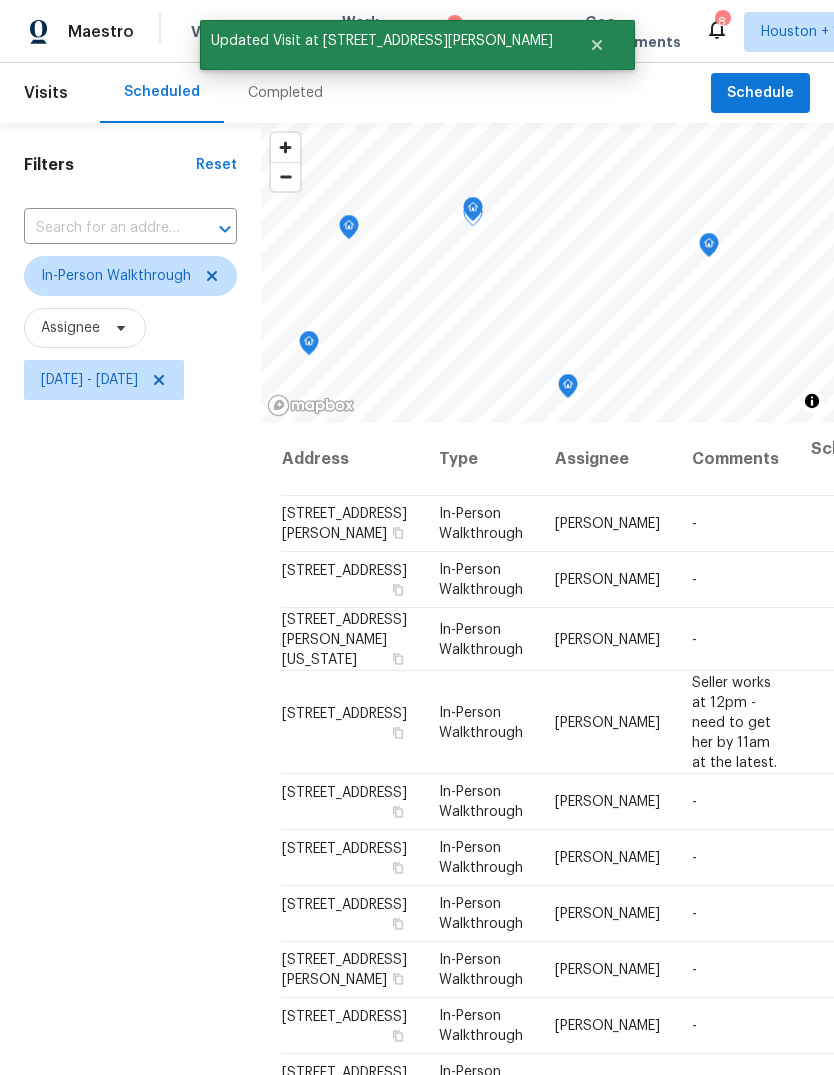 click 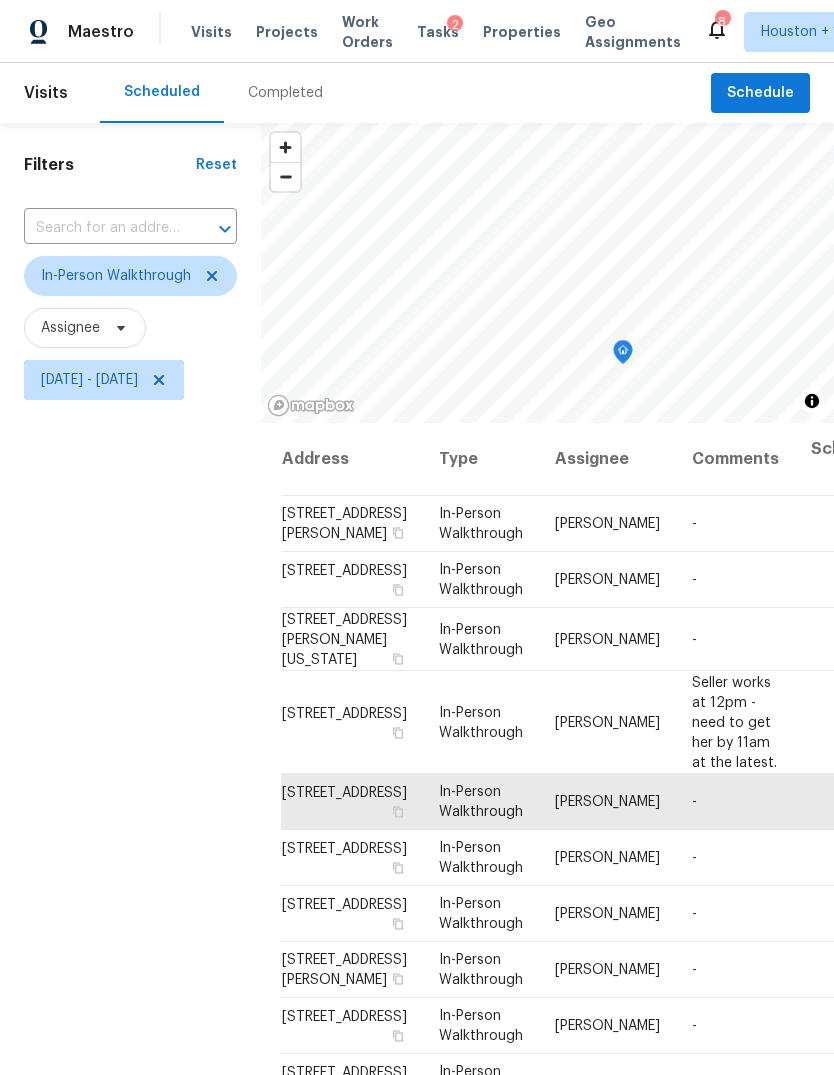 click 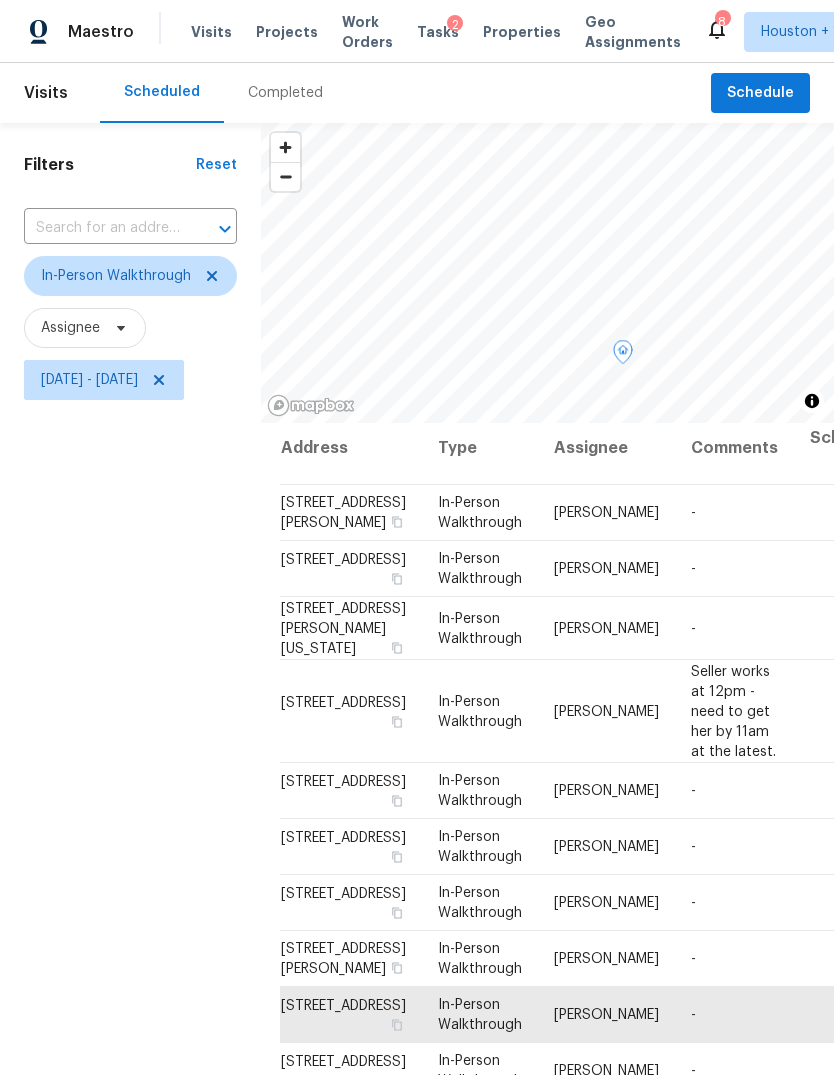 scroll, scrollTop: 348, scrollLeft: 5, axis: both 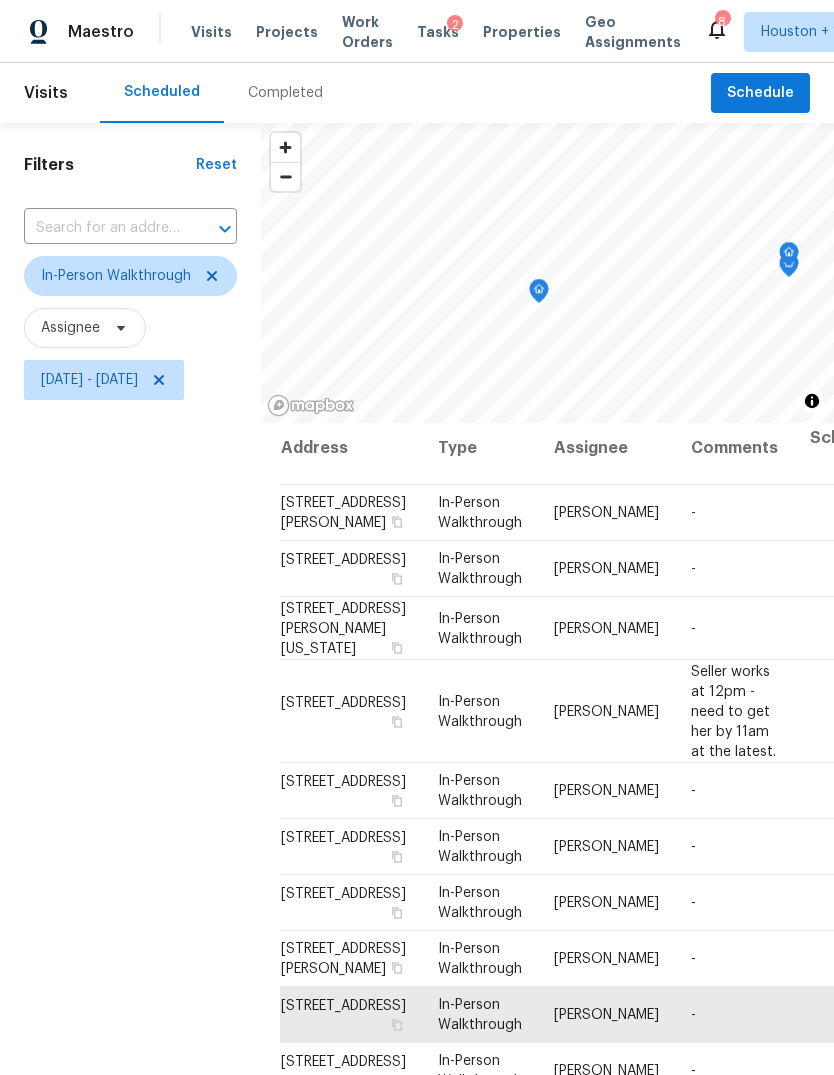 click 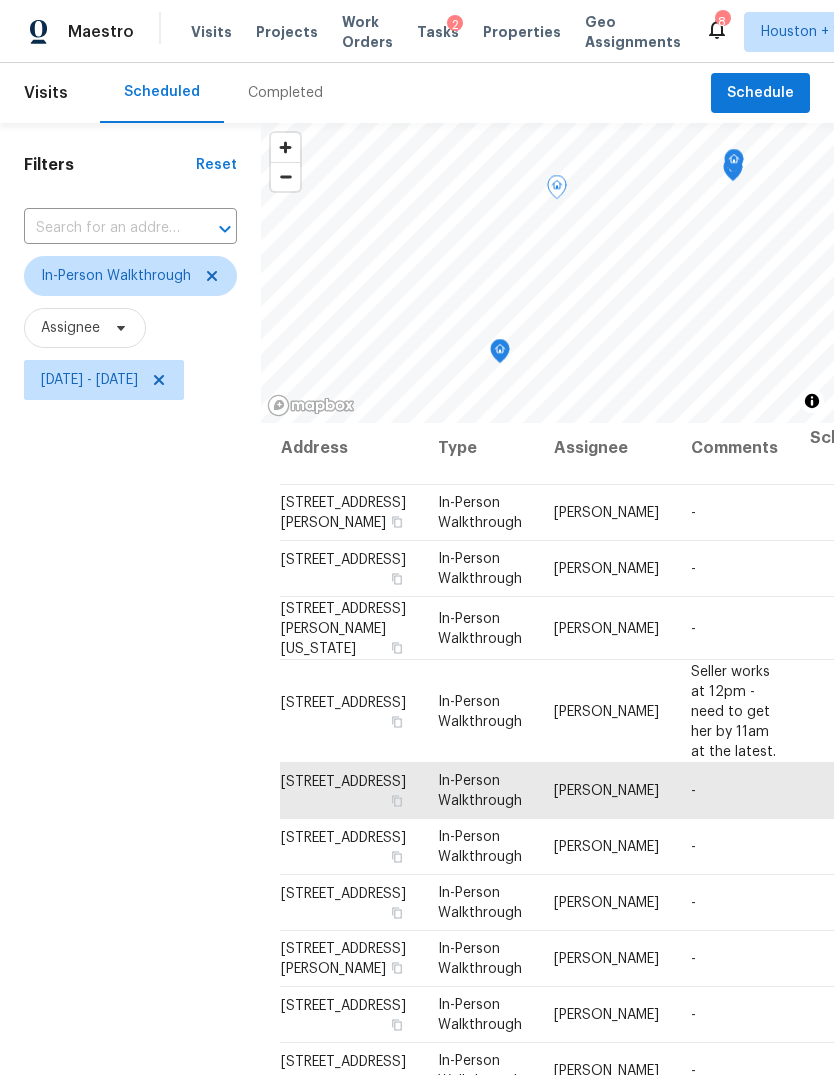 click 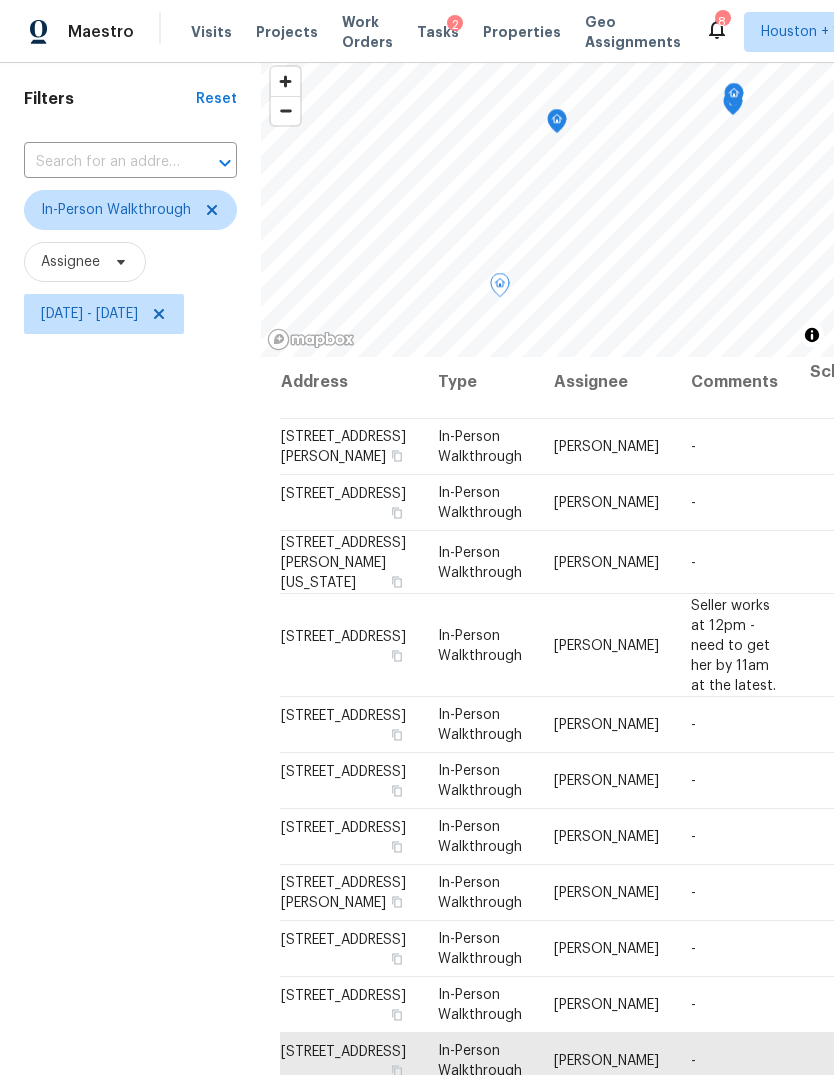 scroll, scrollTop: 87, scrollLeft: 0, axis: vertical 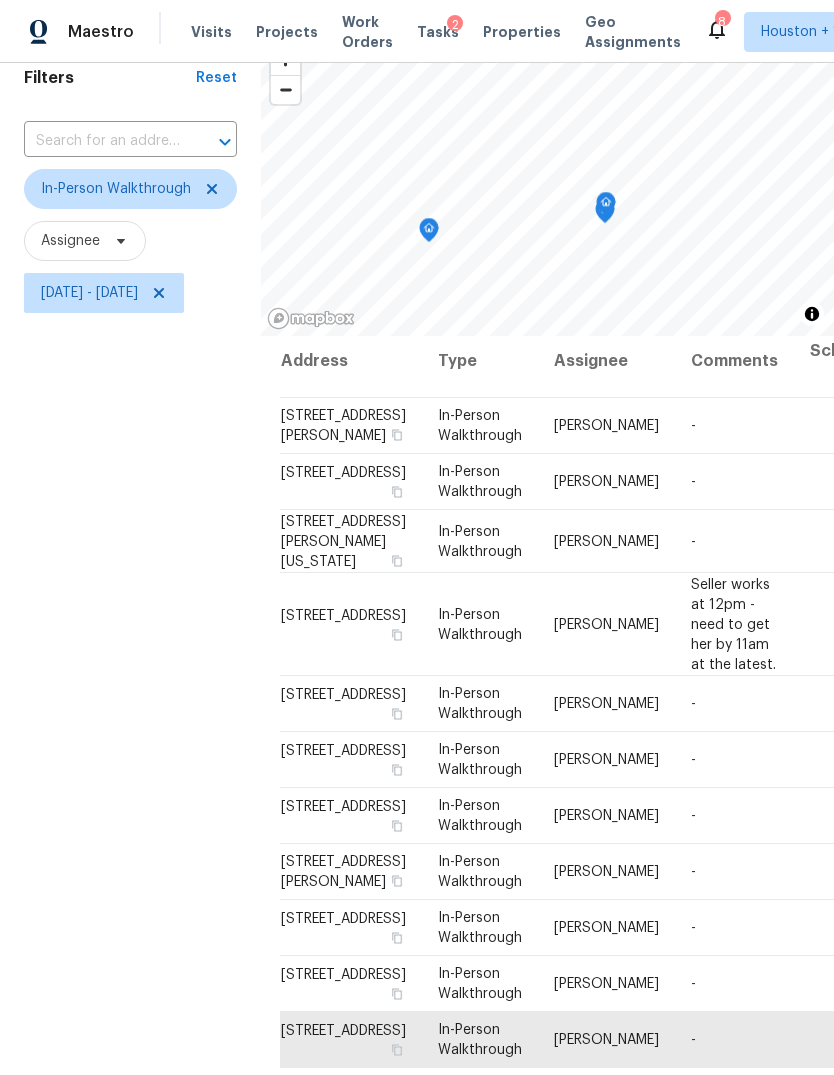 click 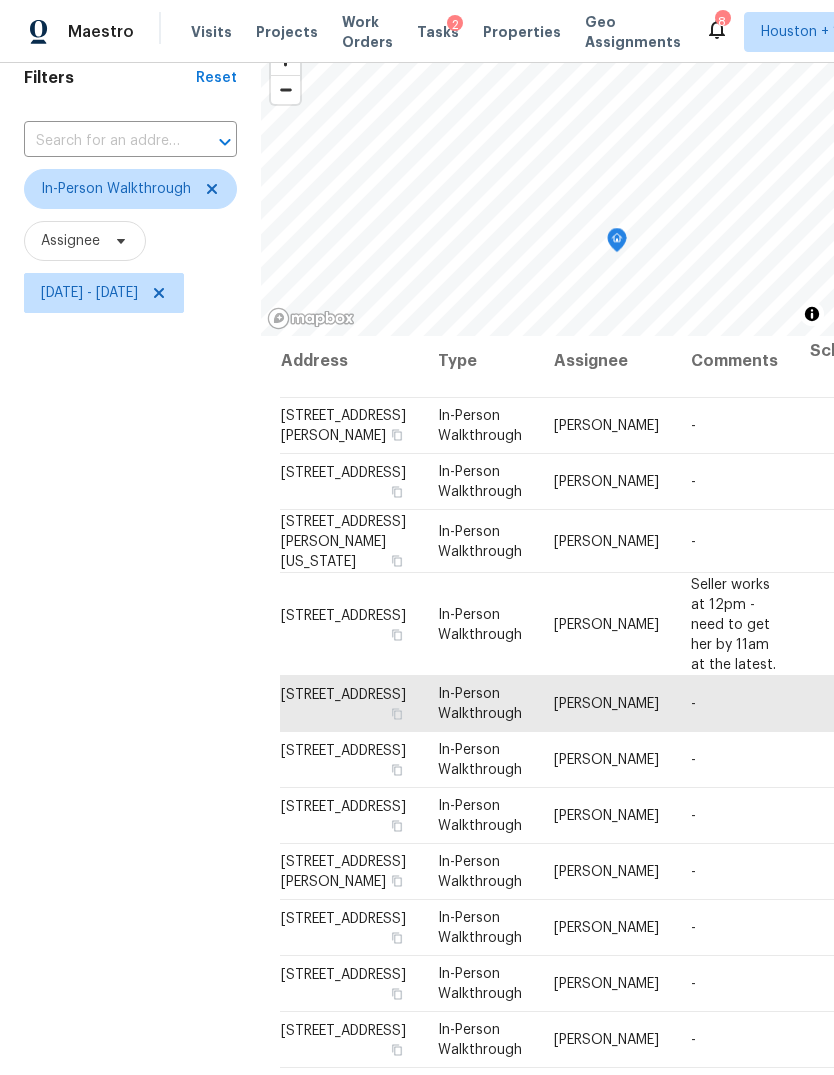 click 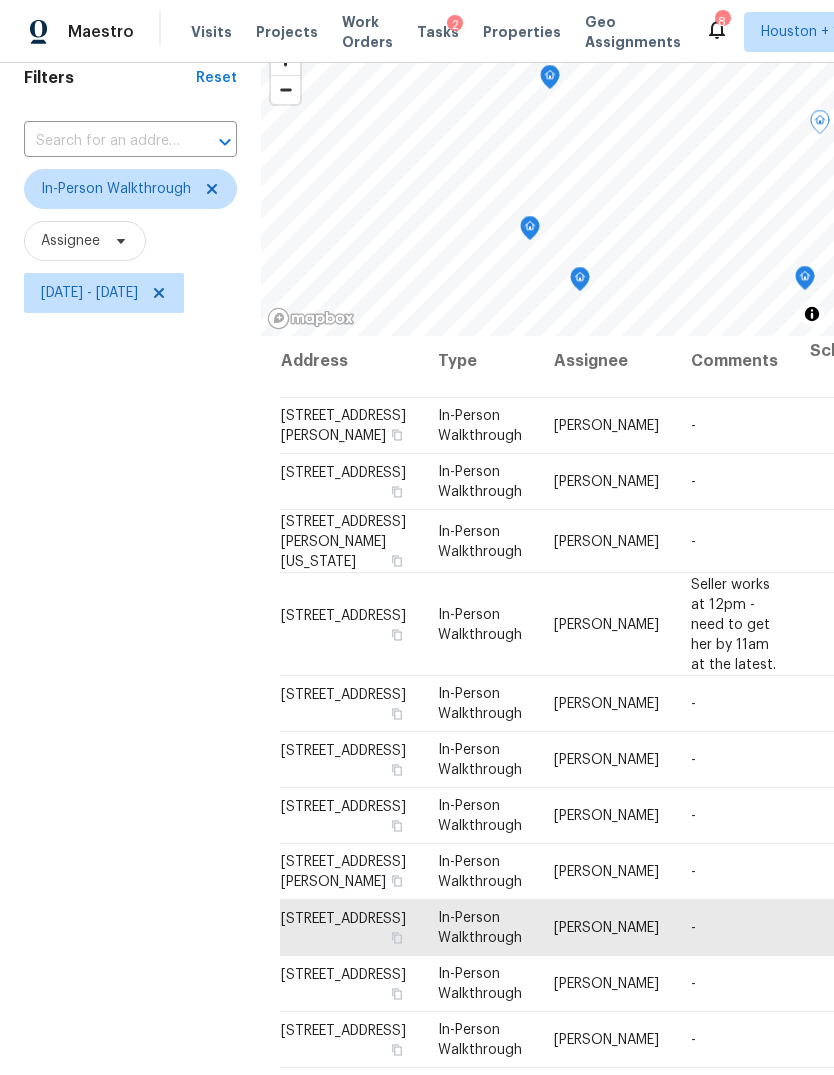 click 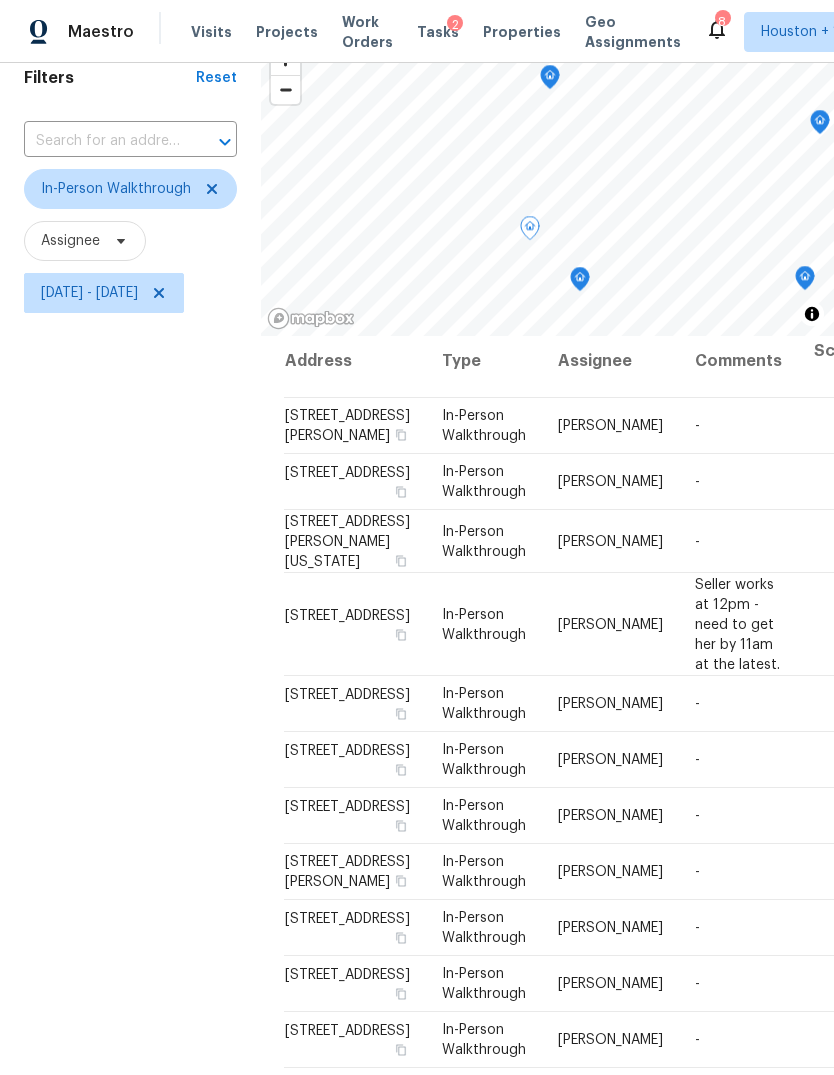 scroll, scrollTop: 22, scrollLeft: -1, axis: both 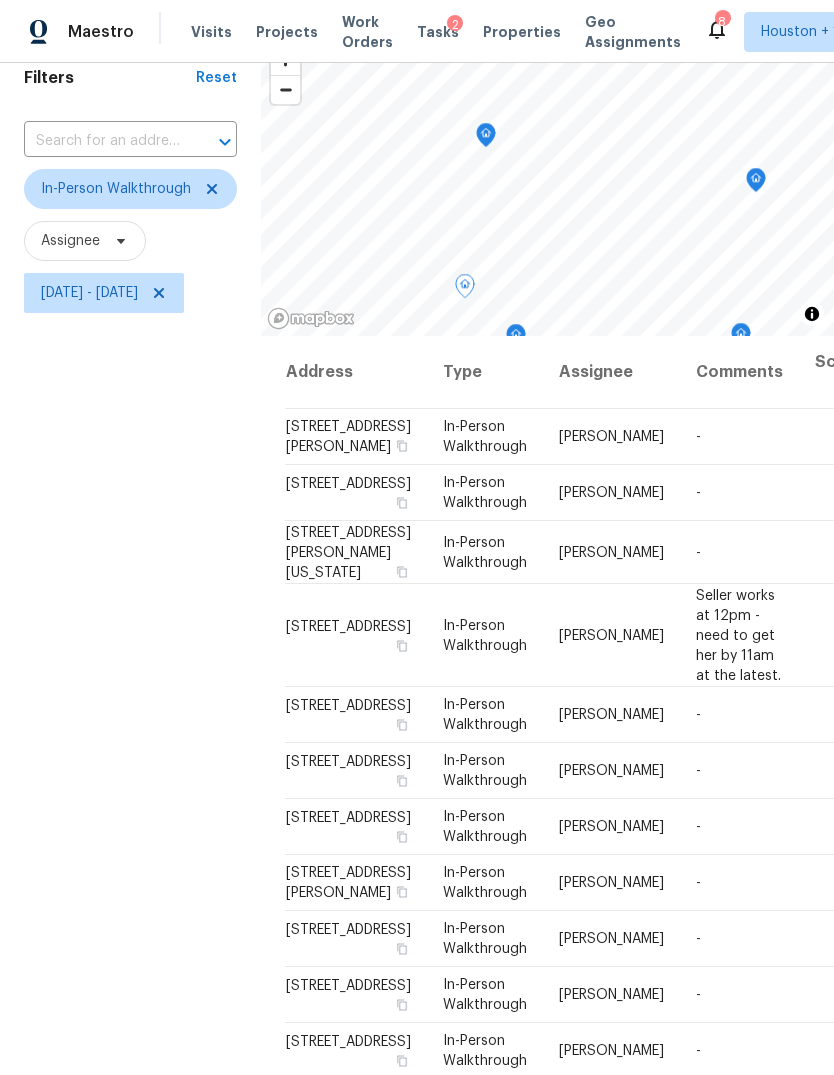 click 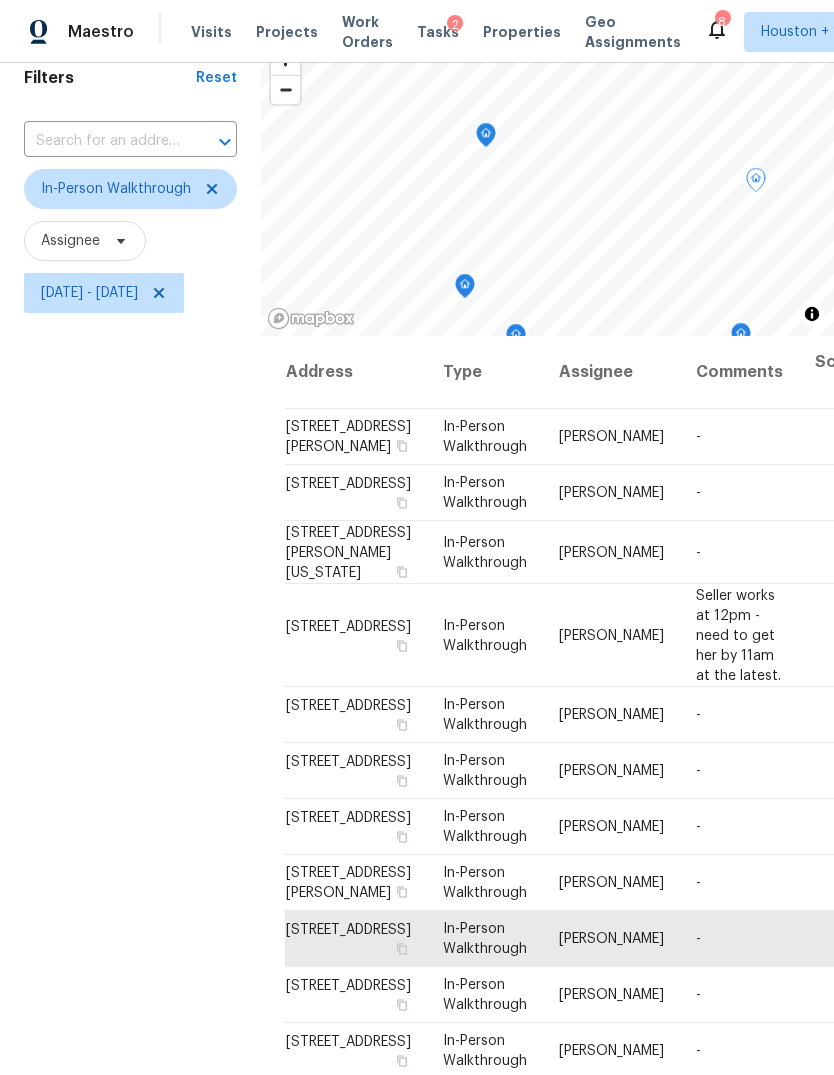 scroll, scrollTop: 0, scrollLeft: 0, axis: both 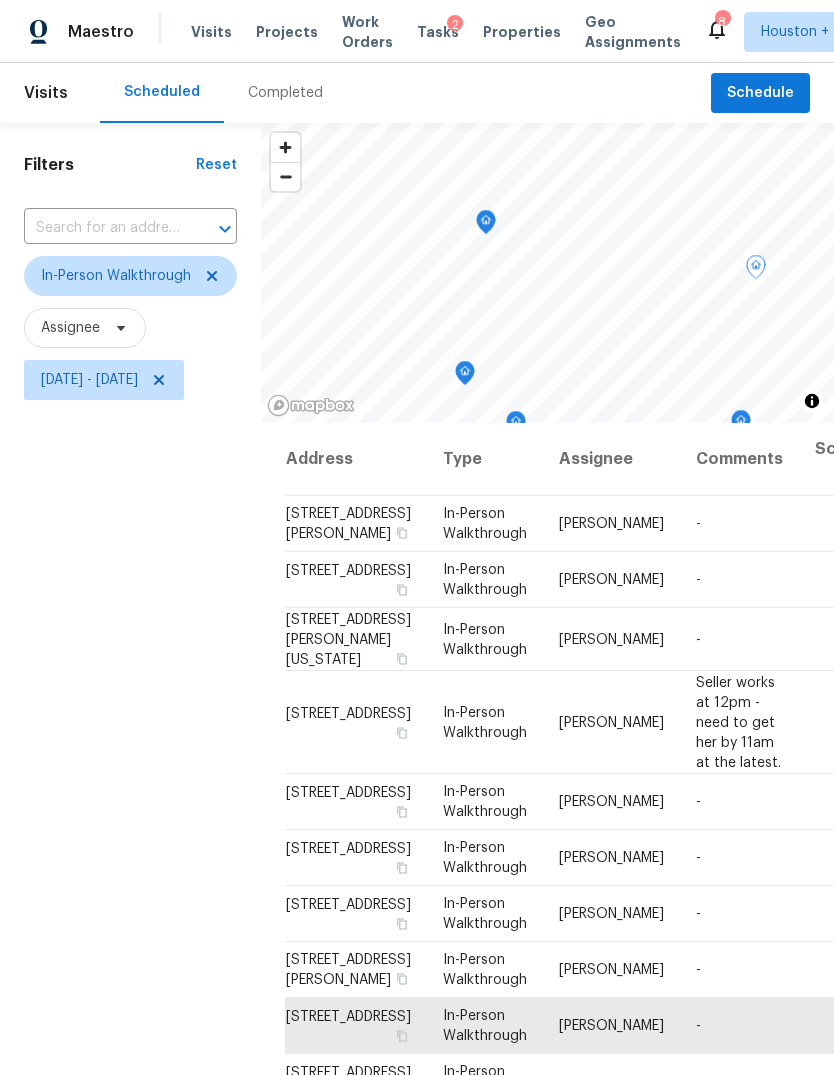 click 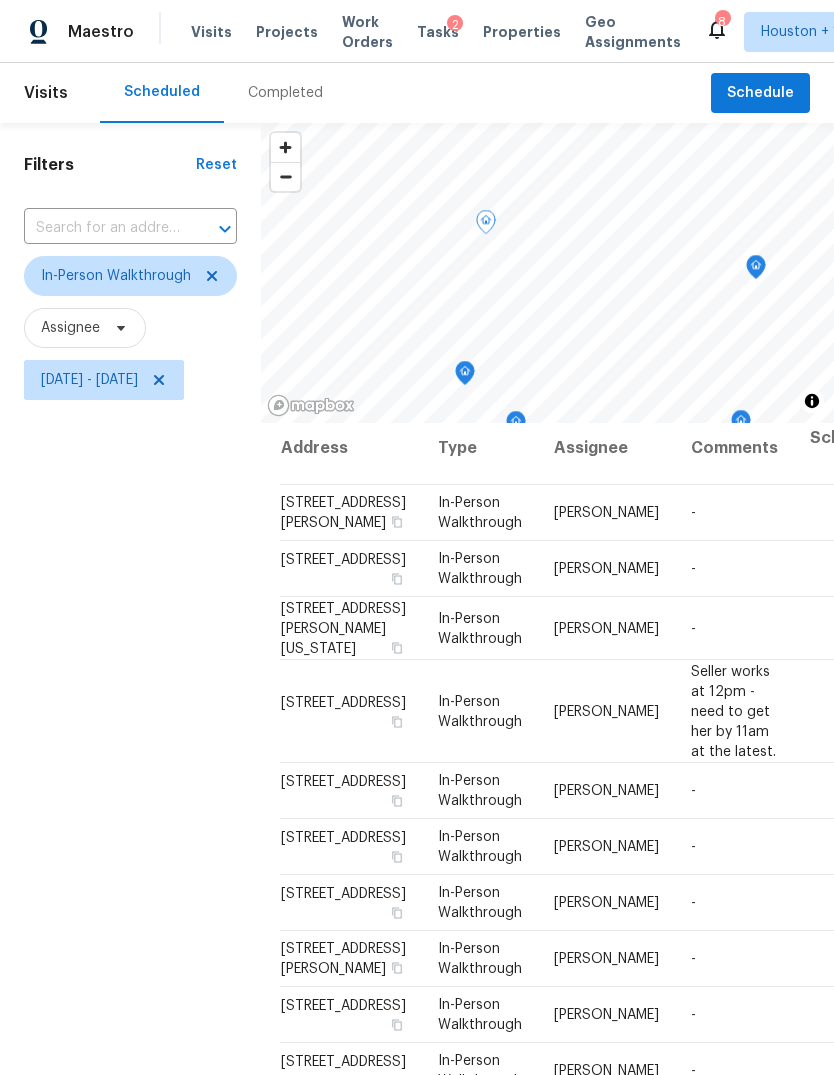 scroll, scrollTop: 348, scrollLeft: 5, axis: both 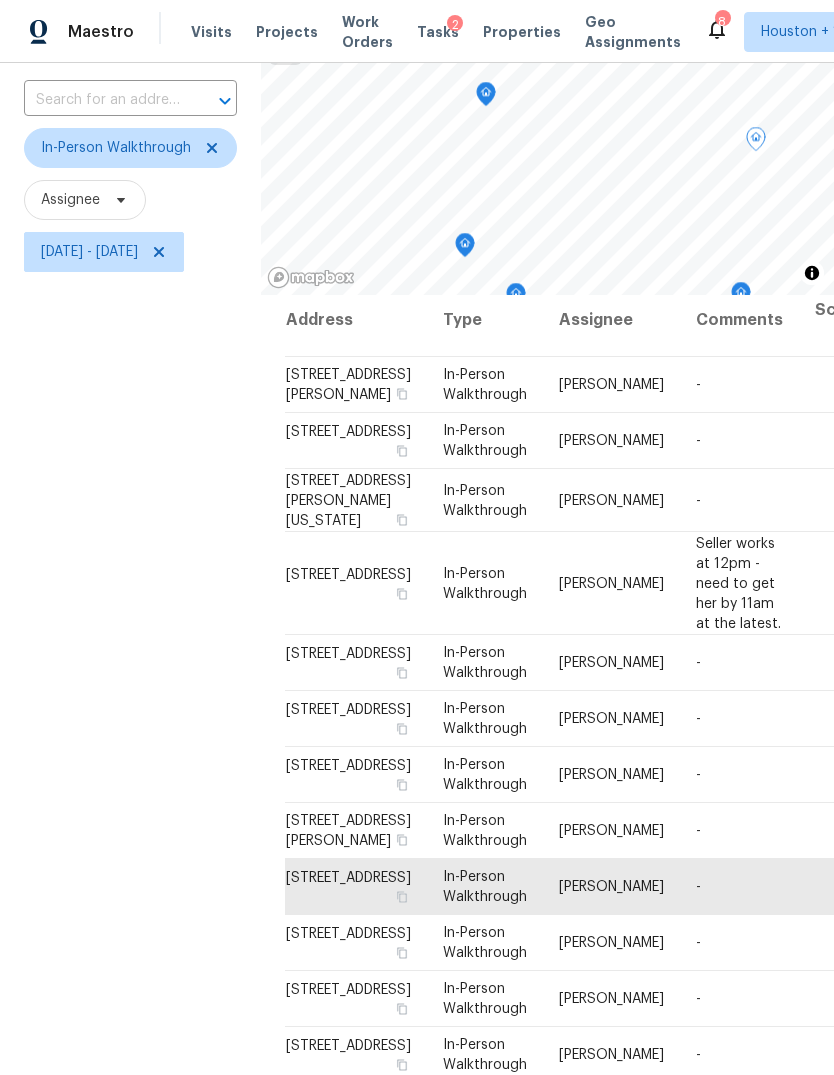 click 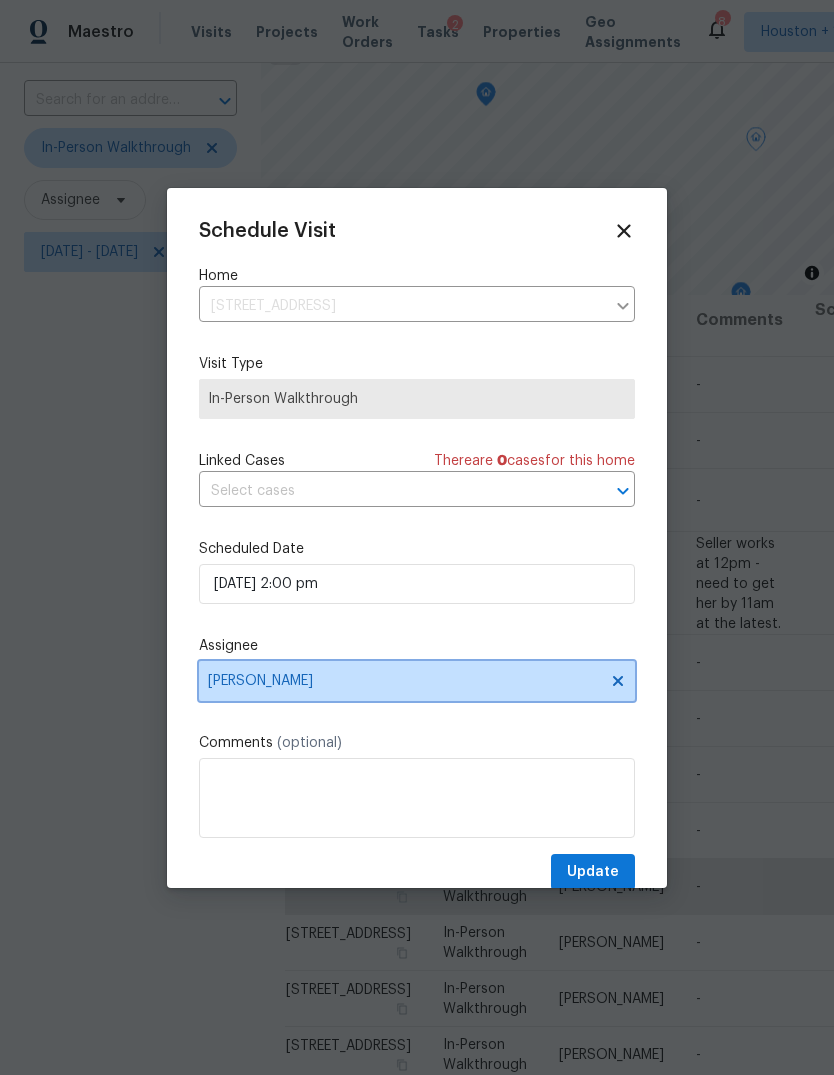 click on "Maria Zakharnitskaia" at bounding box center (404, 681) 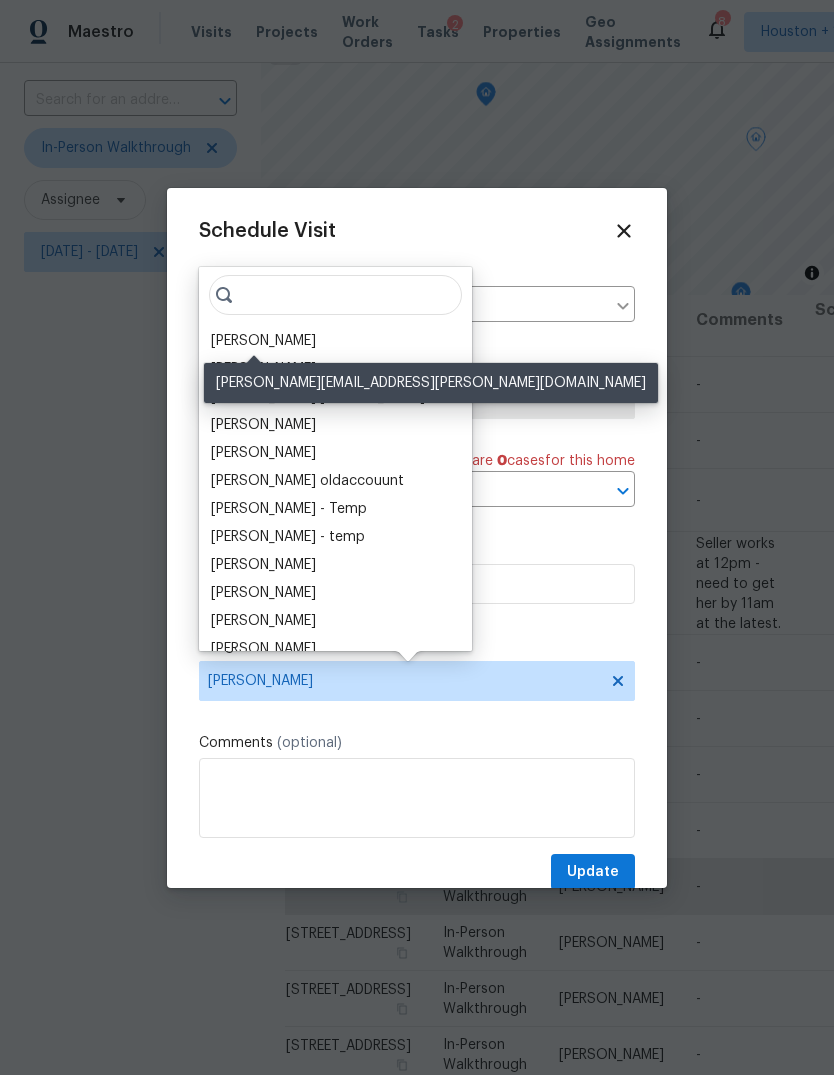 click on "Joseph Wolfe" at bounding box center [263, 341] 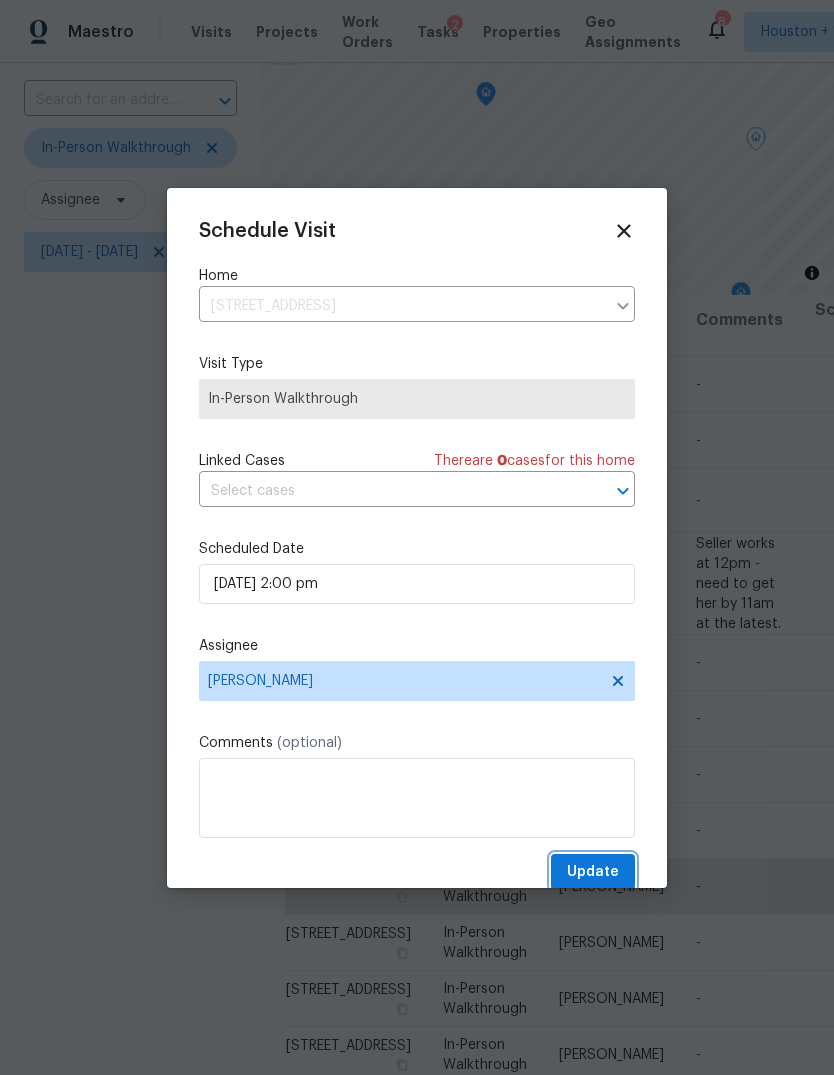 click on "Update" at bounding box center [593, 872] 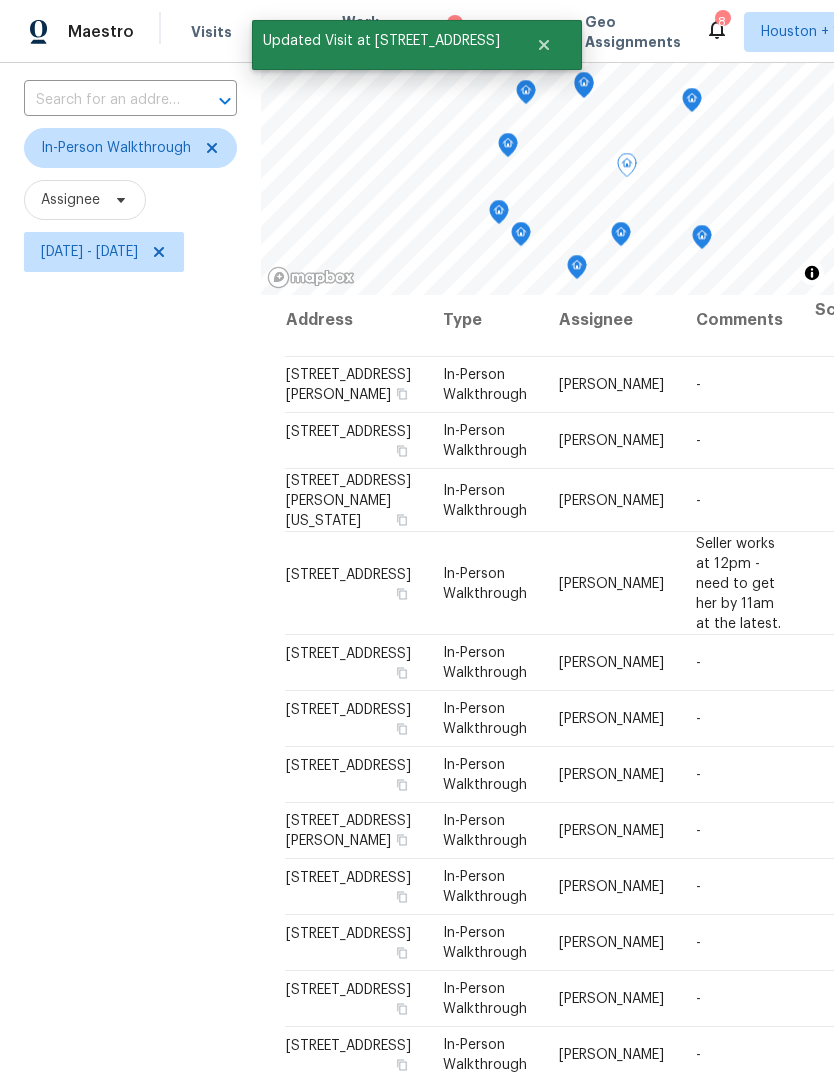 click 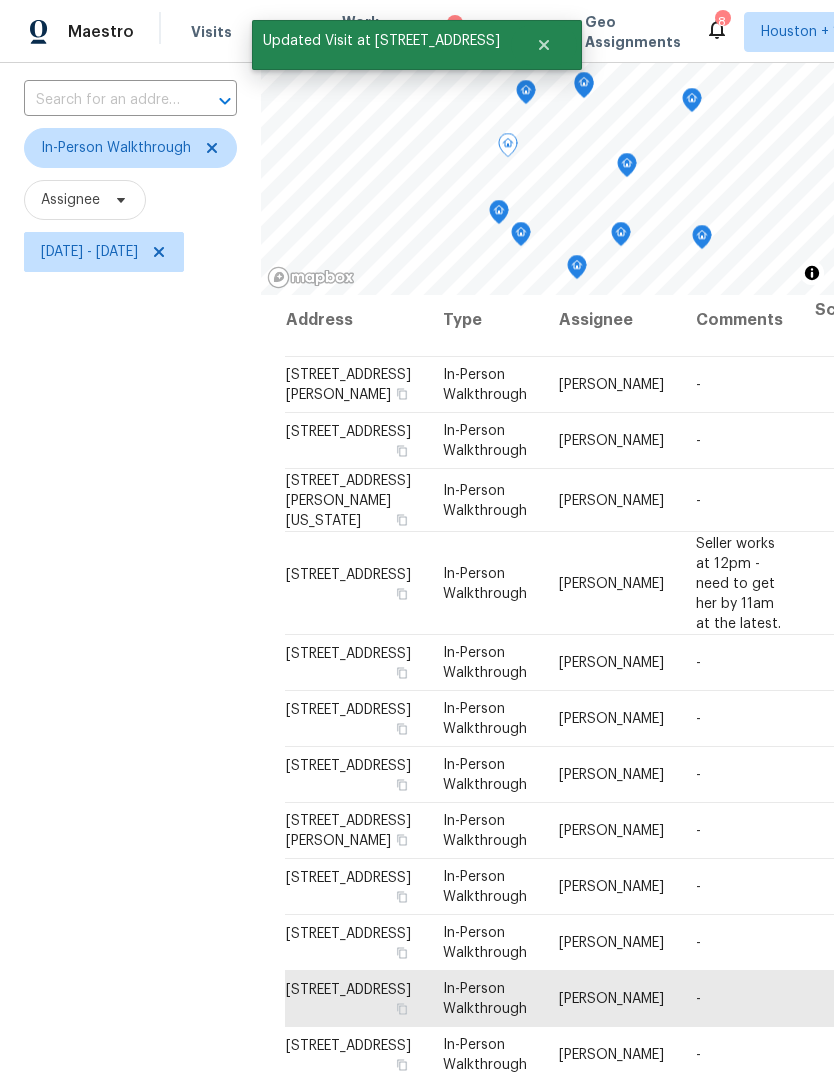 scroll, scrollTop: 325, scrollLeft: 1, axis: both 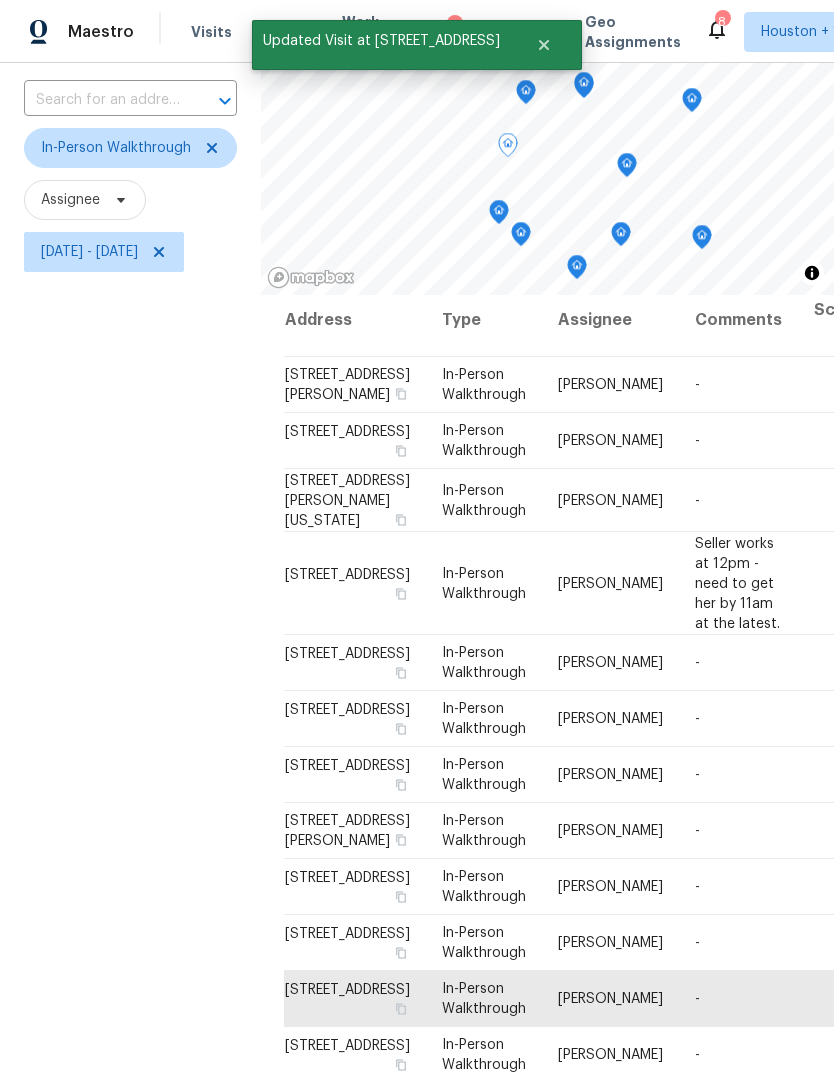 click at bounding box center (0, 0) 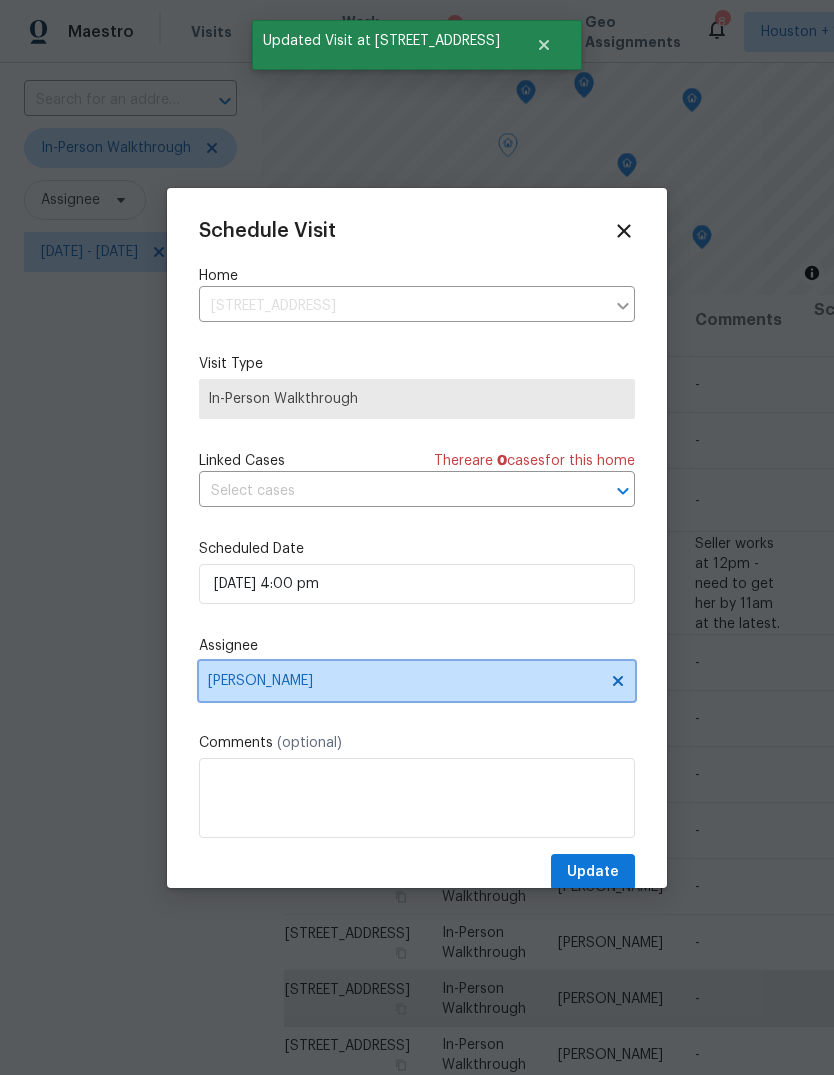 click on "Joseph Wolfe" at bounding box center [404, 681] 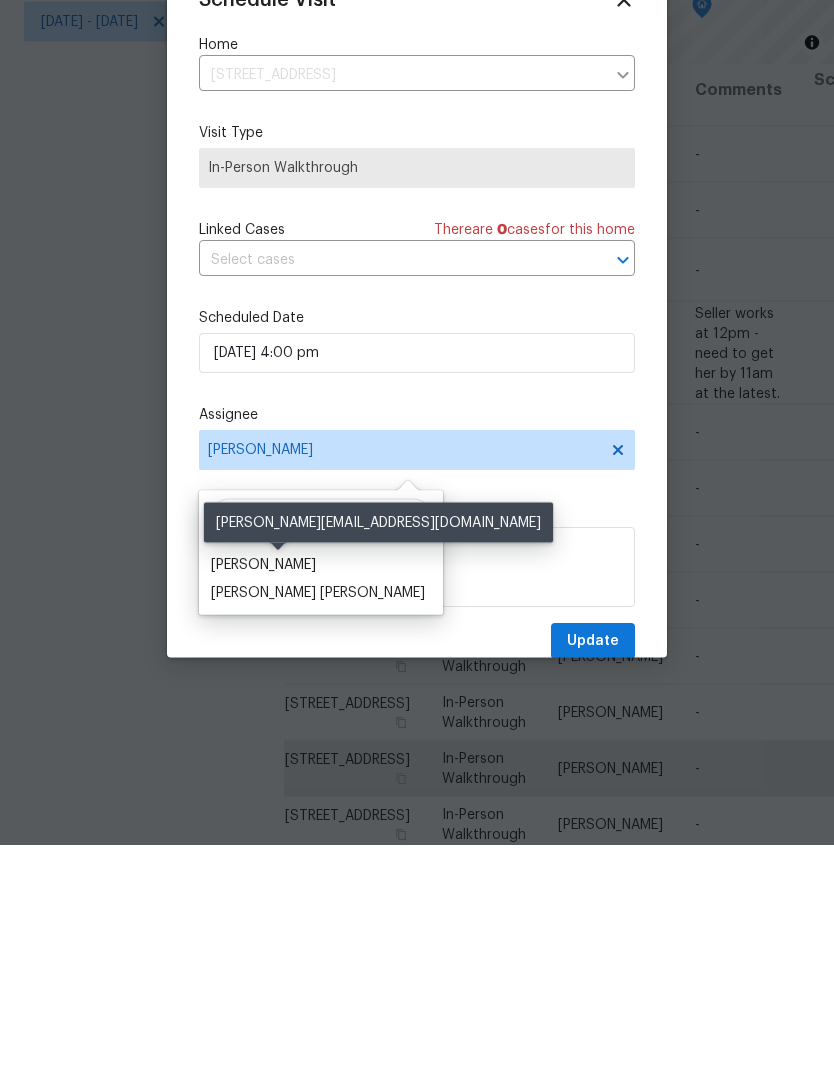 type on "Mari" 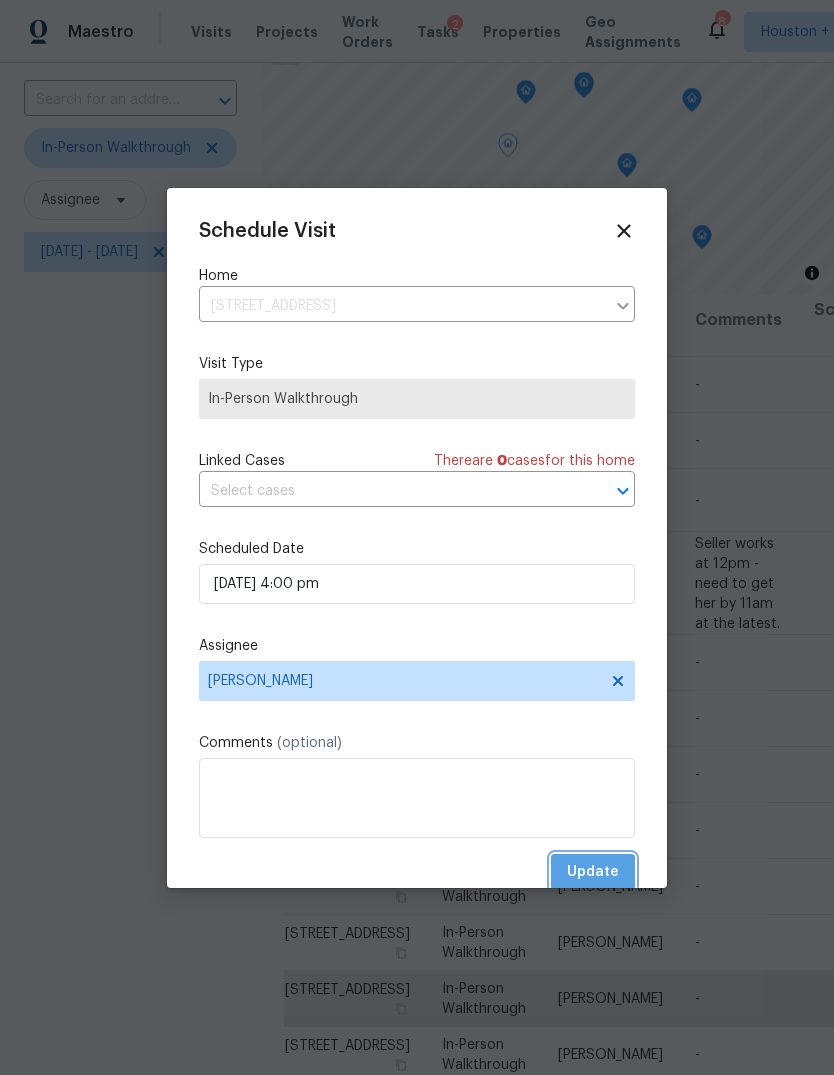click on "Update" at bounding box center [593, 872] 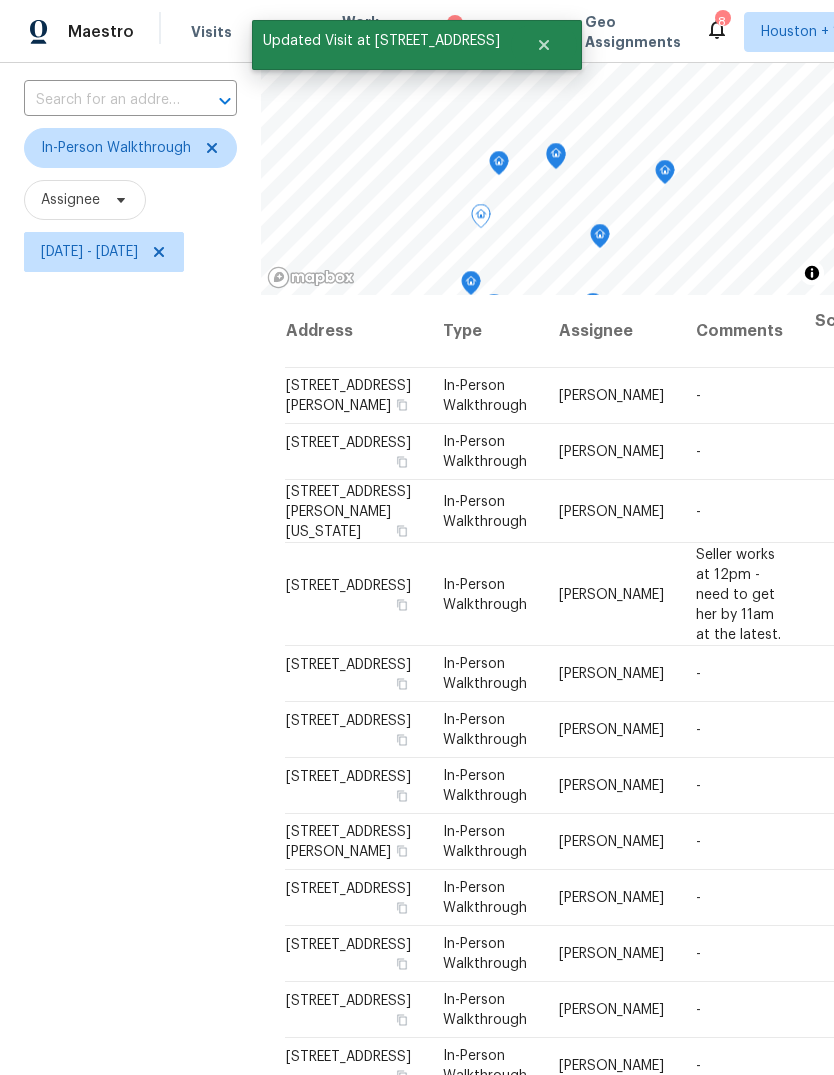 scroll, scrollTop: 0, scrollLeft: 0, axis: both 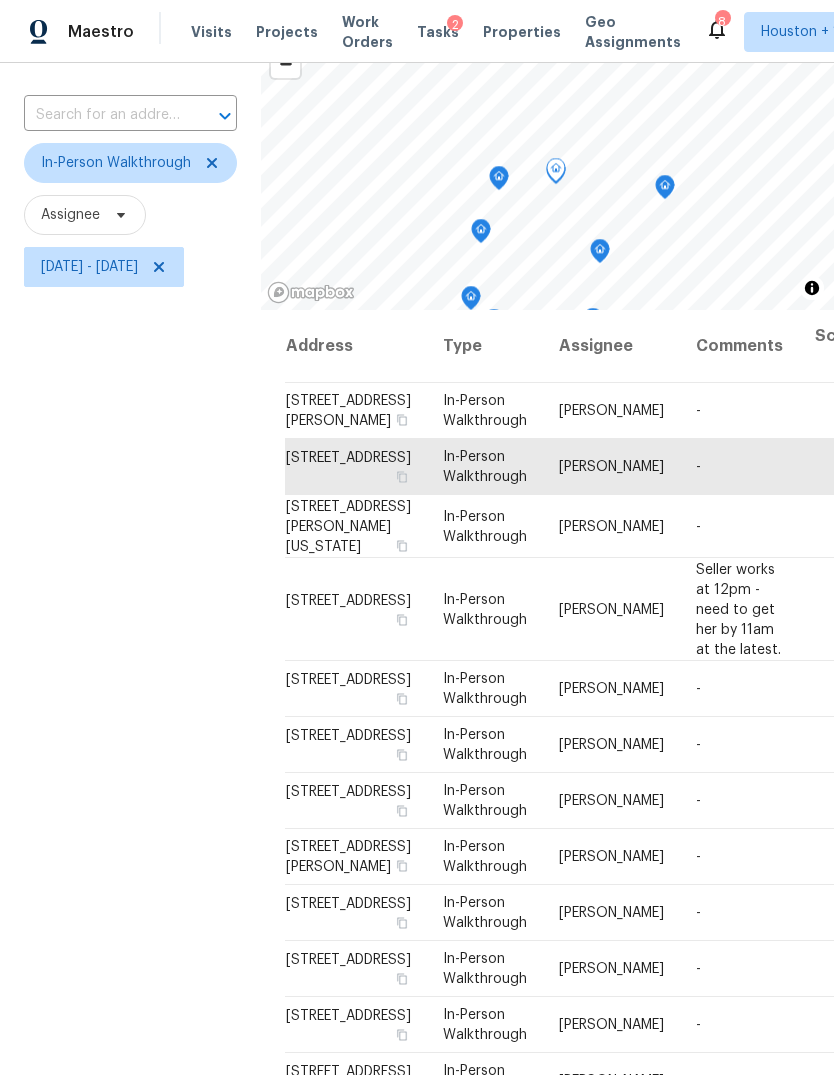 click 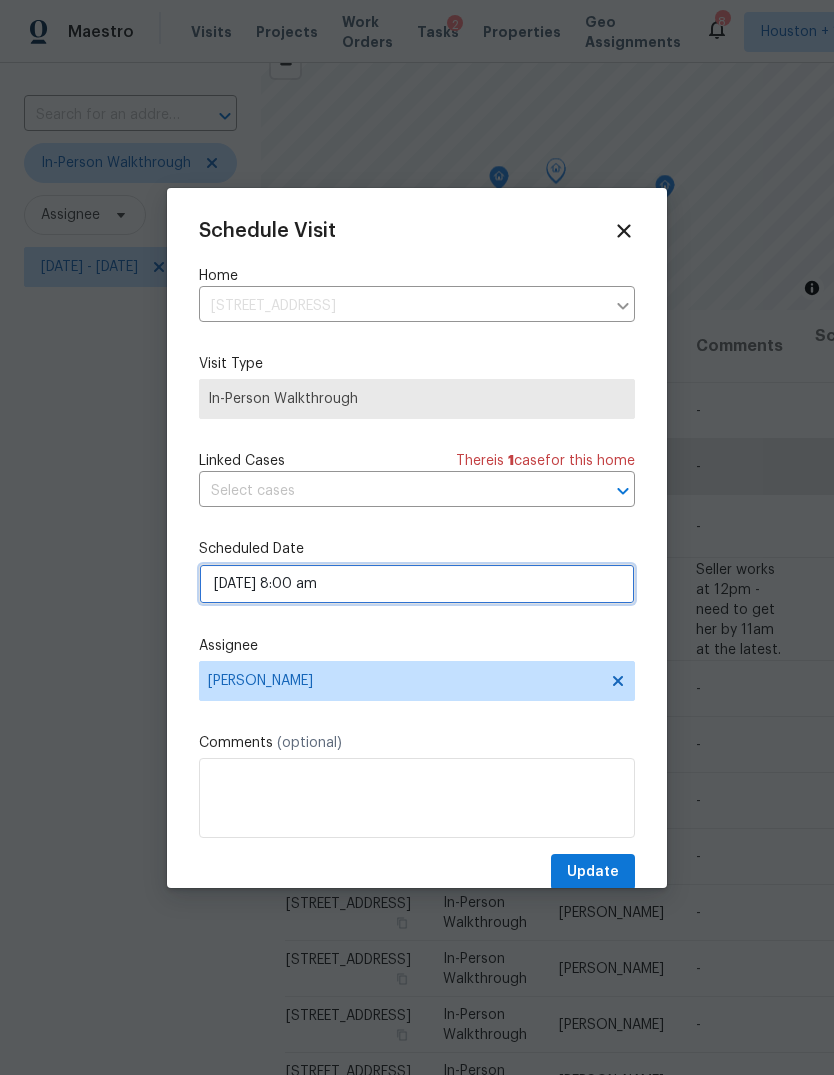 click on "07/11/2025 8:00 am" at bounding box center [417, 584] 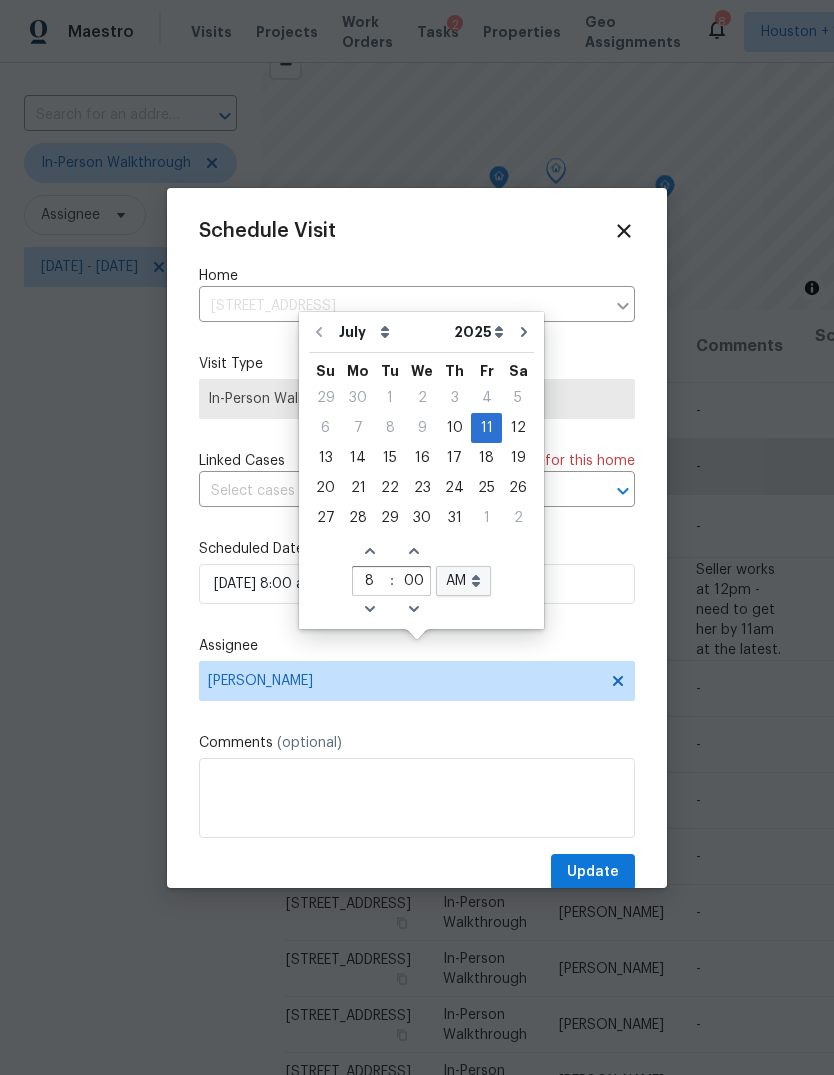 click on "Increase hours (12hr clock)" at bounding box center (369, 552) 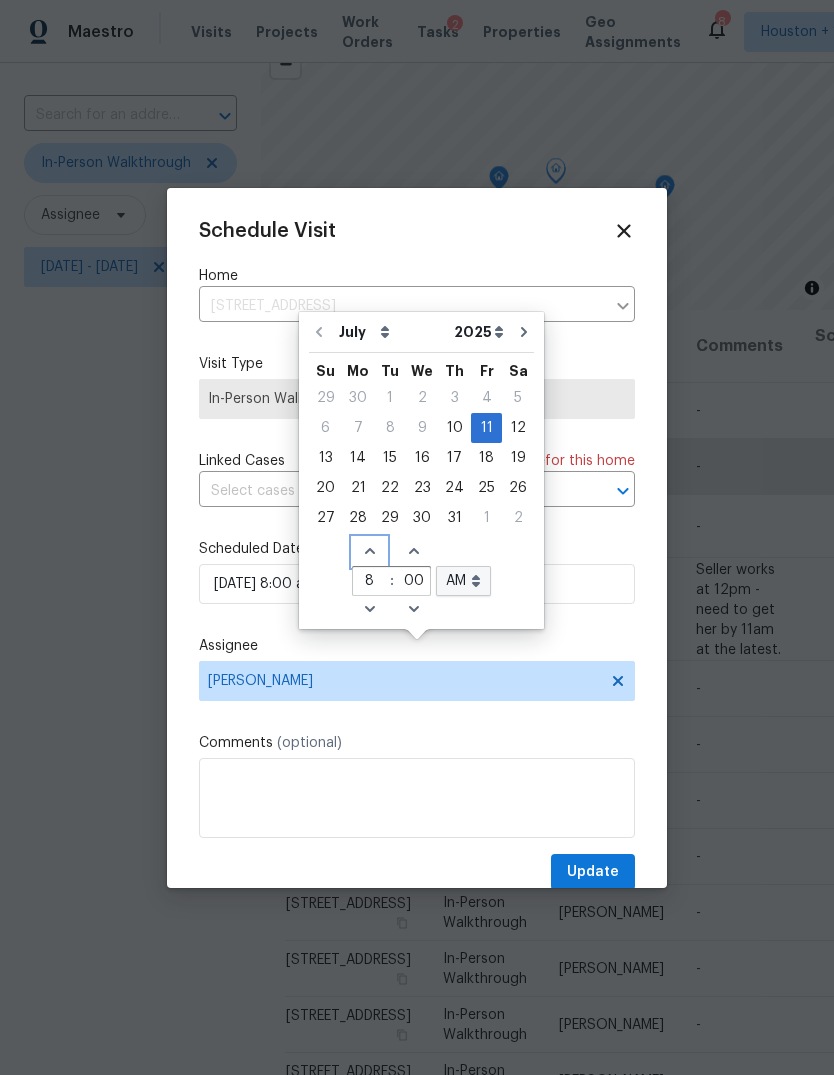 type on "07/11/2025 9:00 am" 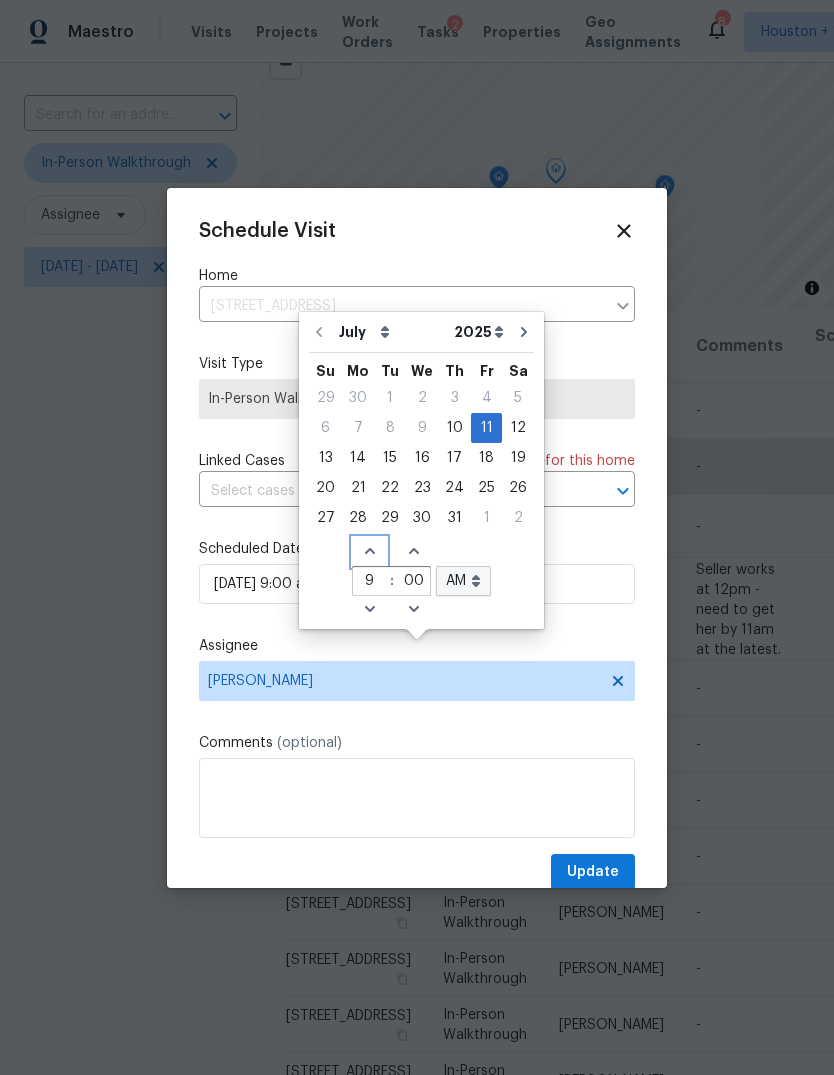 click on "Increase hours (12hr clock)" 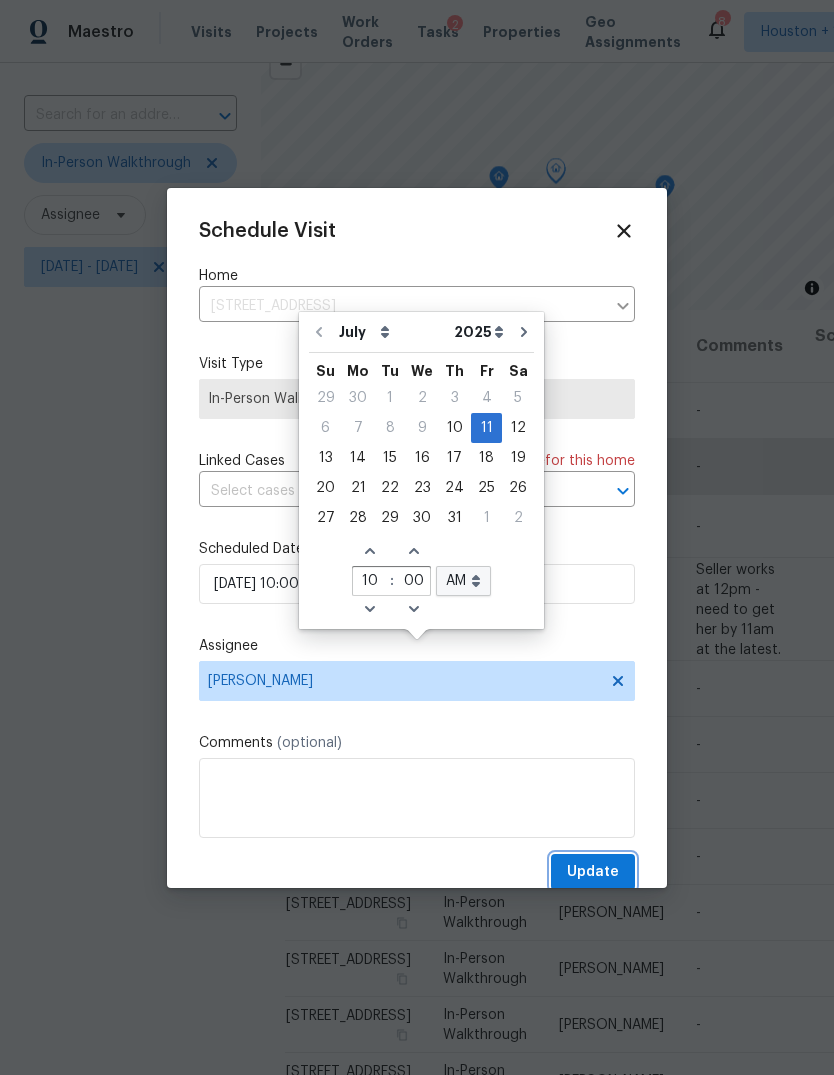 click on "Update" at bounding box center [593, 872] 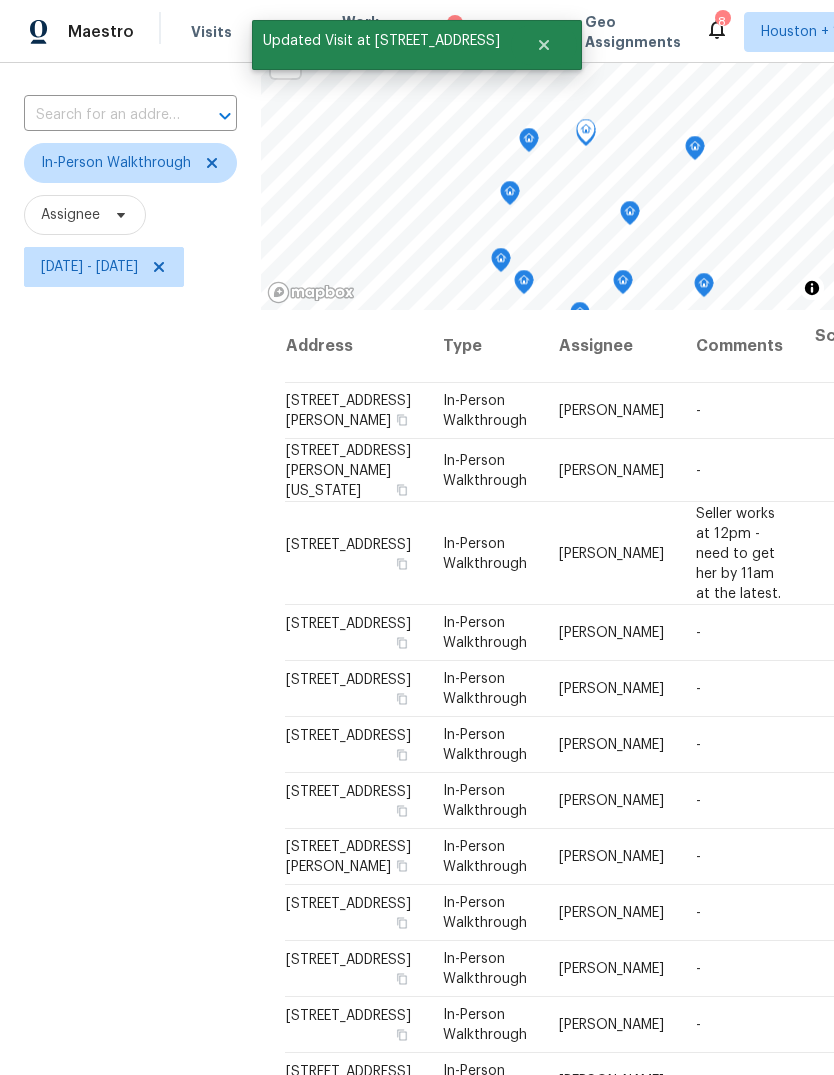 click 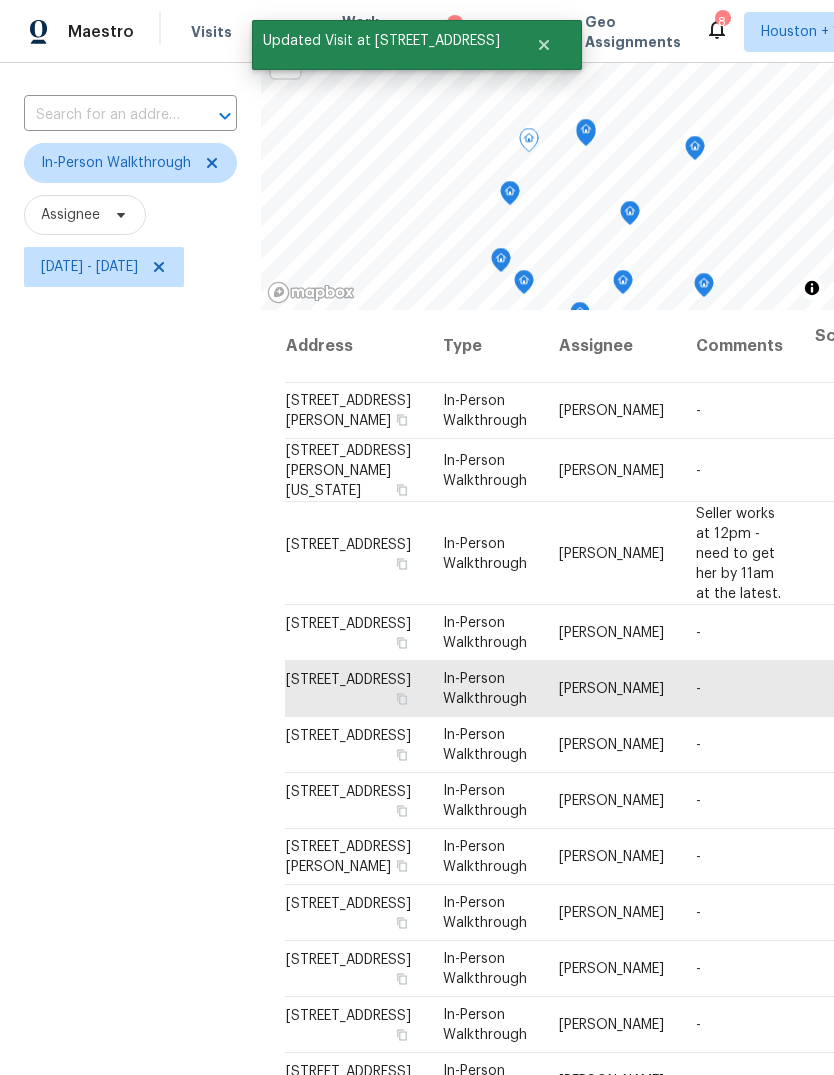 click 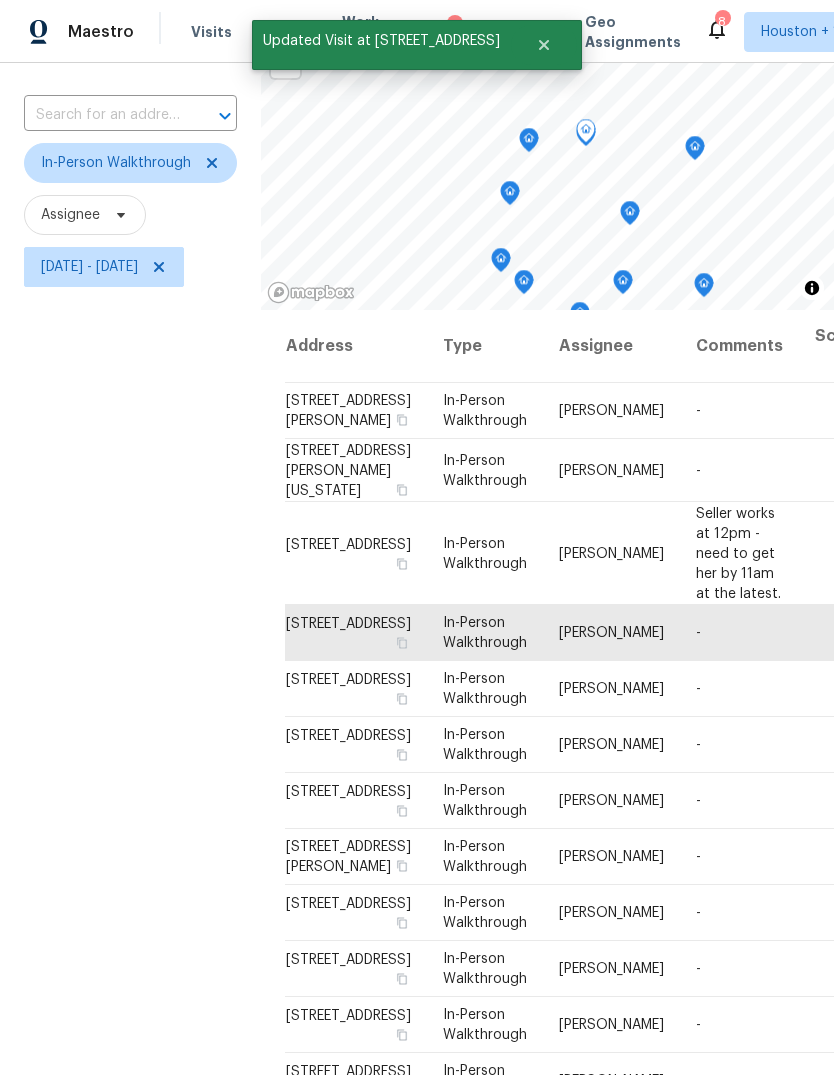 click 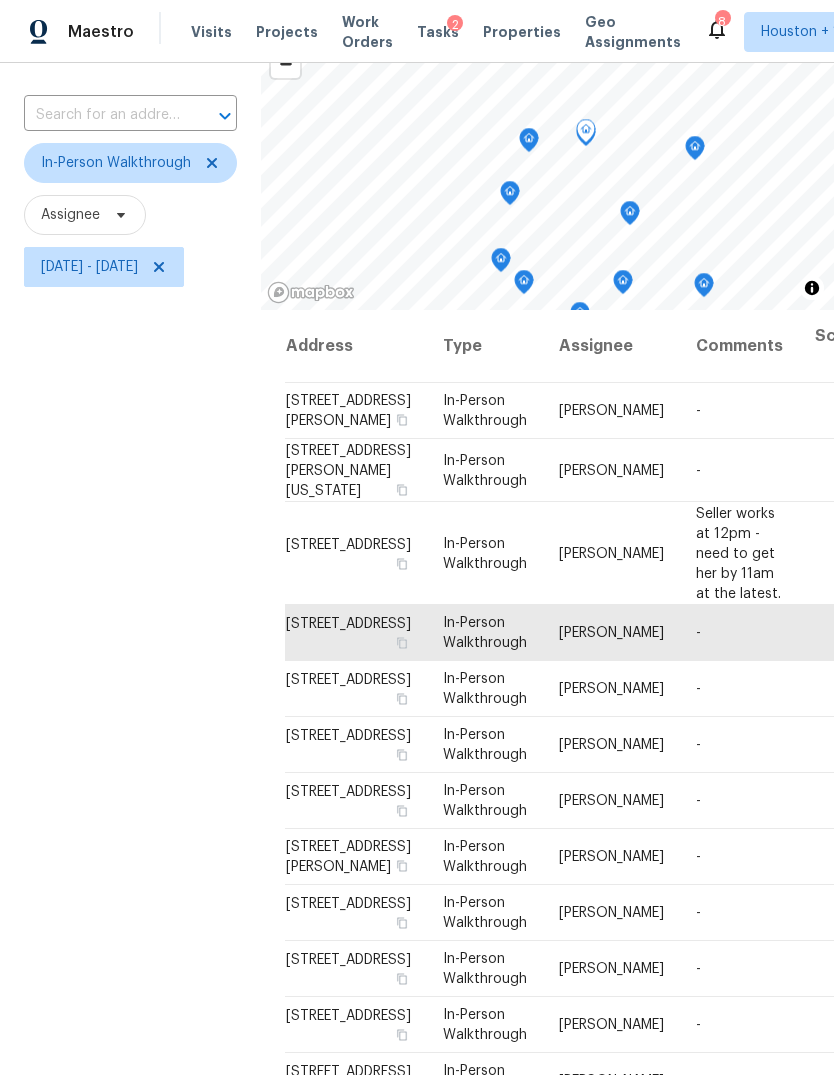 click 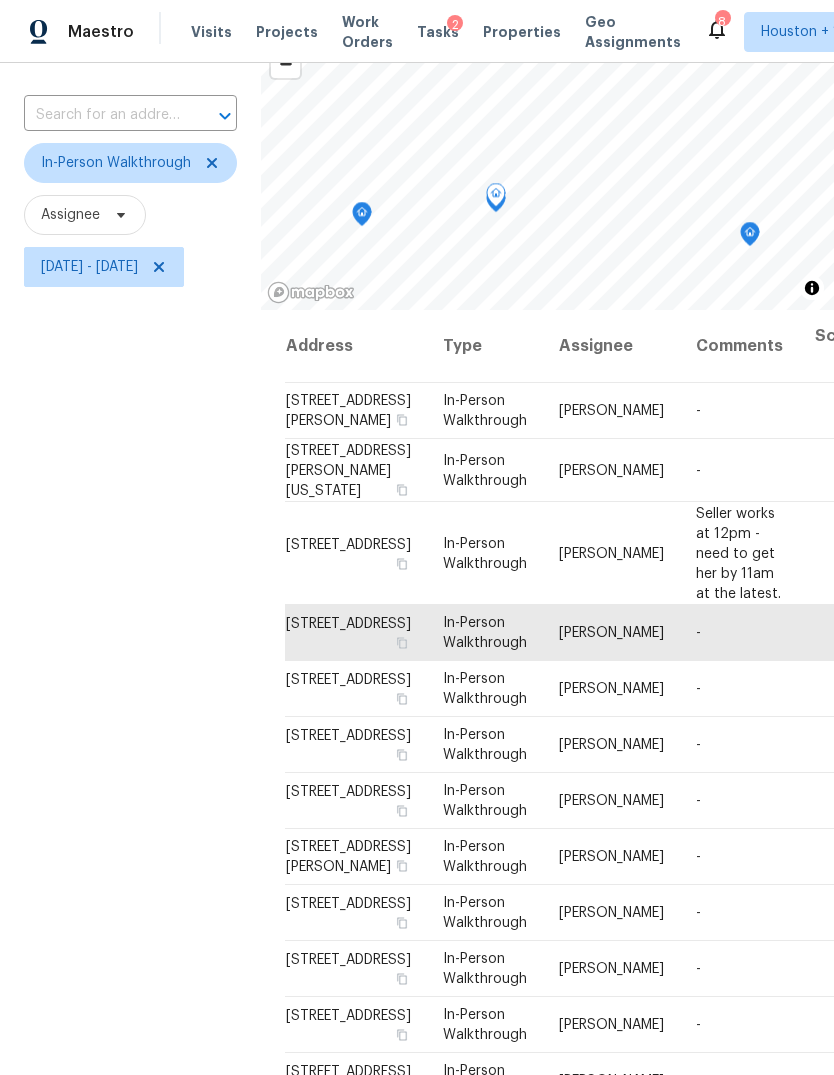 click 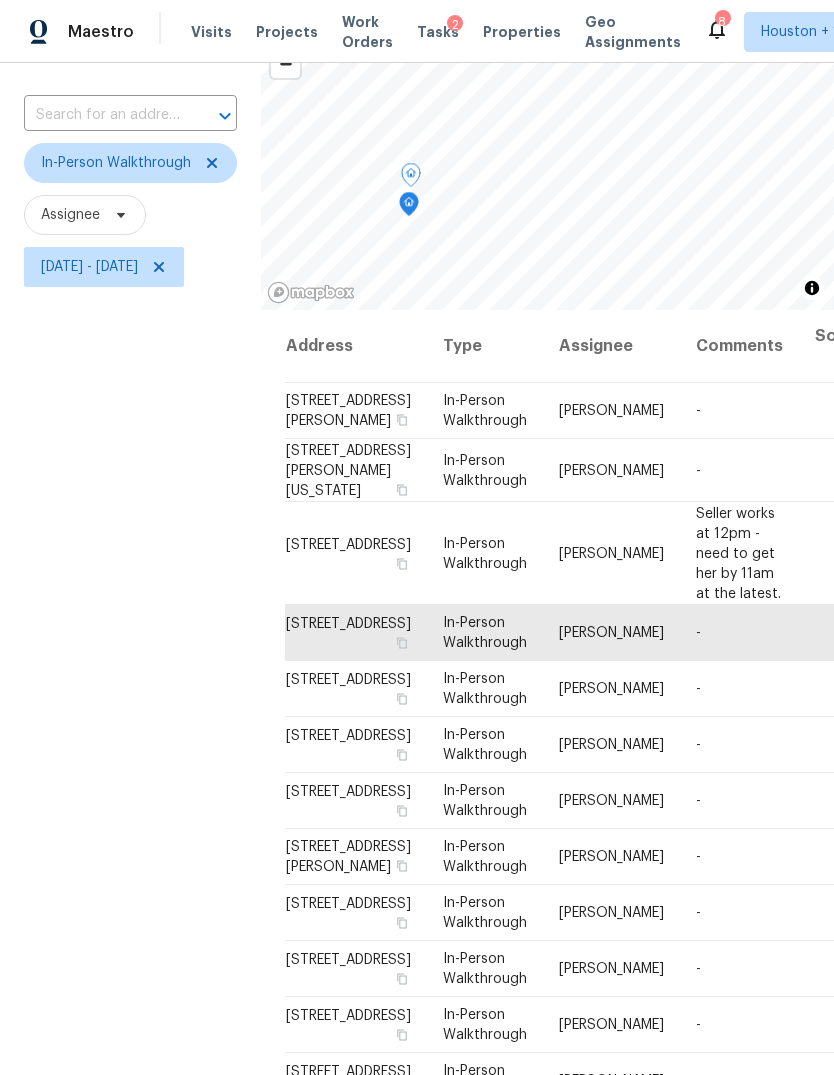 click 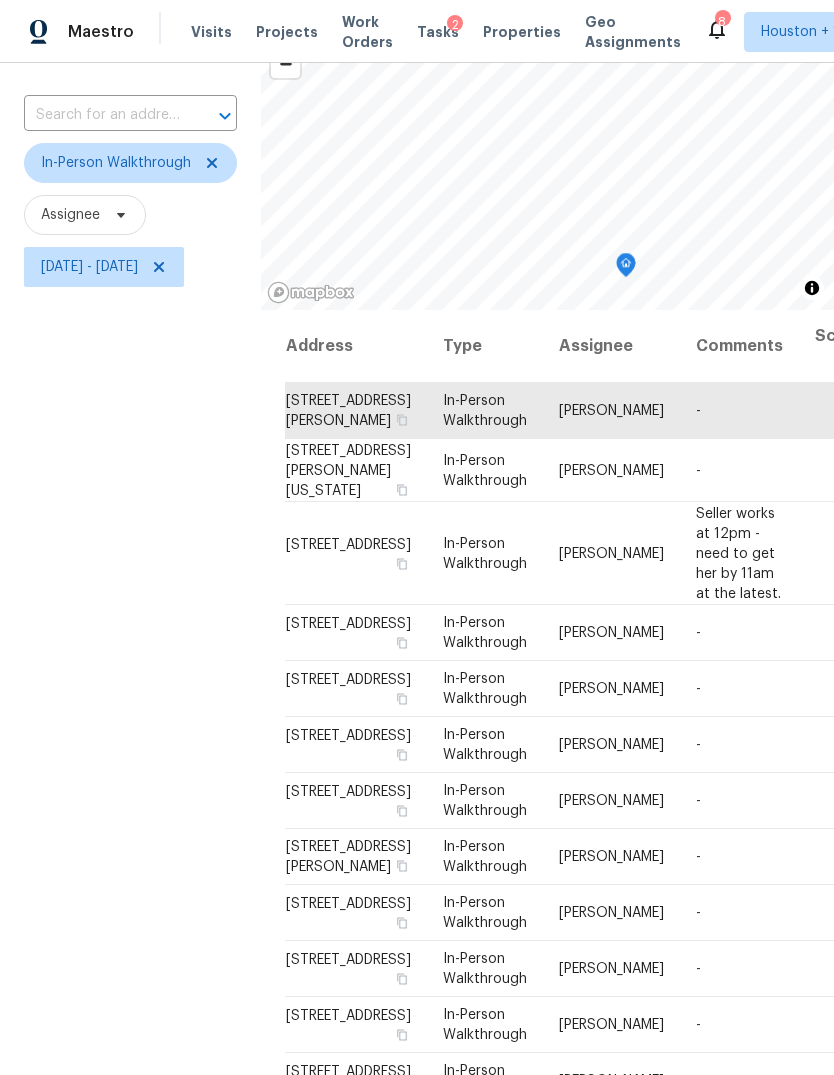 click 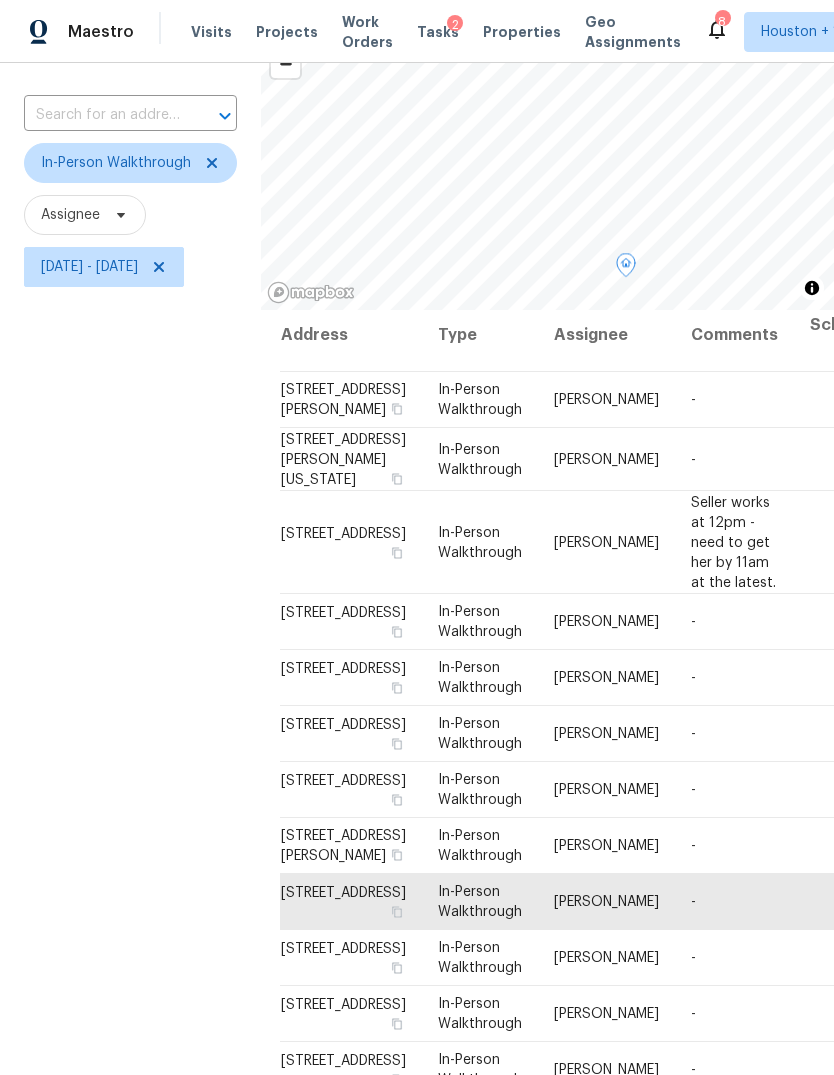 scroll, scrollTop: 348, scrollLeft: 5, axis: both 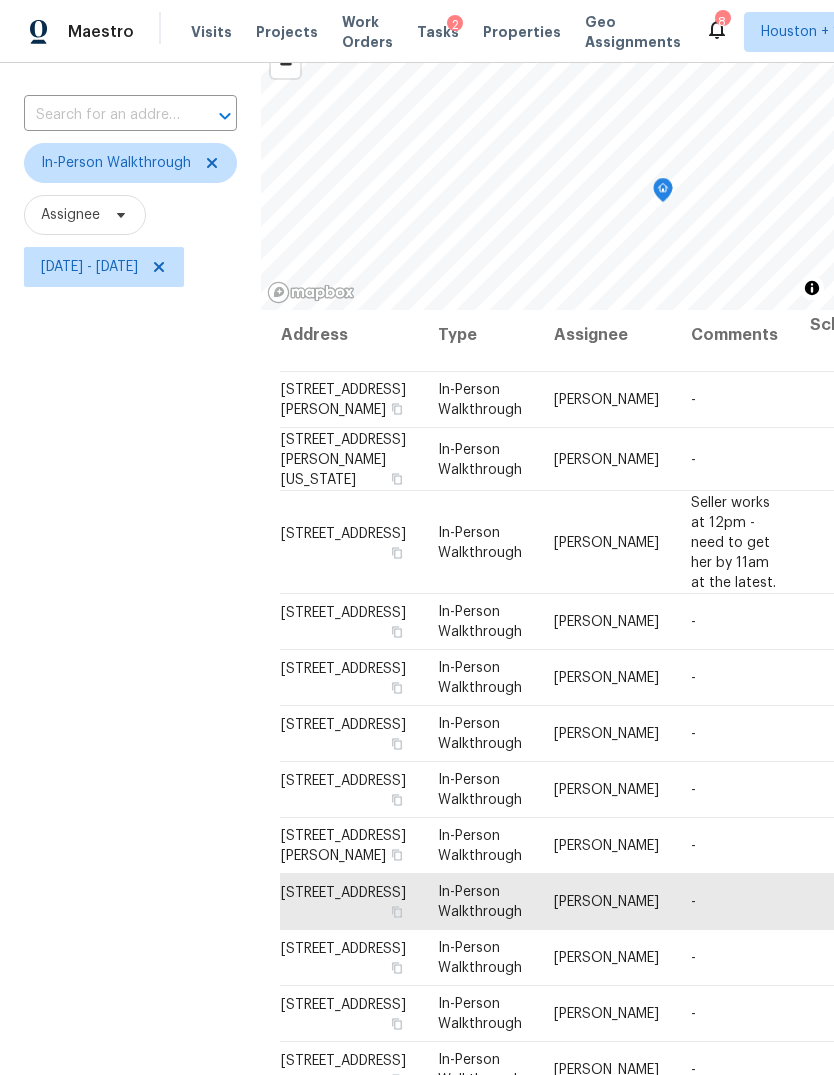 click 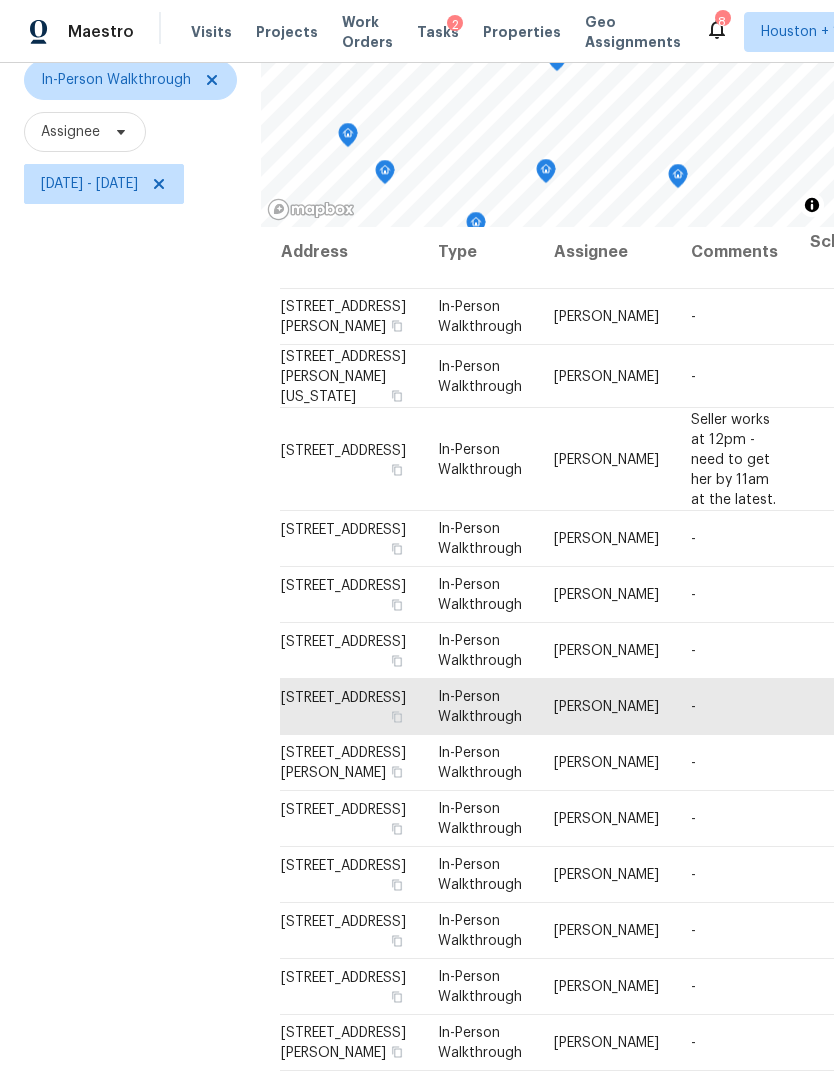 scroll, scrollTop: 193, scrollLeft: 0, axis: vertical 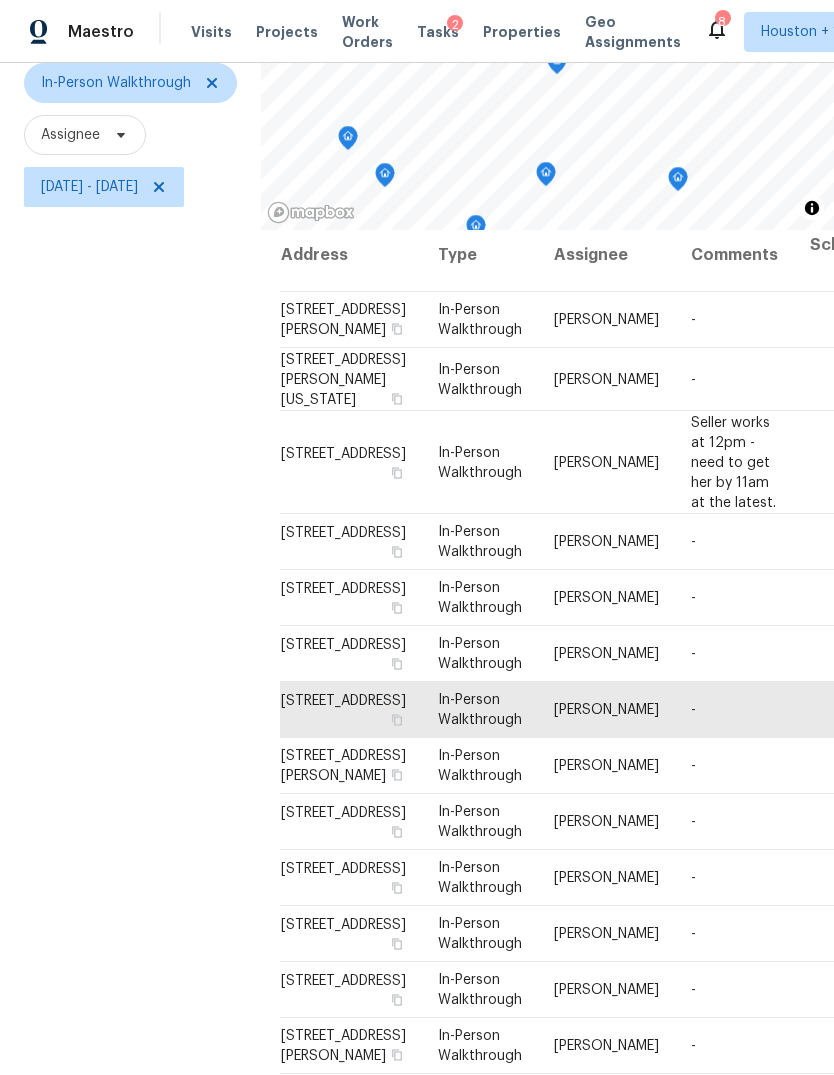 click on "Filters Reset ​ In-Person Walkthrough Assignee Fri, Jul 11 - Fri, Jul 11" at bounding box center [130, 510] 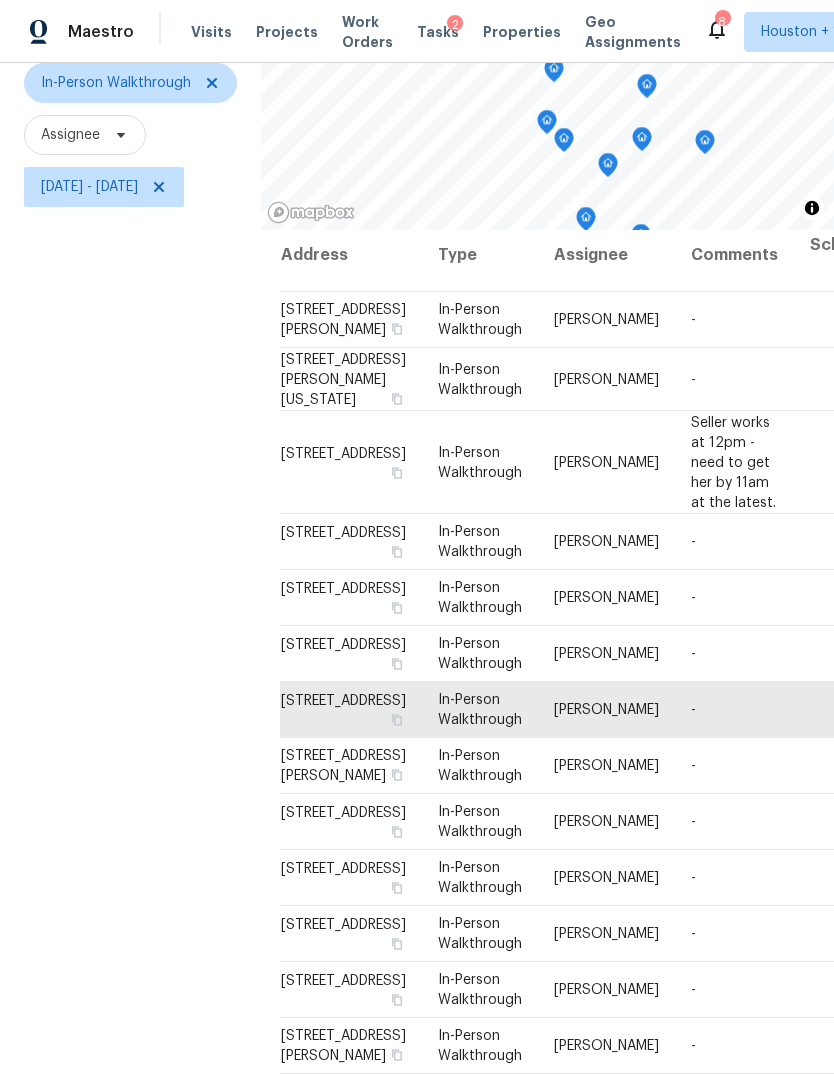 click 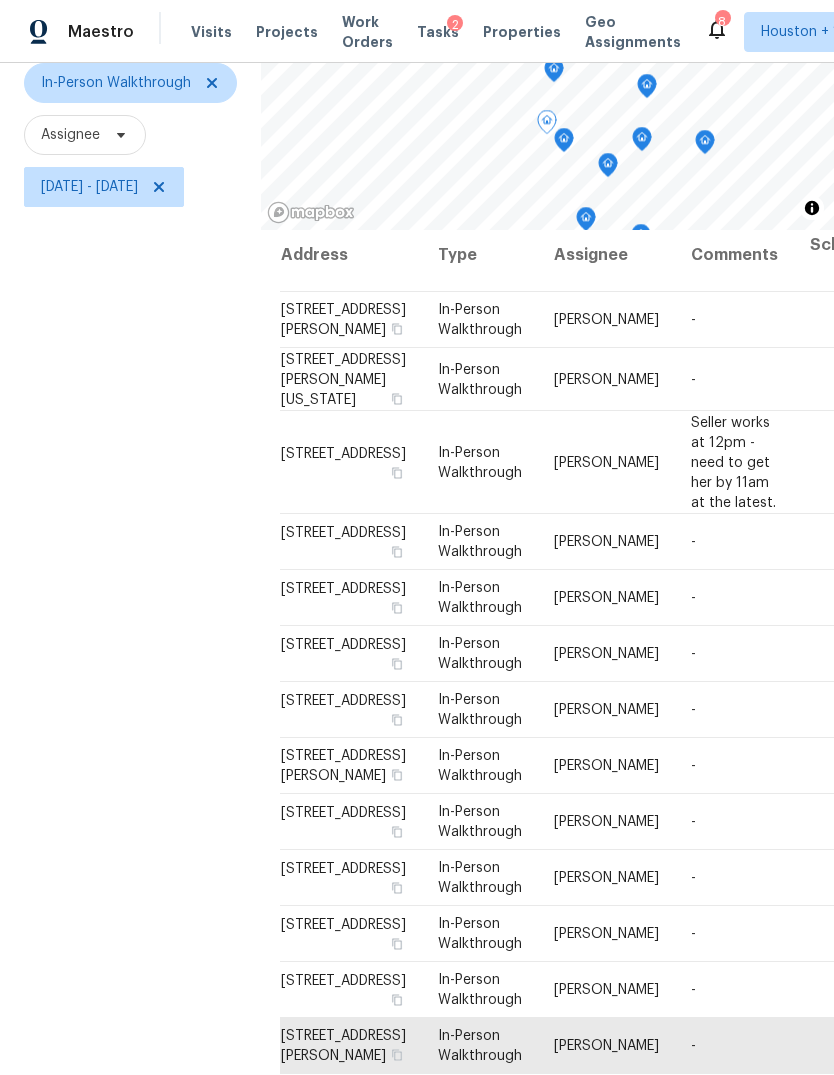 click 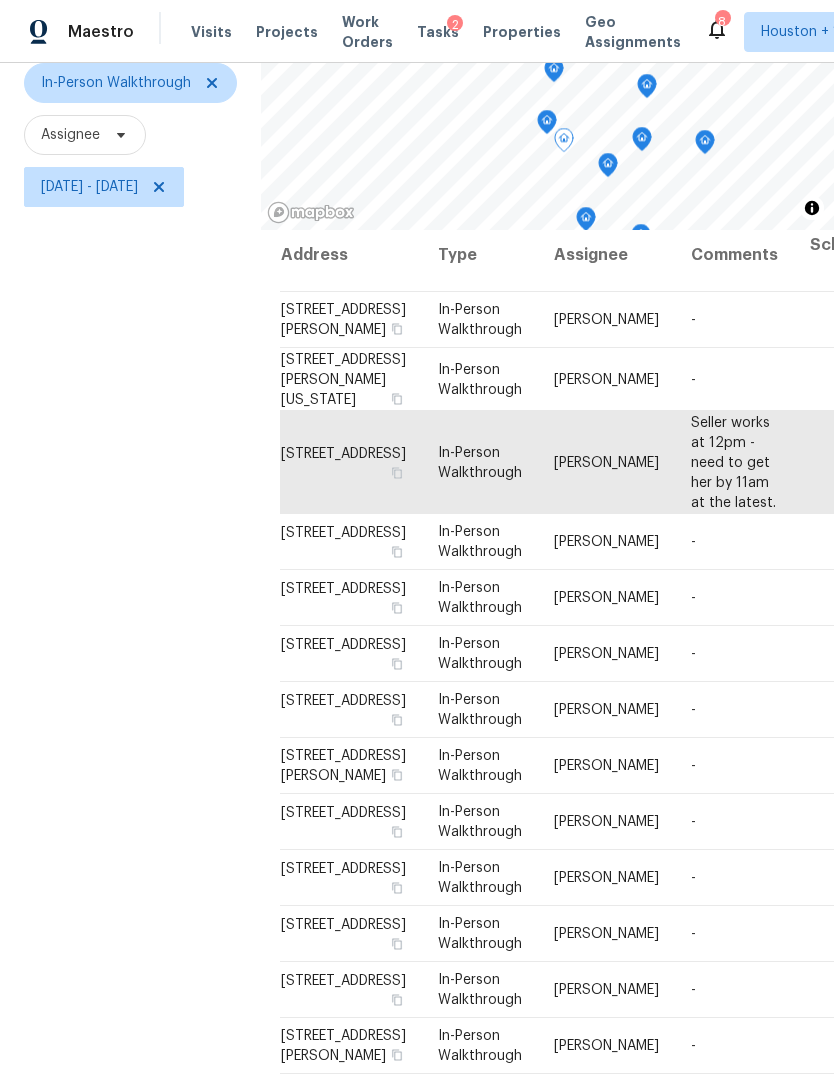 scroll, scrollTop: 0, scrollLeft: 0, axis: both 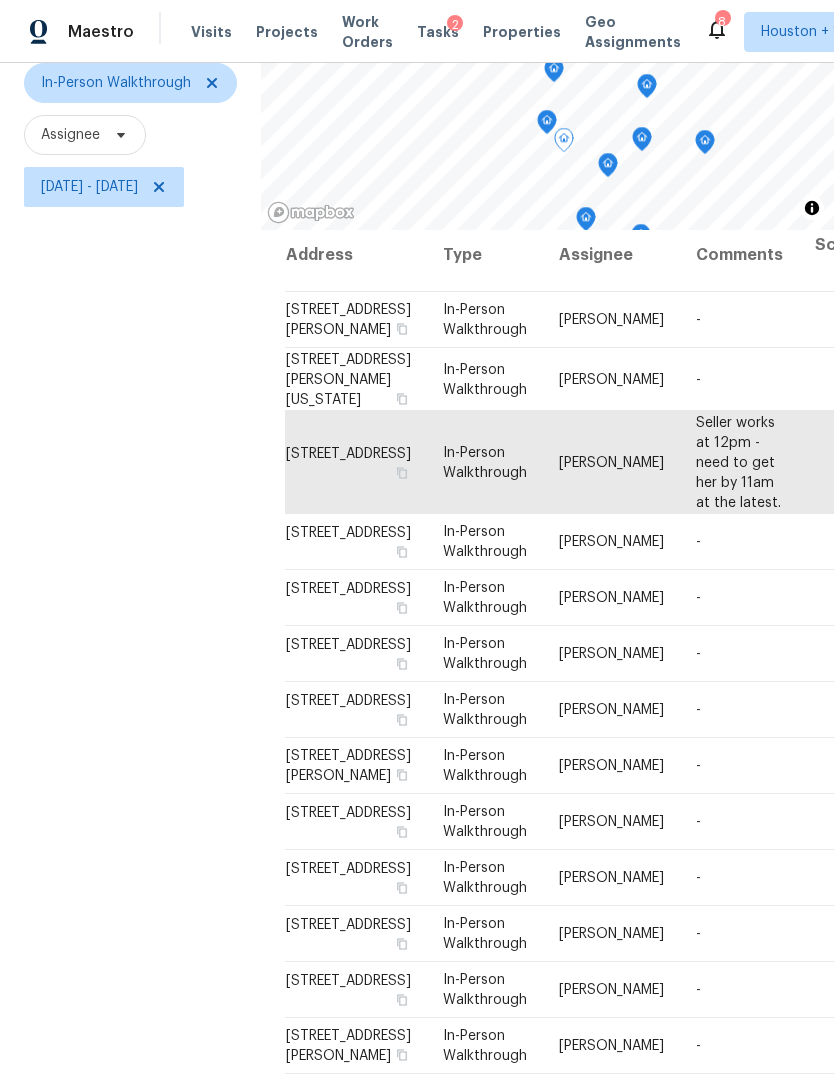 click 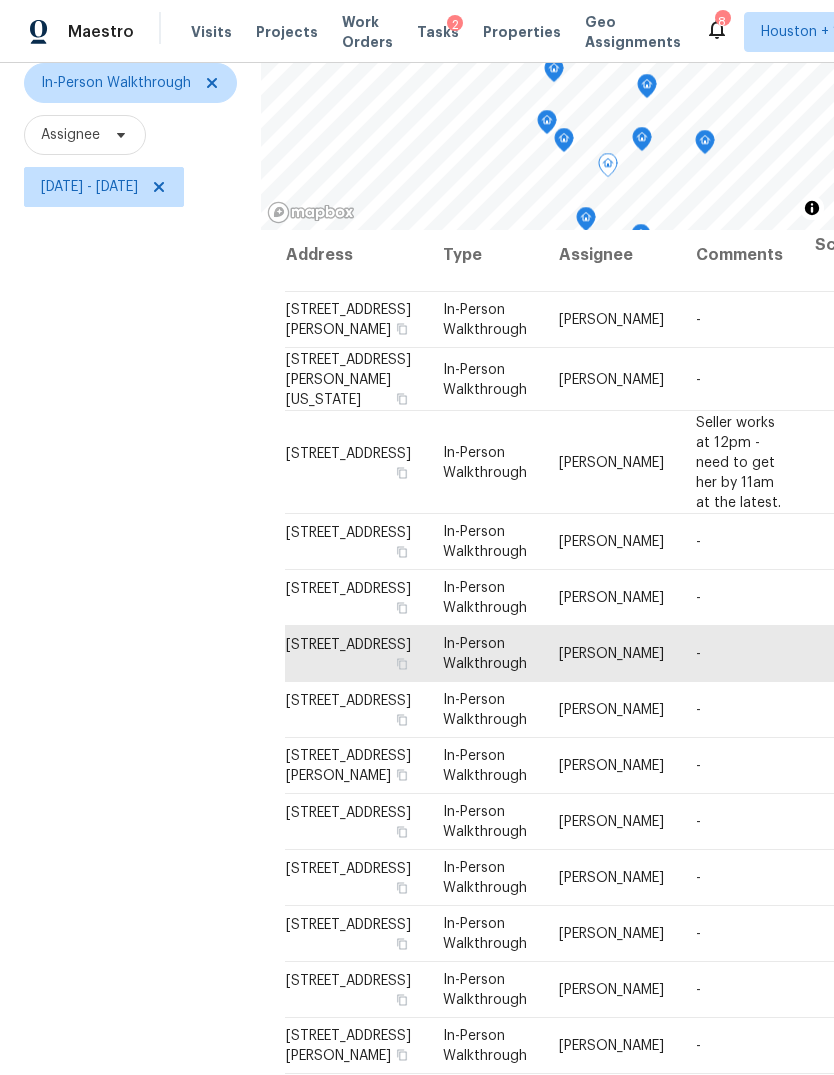scroll, scrollTop: 143, scrollLeft: 0, axis: vertical 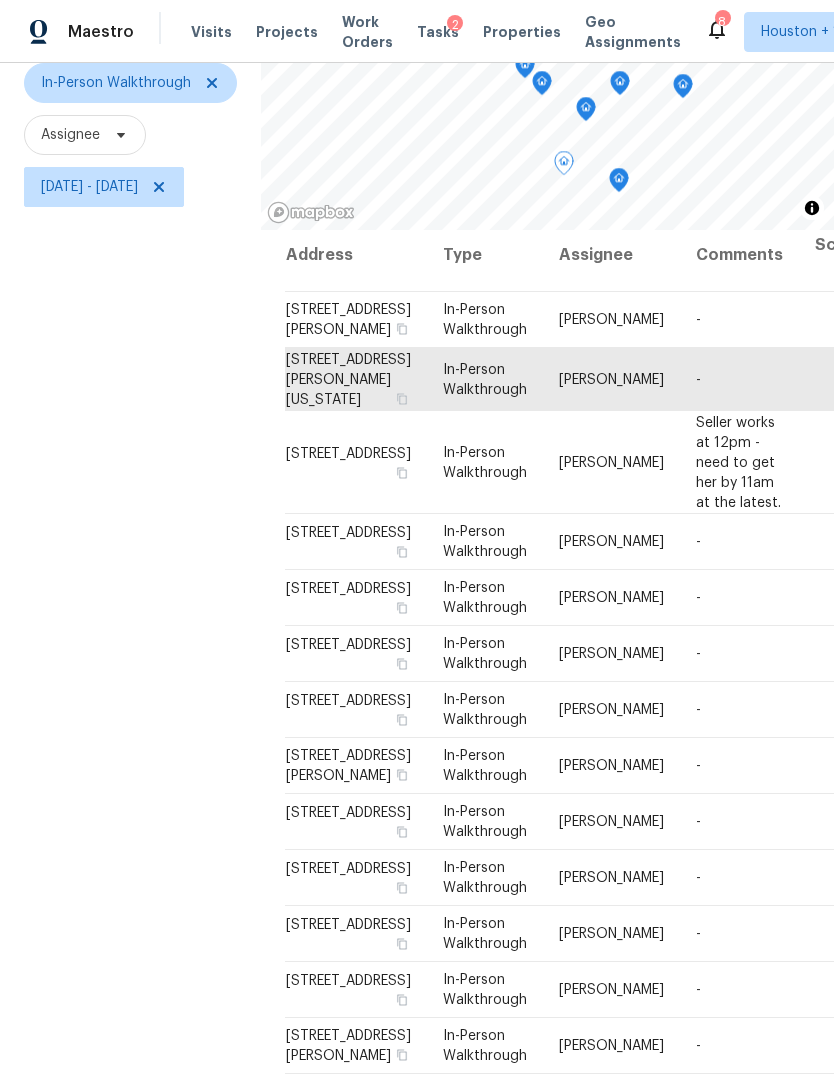 click 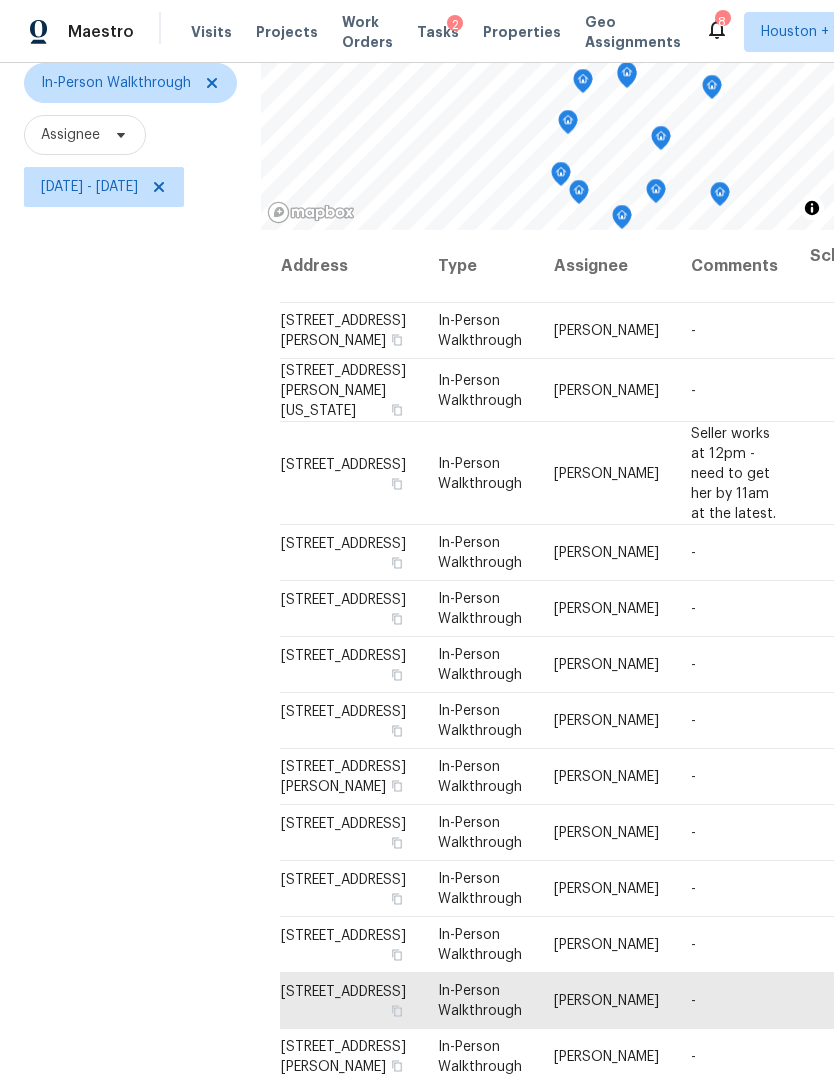 scroll, scrollTop: 0, scrollLeft: 5, axis: horizontal 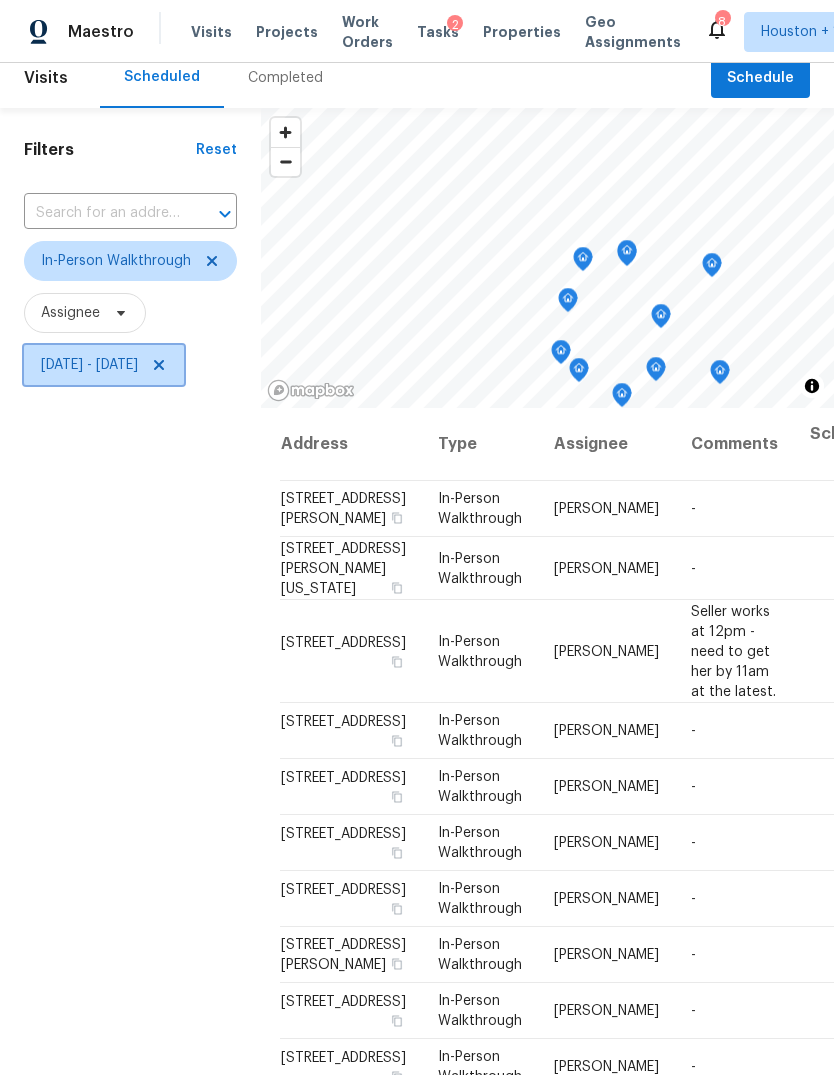 click 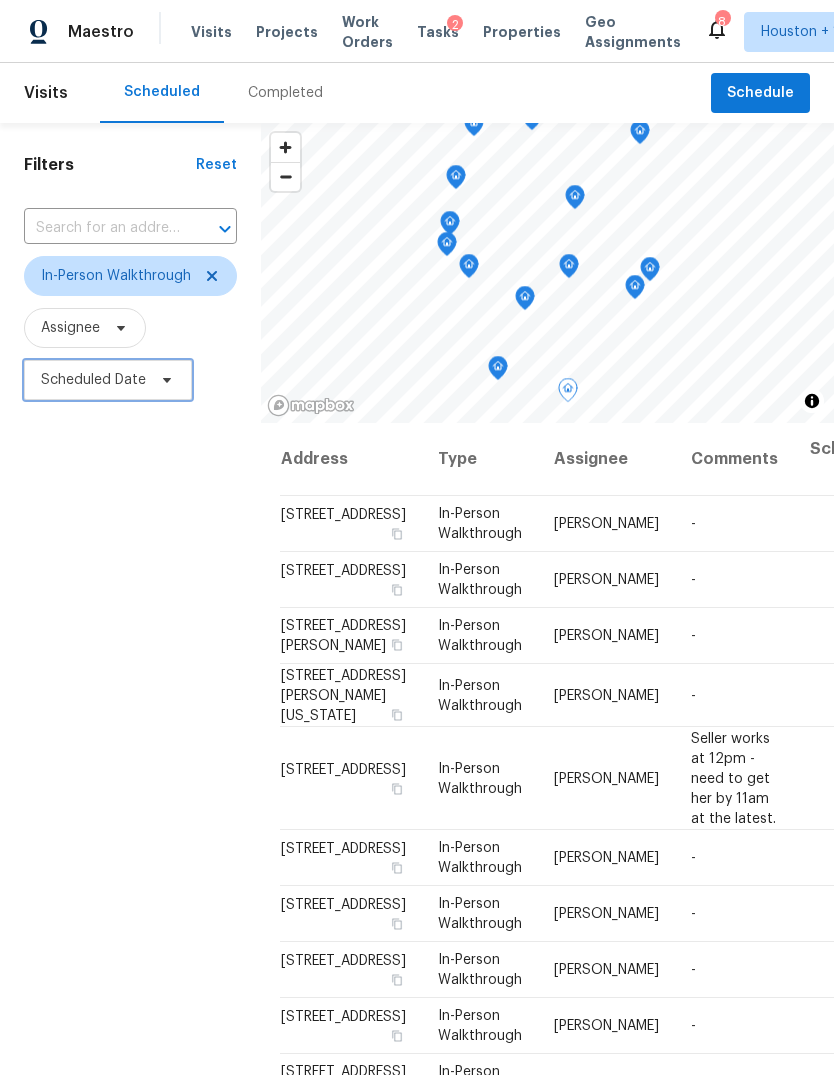 click on "Scheduled Date" at bounding box center [93, 380] 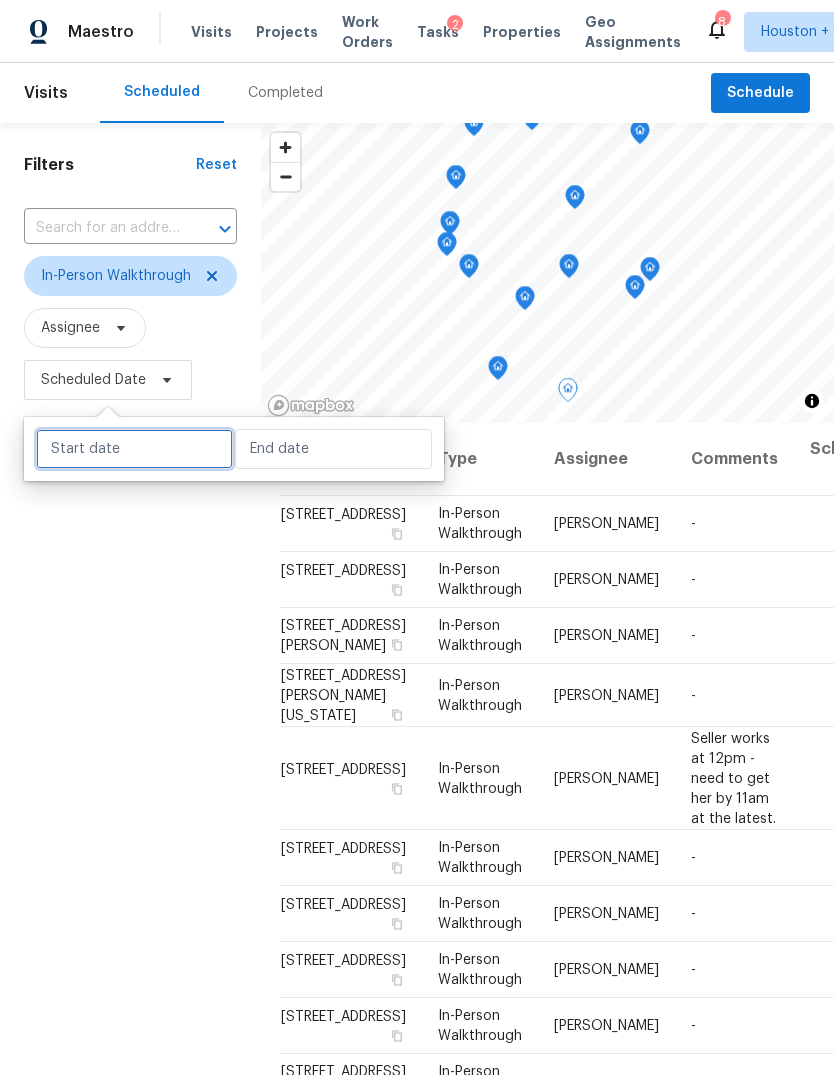 click at bounding box center [134, 449] 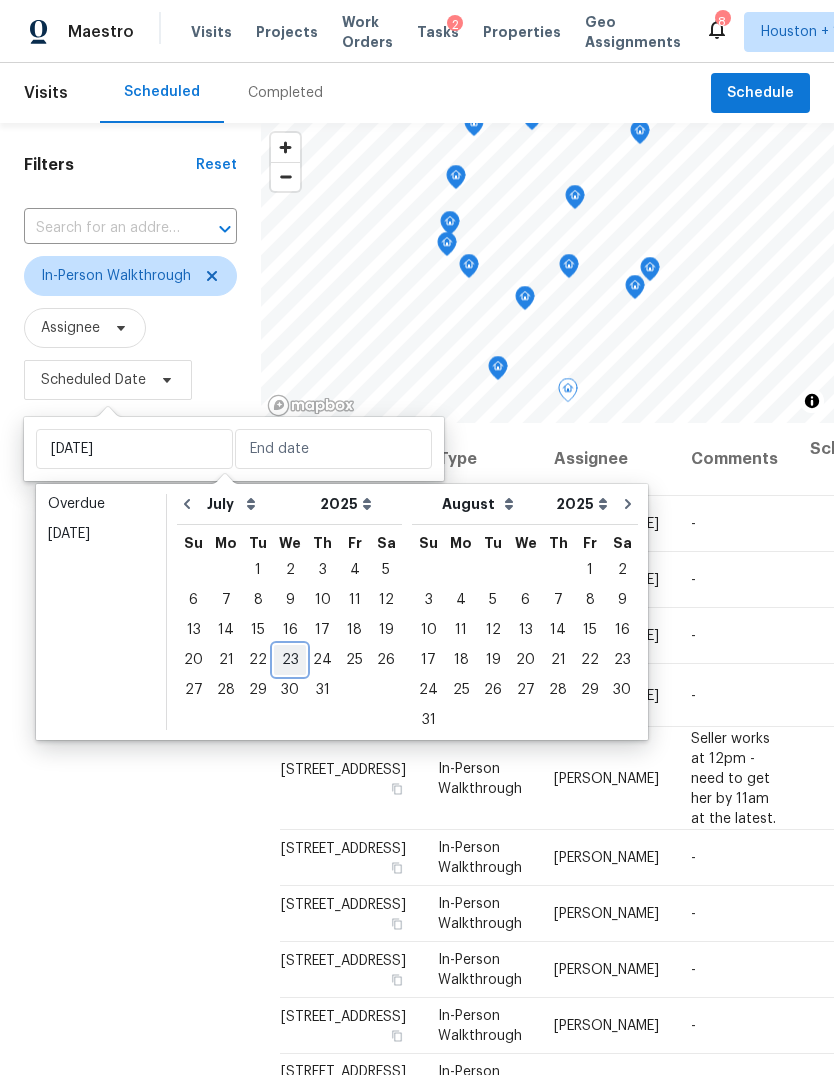 click on "23" at bounding box center [290, 660] 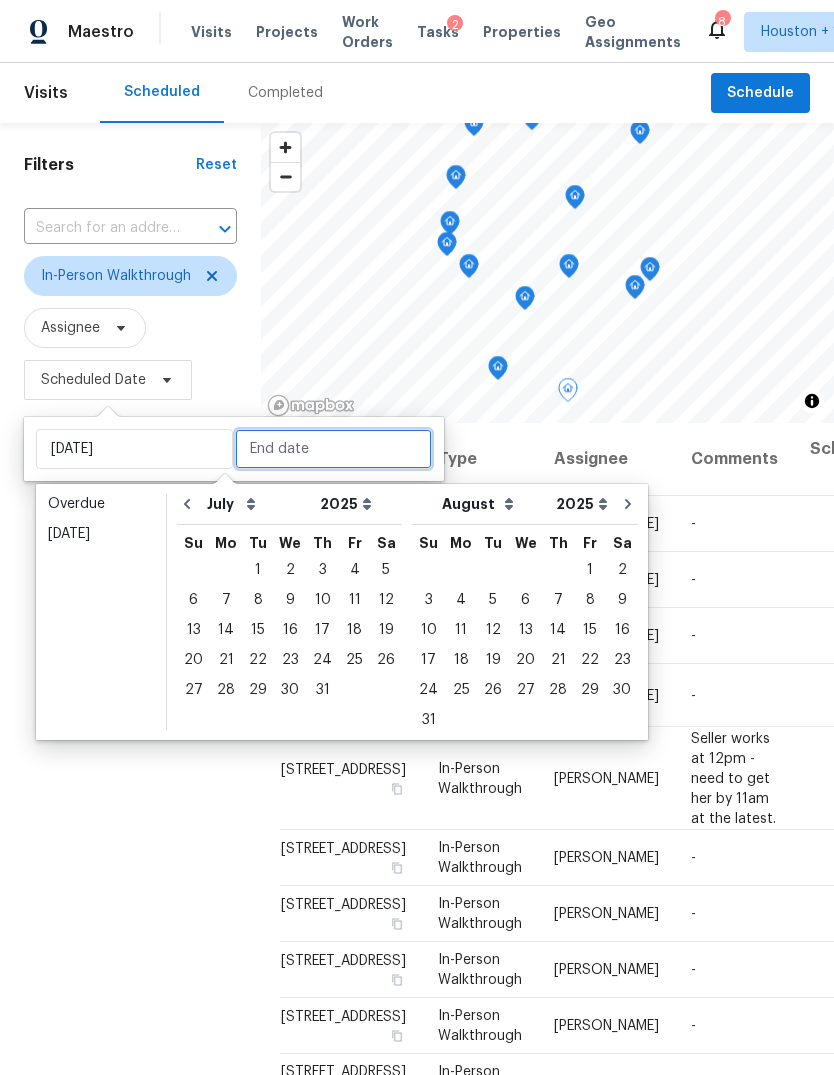 type on "Wed, Jul 23" 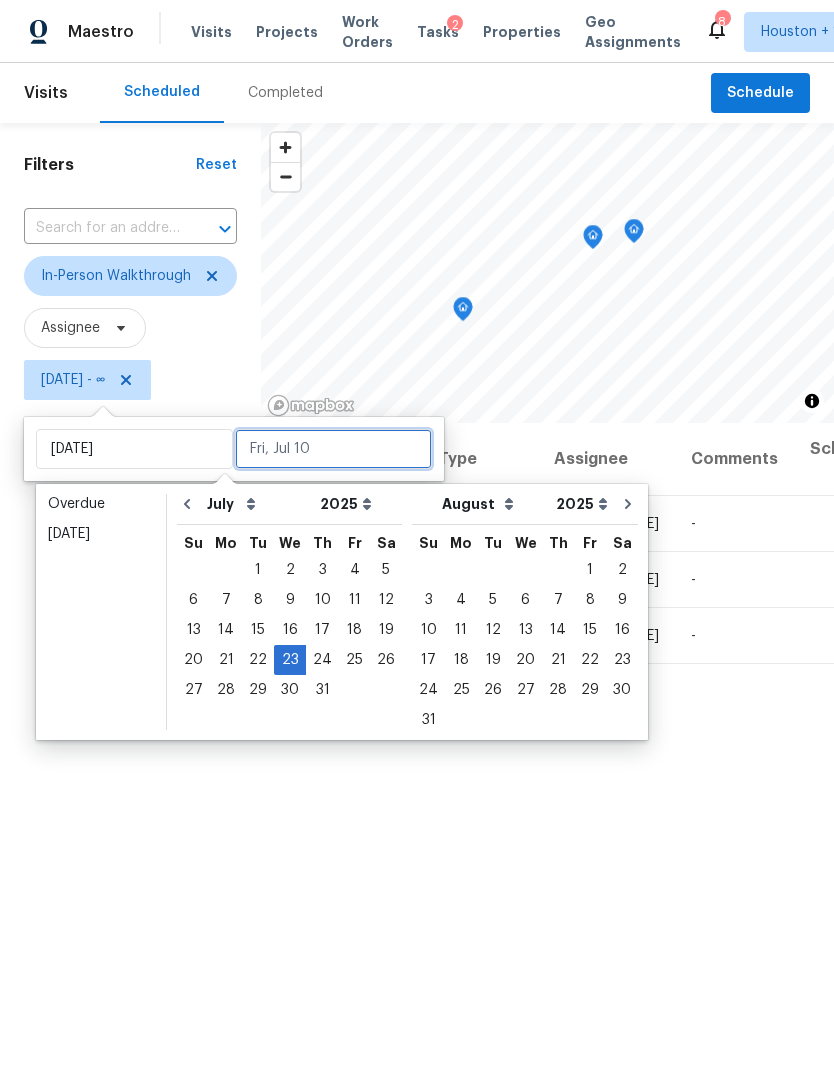 scroll, scrollTop: 0, scrollLeft: 0, axis: both 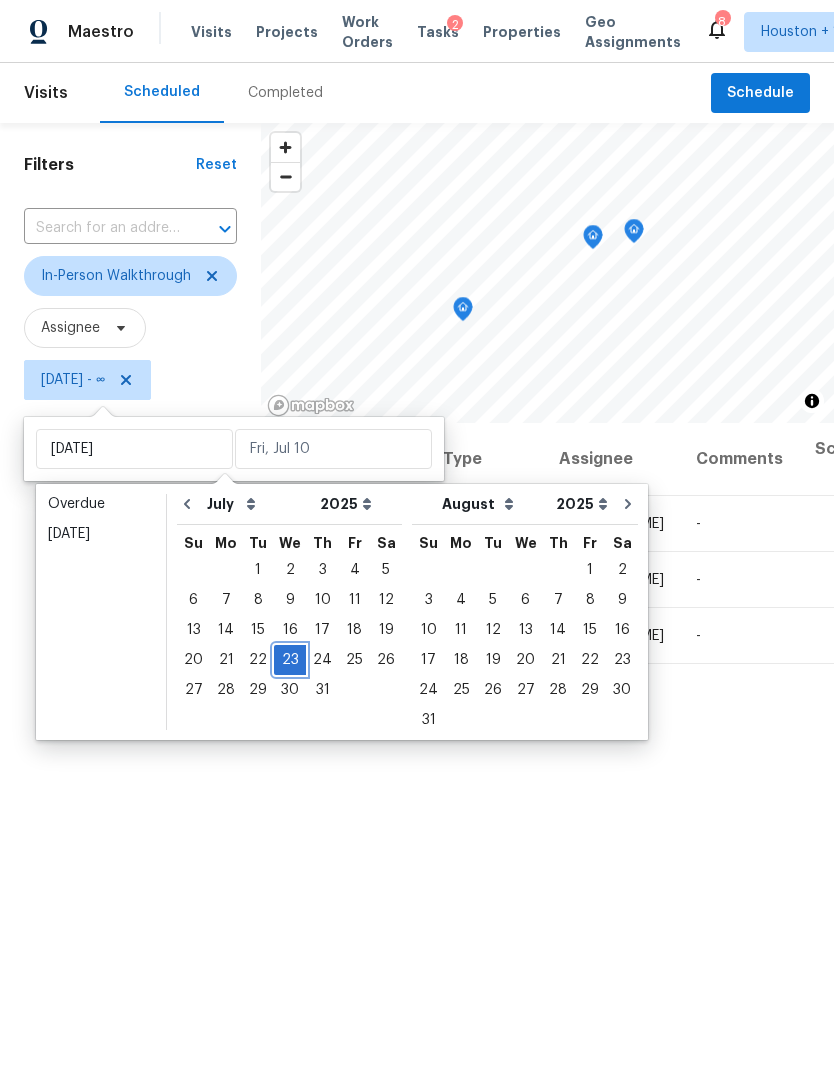 click on "23" at bounding box center (290, 660) 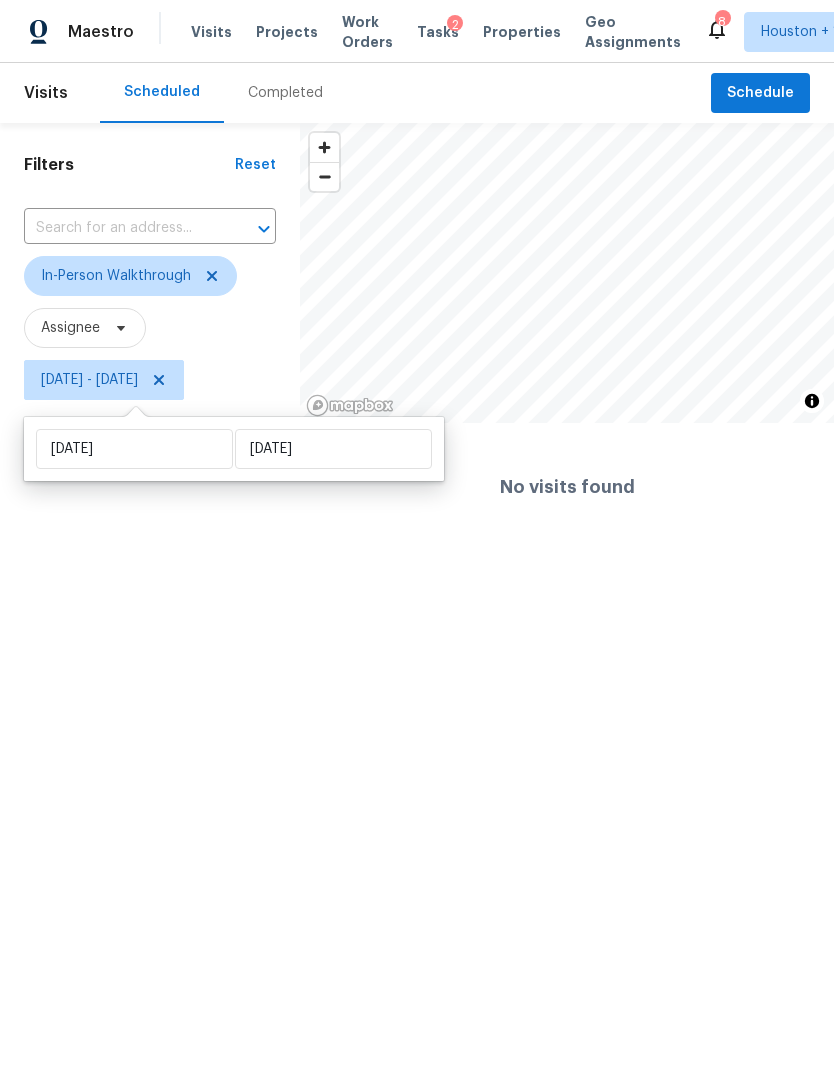 click on "Maestro Visits Projects Work Orders Tasks 2 Properties Geo Assignments 8 Houston + 1 Steven Rosas Visits Scheduled Completed Schedule Filters Reset ​ In-Person Walkthrough Assignee Wed, Jul 23 - Wed, Jul 23 © Mapbox   © OpenStreetMap   Improve this map No visits found
Wed, Jul 23 Wed, Jul 23" at bounding box center [417, 275] 